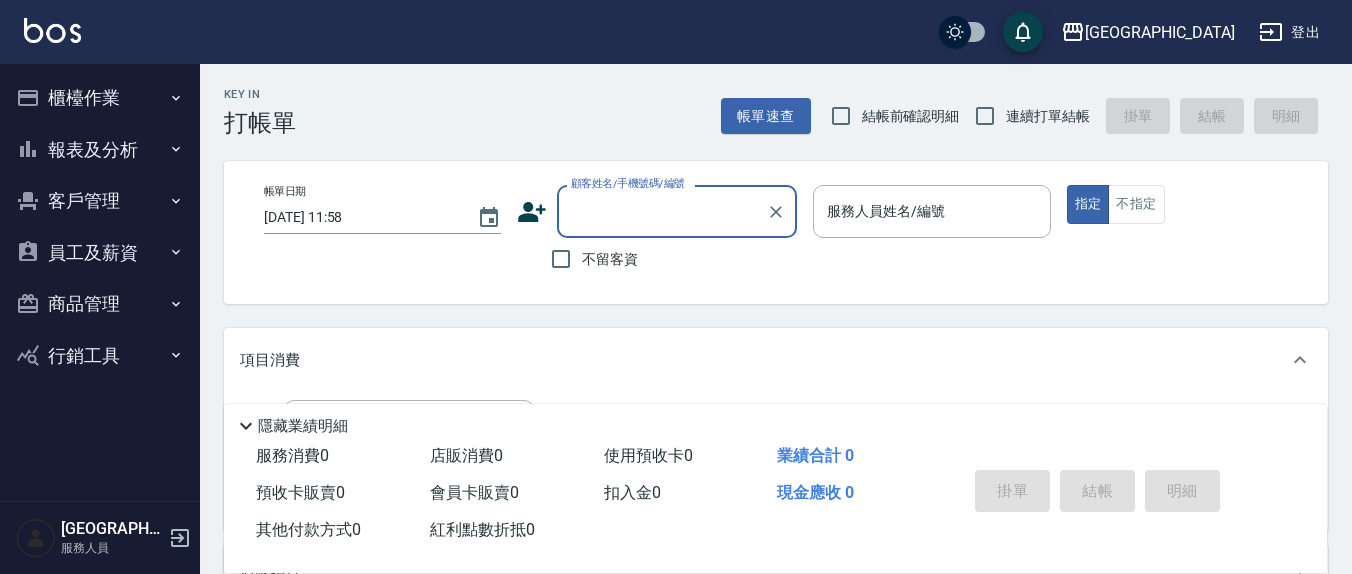 scroll, scrollTop: 0, scrollLeft: 0, axis: both 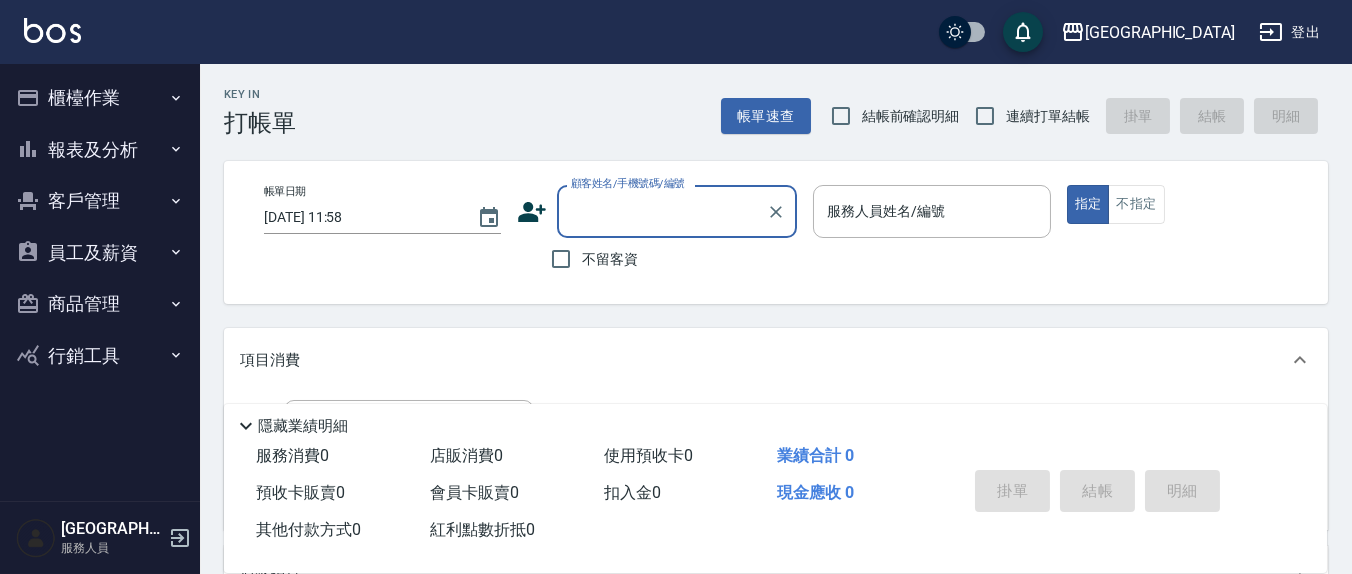 click on "結帳前確認明細" at bounding box center (911, 116) 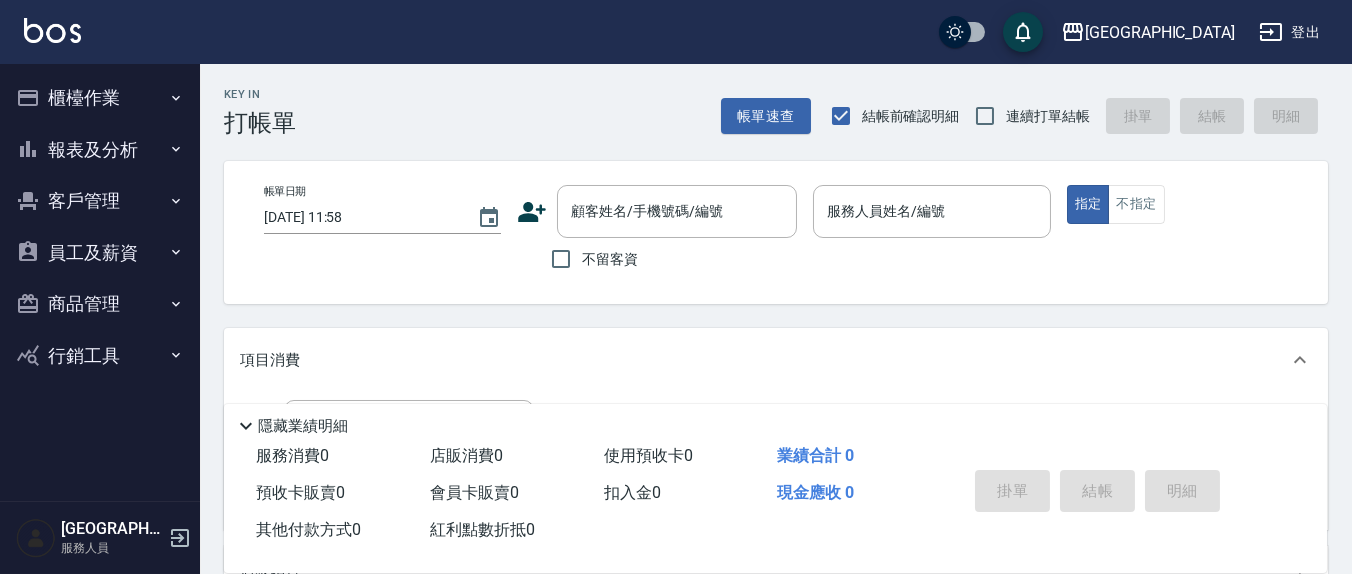 click on "連續打單結帳" at bounding box center [1048, 116] 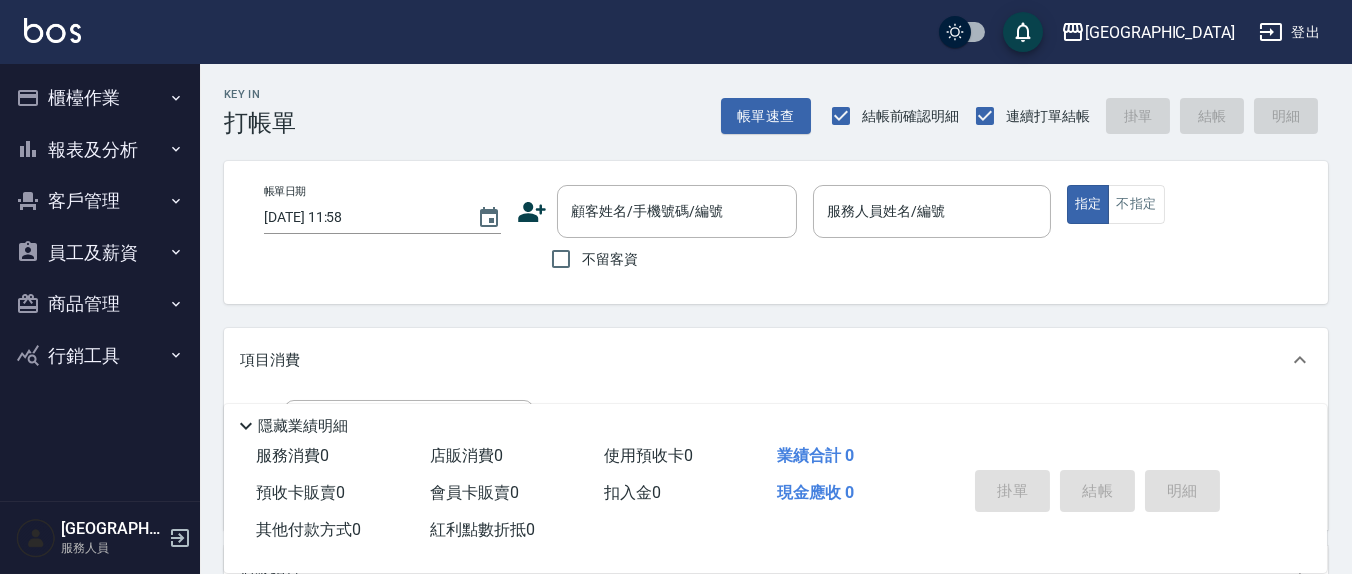click on "不留客資" at bounding box center [610, 259] 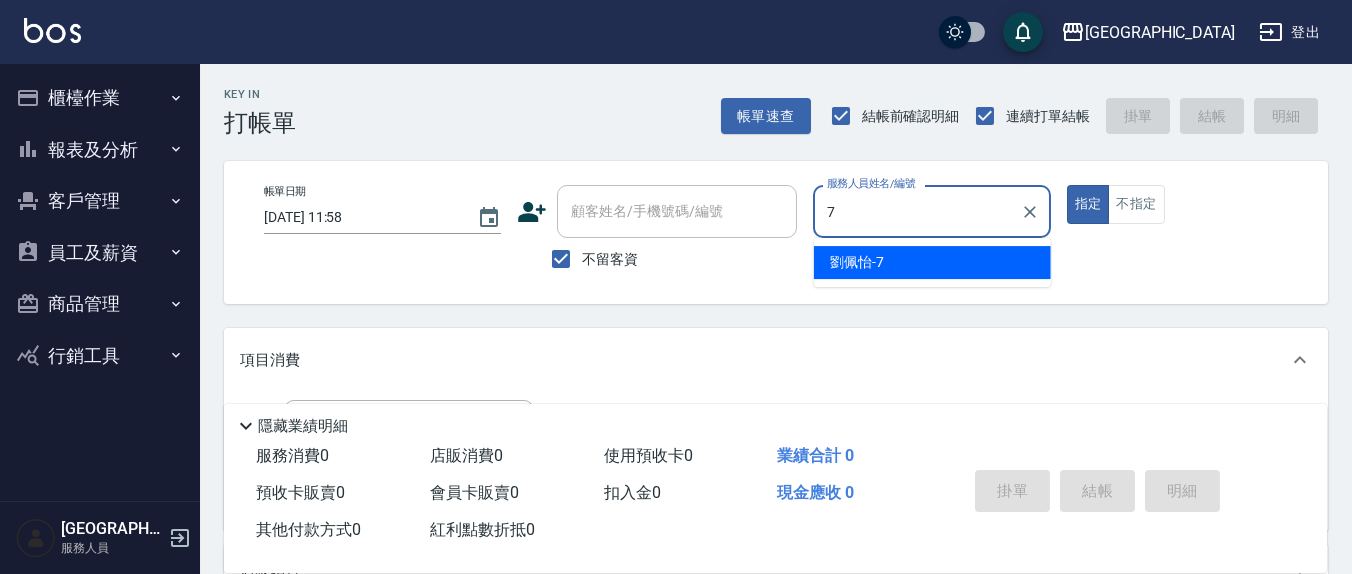 type on "7" 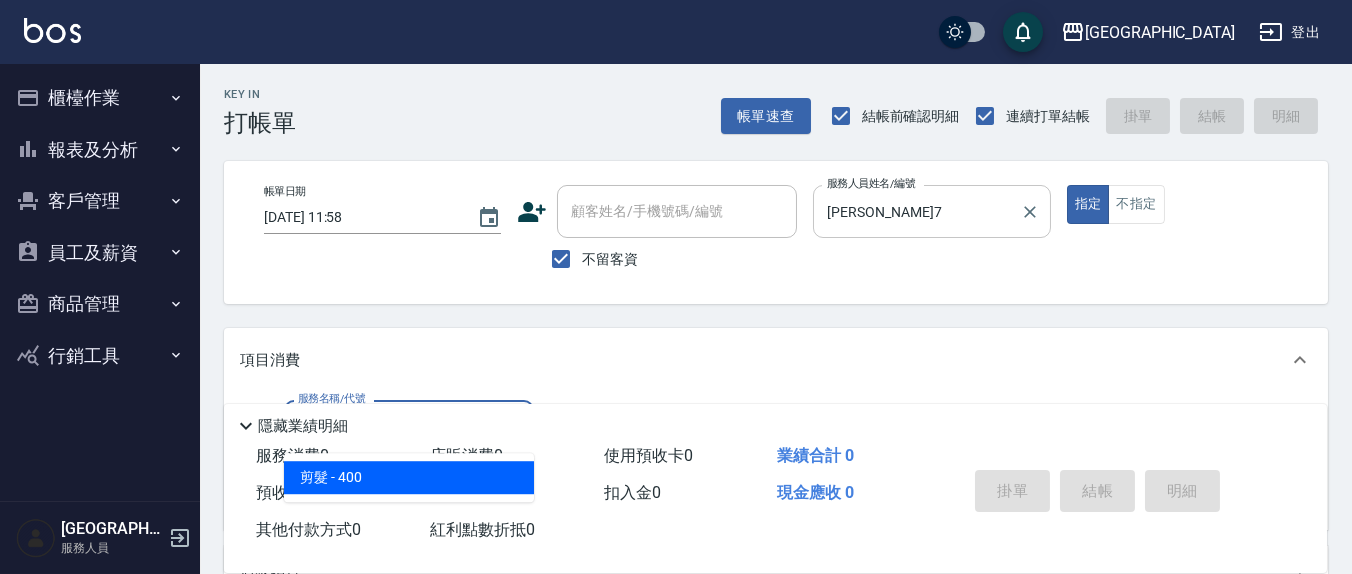 type on "剪髮(401)" 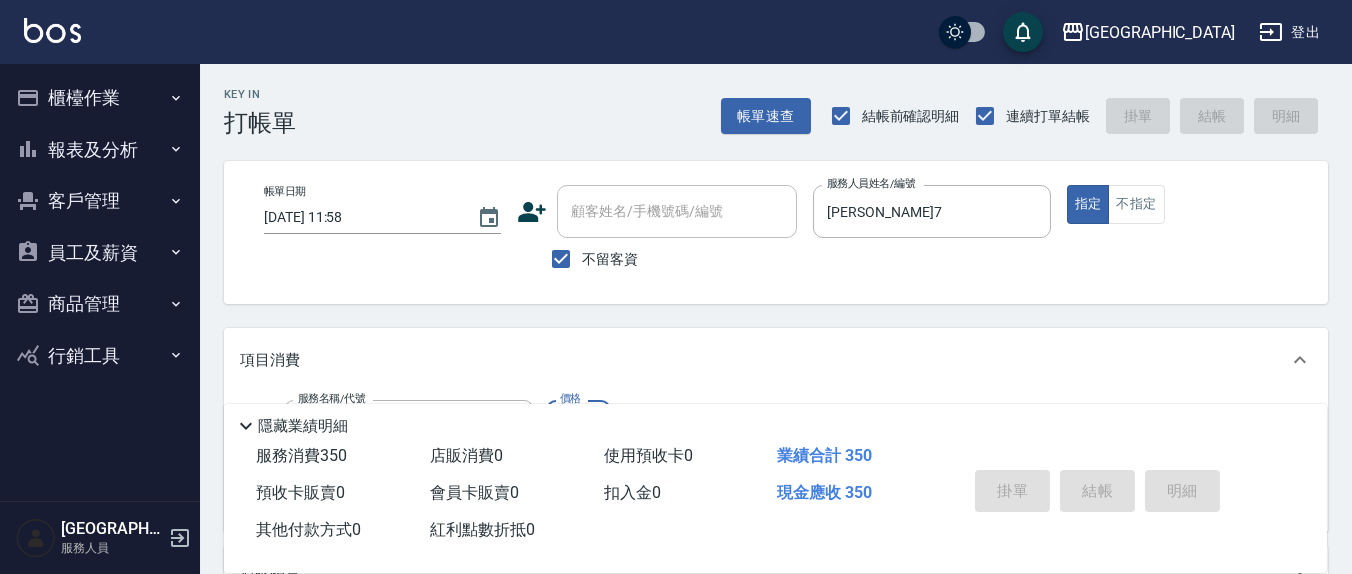 type on "[DATE] 15:44" 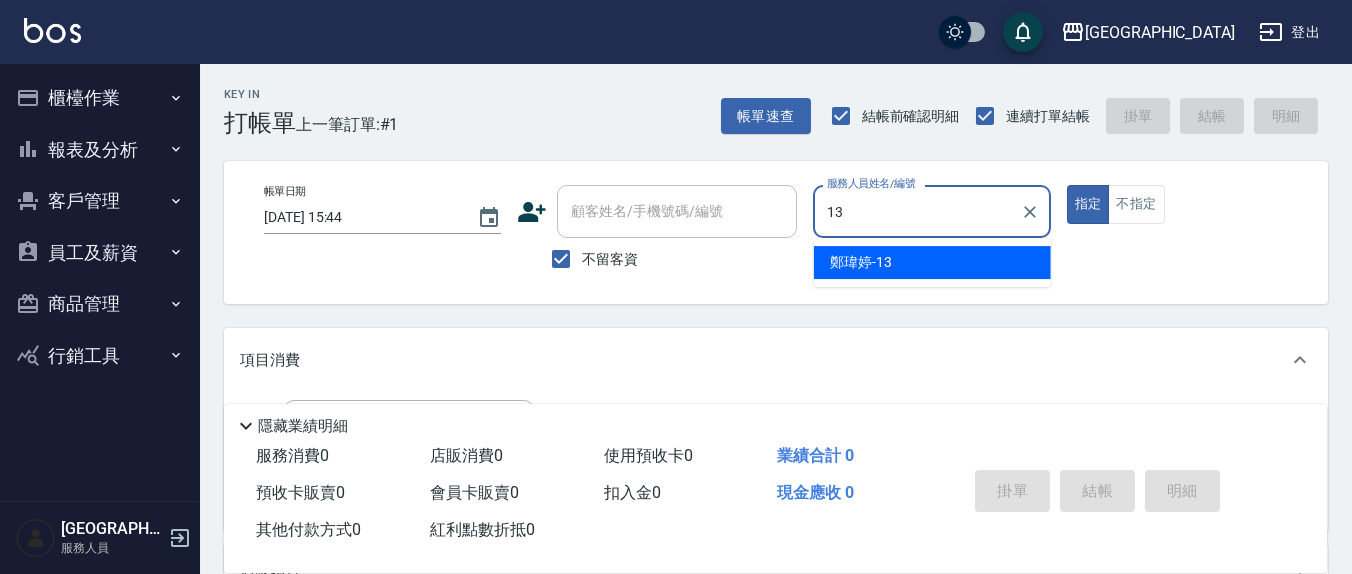 type on "[PERSON_NAME]-13" 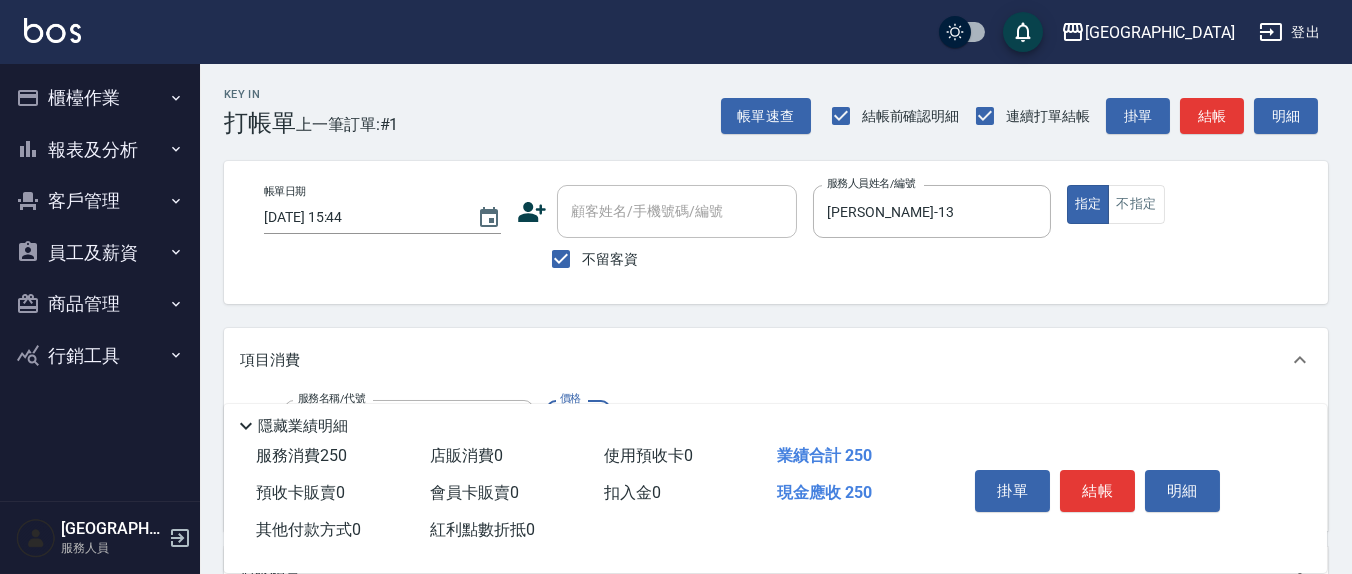 type on "洗髮(201)" 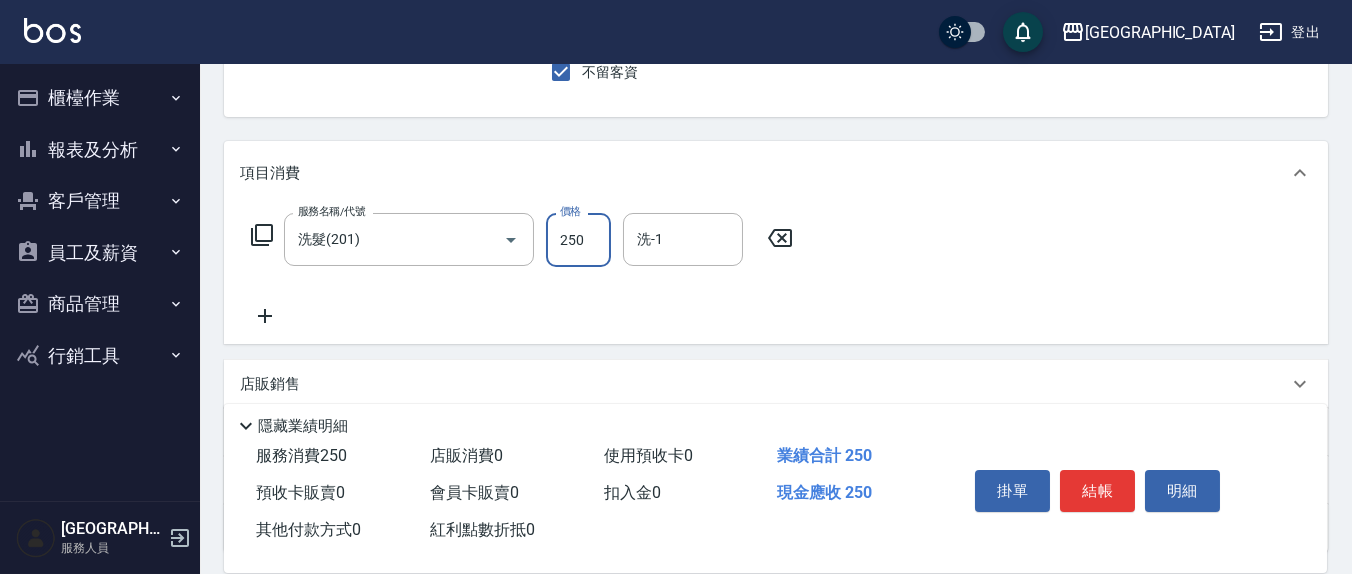scroll, scrollTop: 208, scrollLeft: 0, axis: vertical 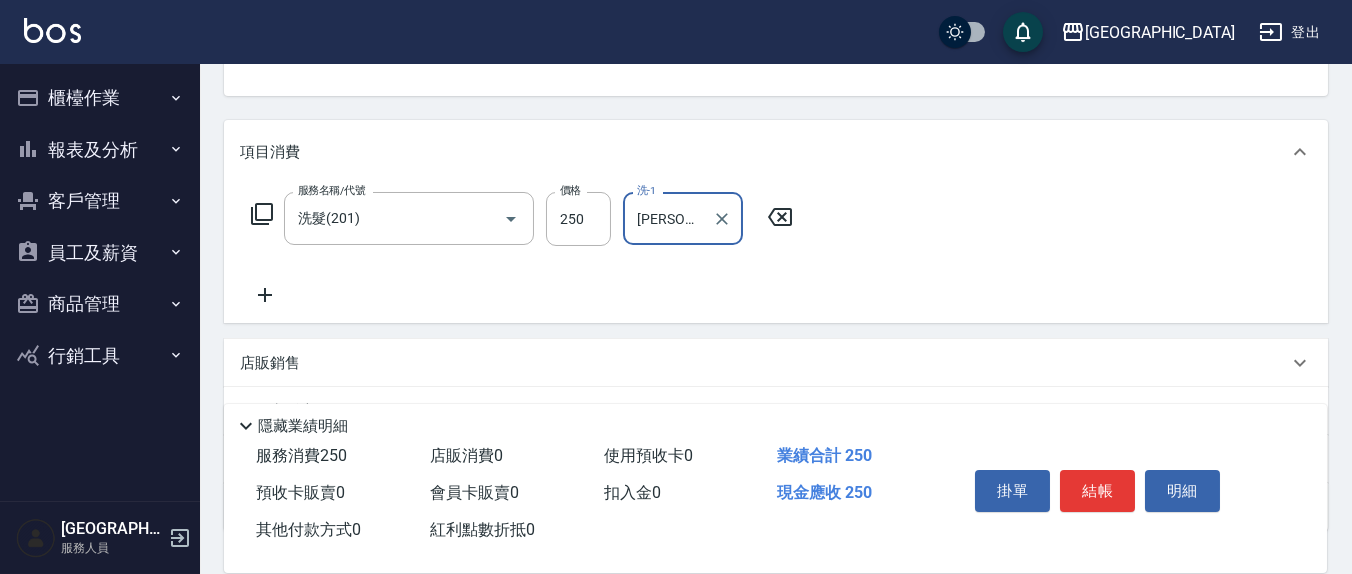 type on "[PERSON_NAME]-8" 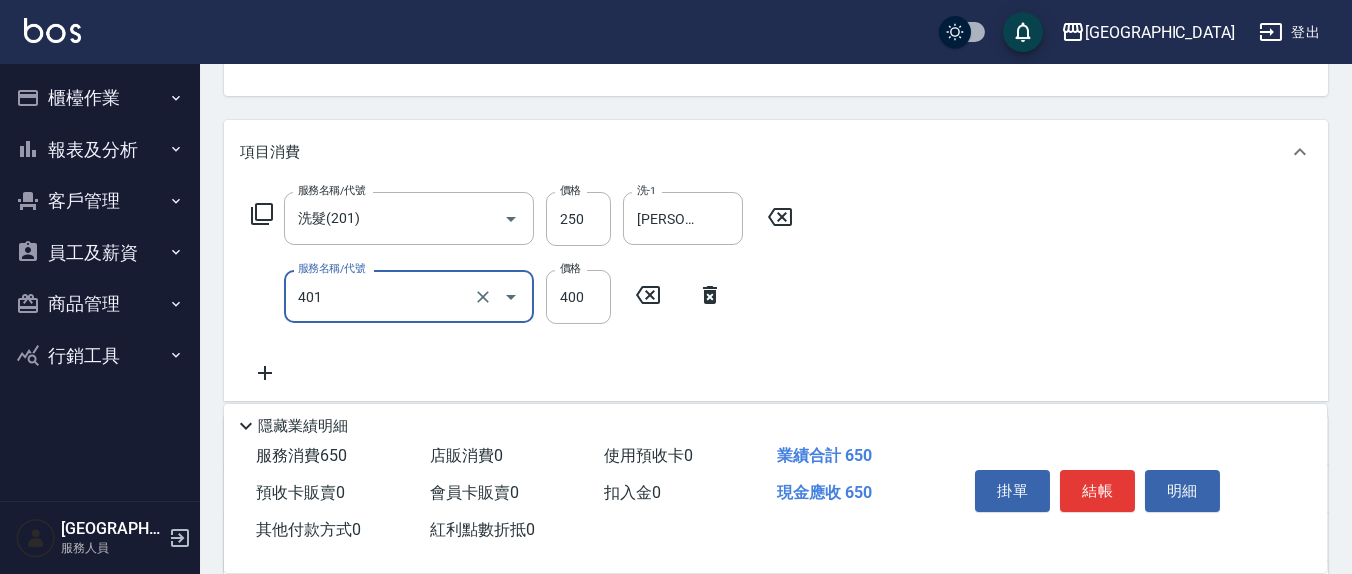 type on "剪髮(401)" 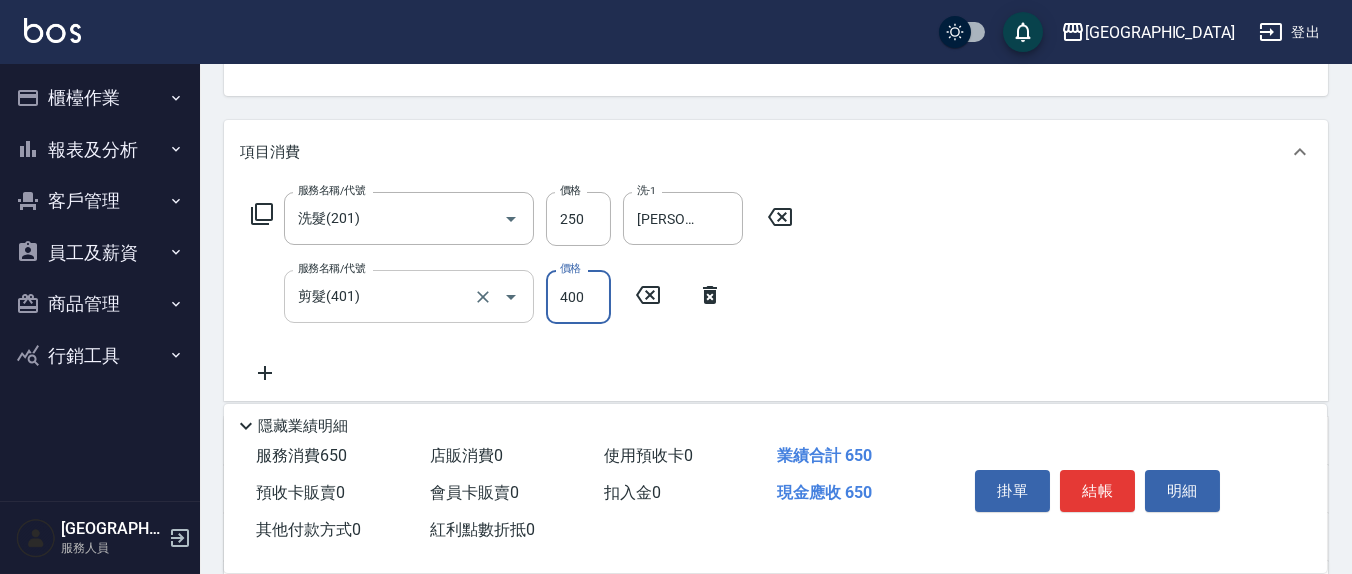 click on "剪髮(401)" at bounding box center (381, 296) 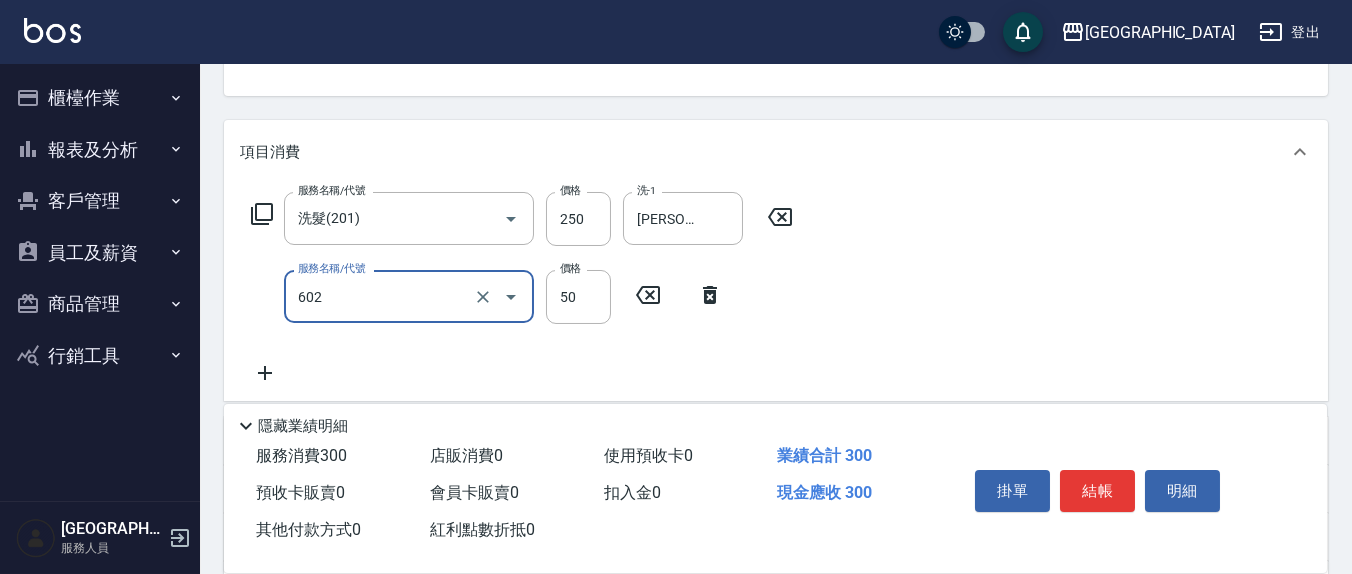 type on "上.吹捲(602)" 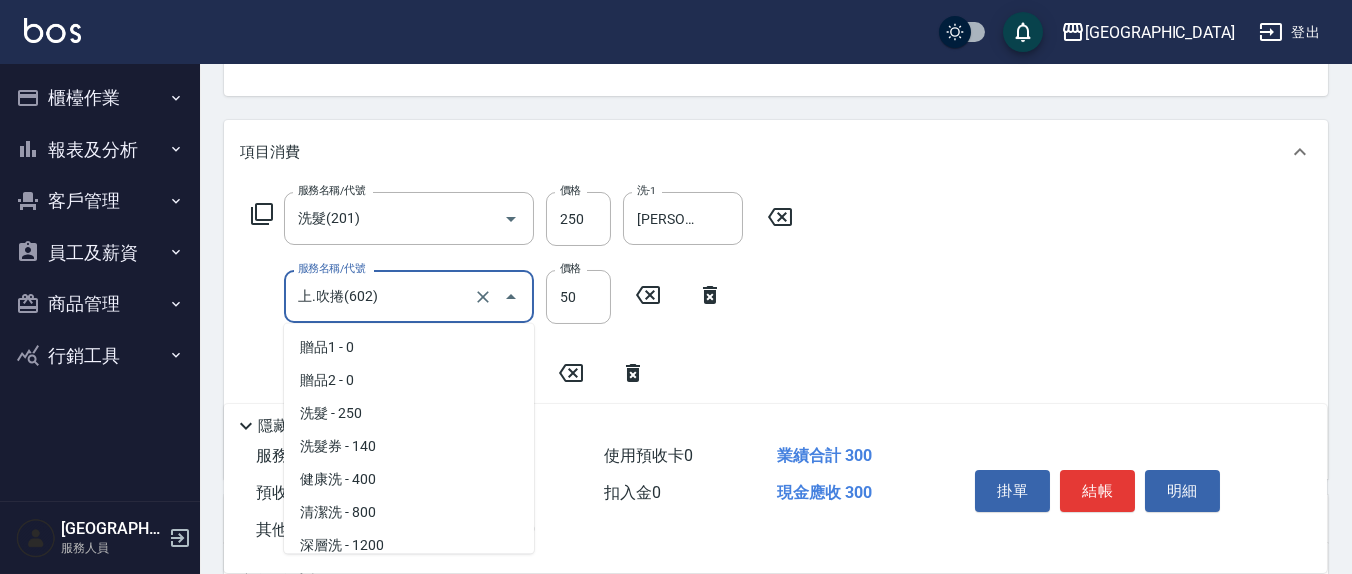click on "上.吹捲(602)" at bounding box center (381, 296) 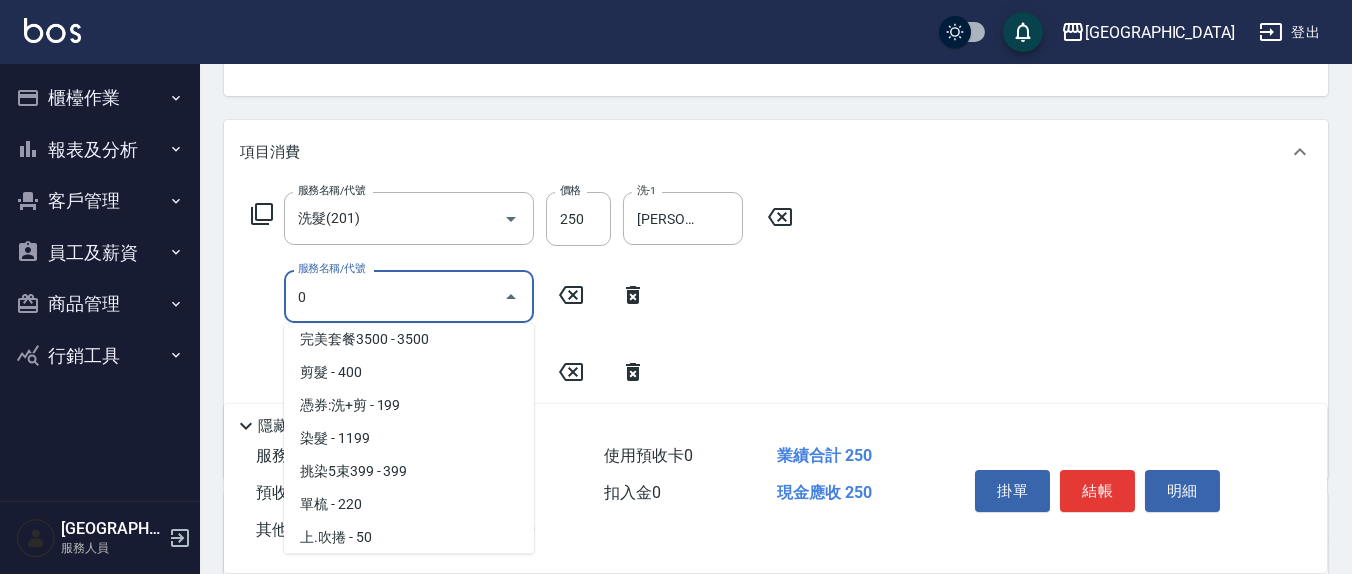 scroll, scrollTop: 0, scrollLeft: 0, axis: both 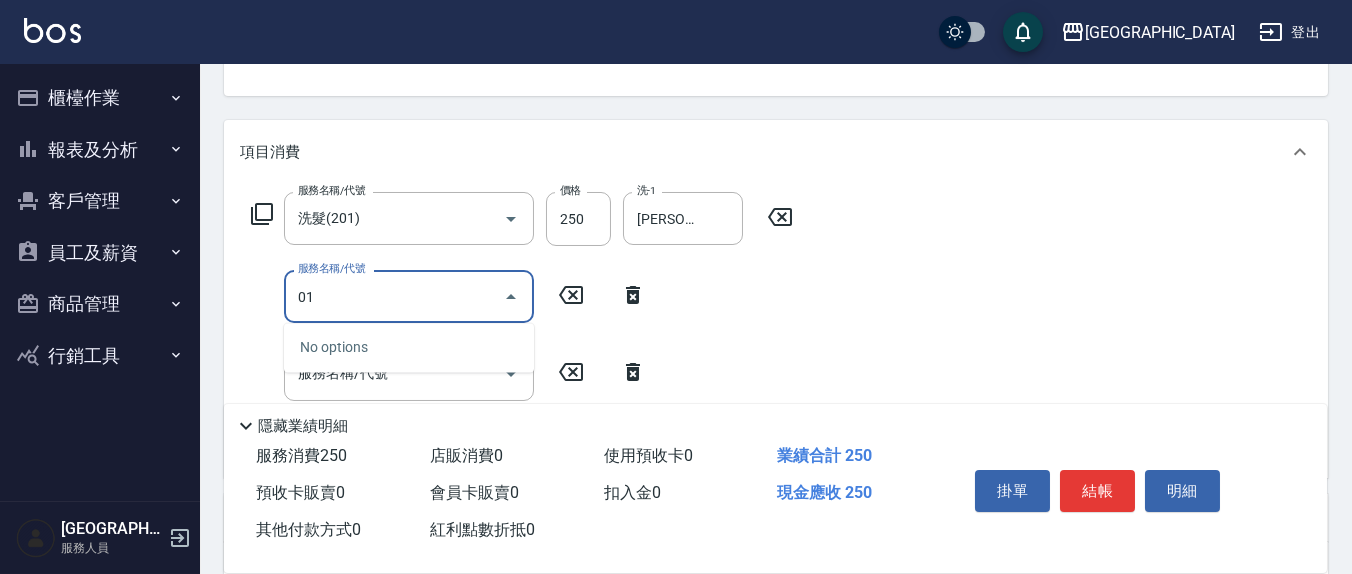 type on "601" 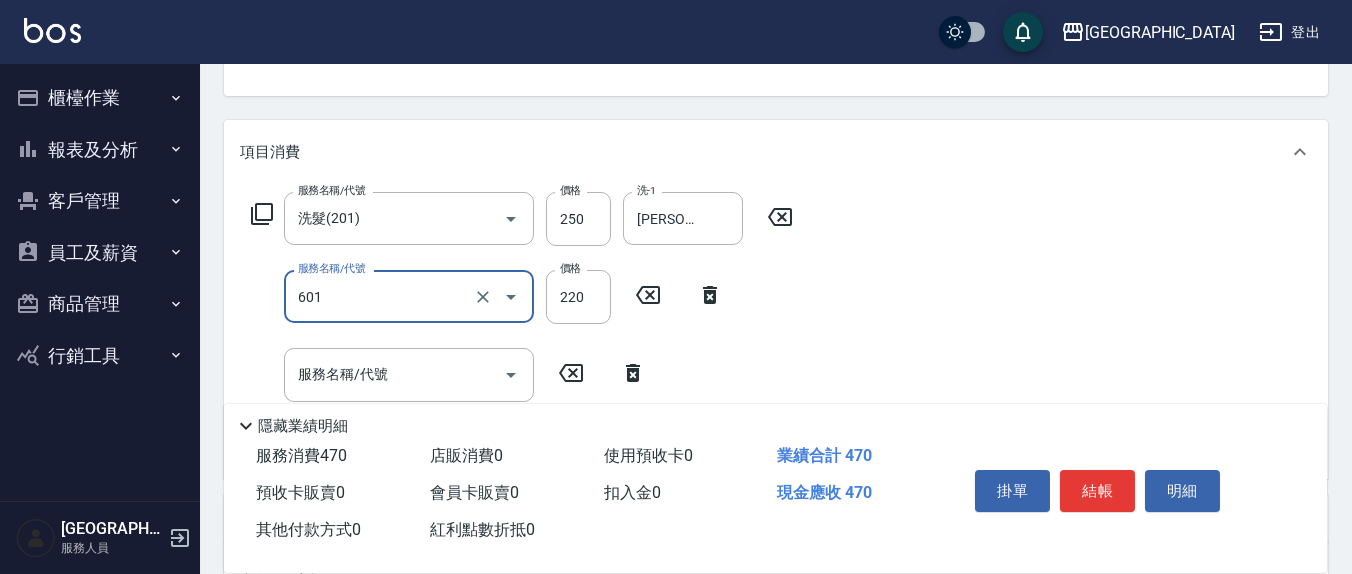 click at bounding box center [497, 296] 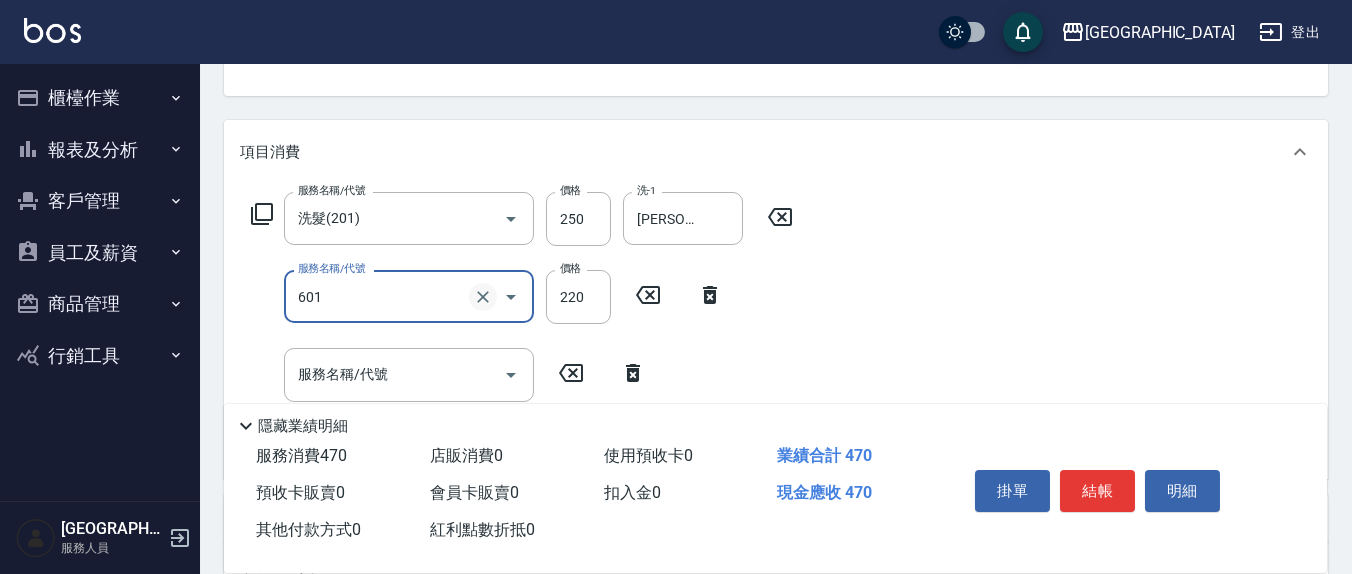 click 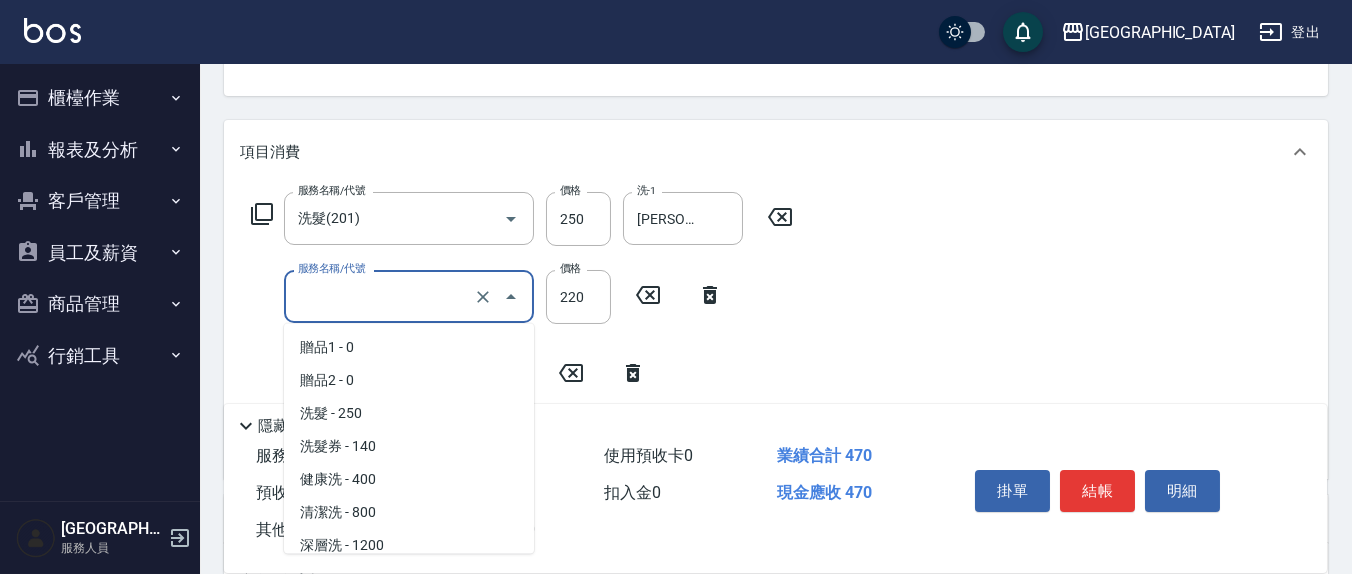 click on "服務名稱/代號" at bounding box center [381, 296] 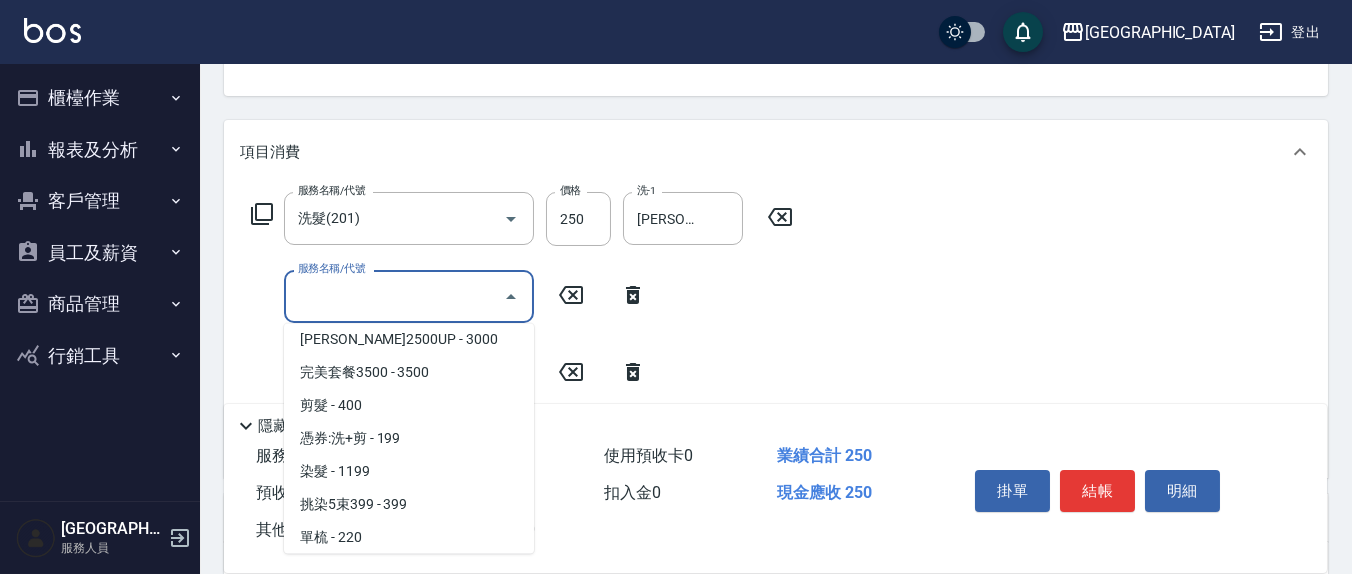 scroll, scrollTop: 0, scrollLeft: 0, axis: both 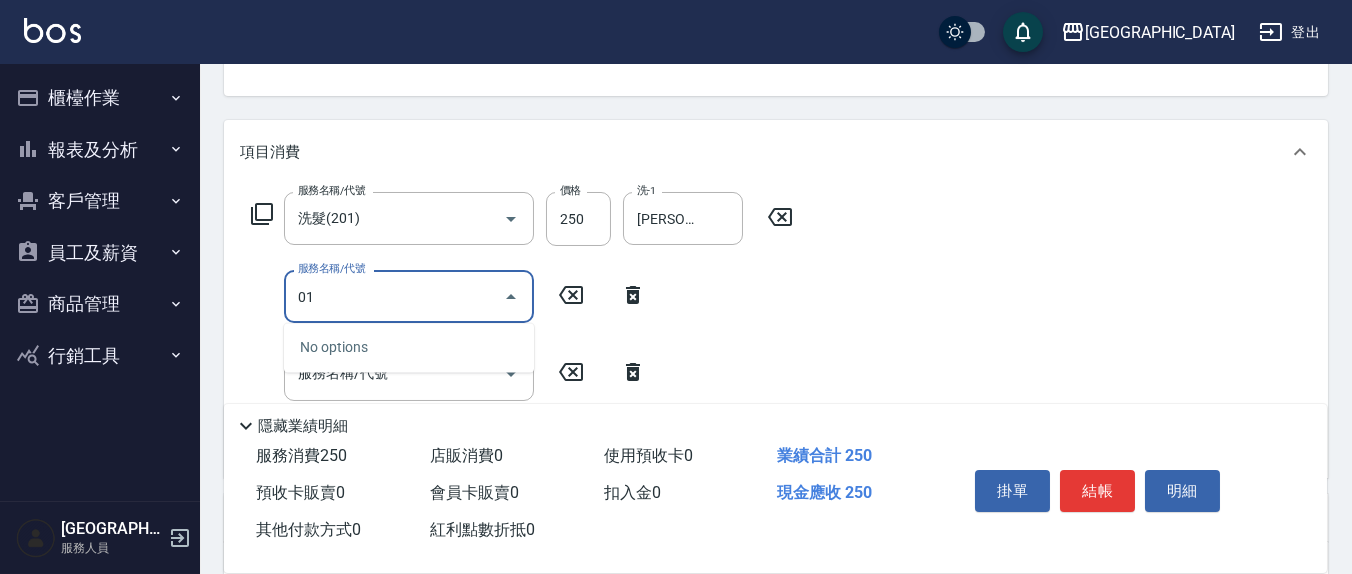 type on "0" 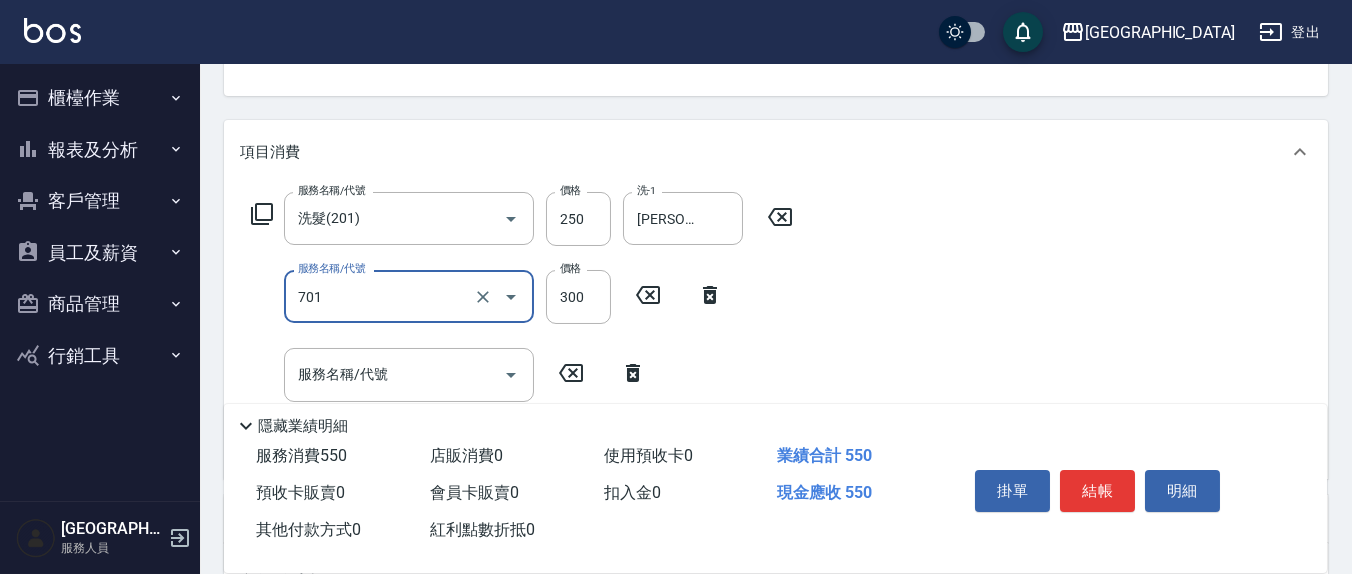 type on "自備護髮(701)" 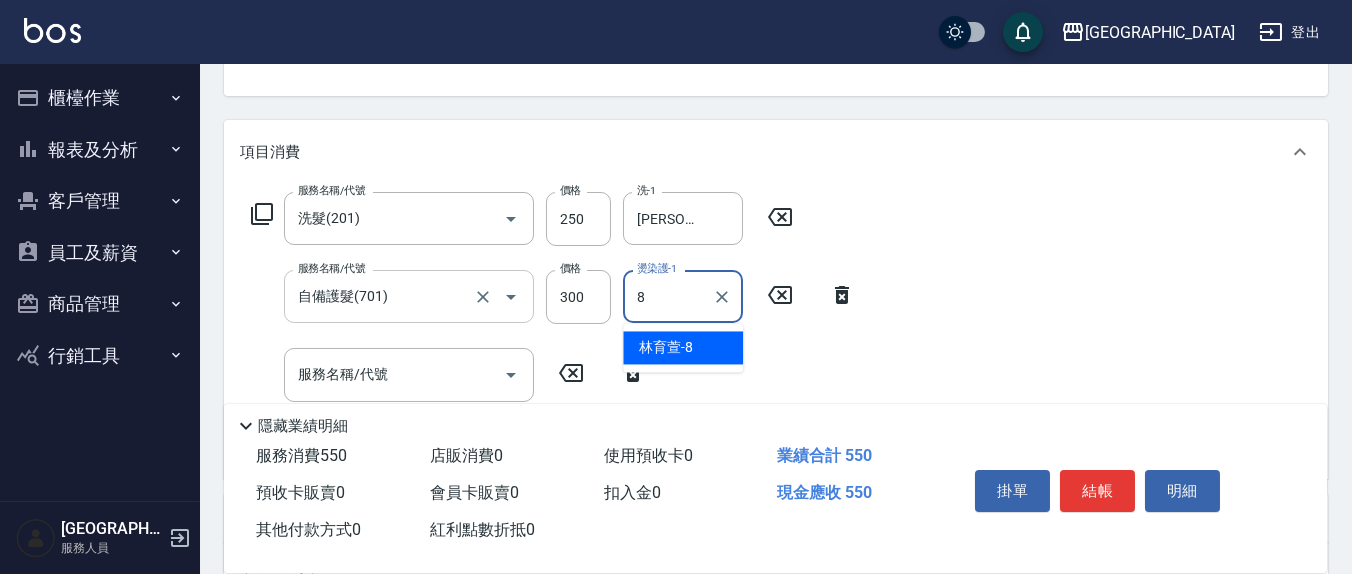 type on "[PERSON_NAME]-8" 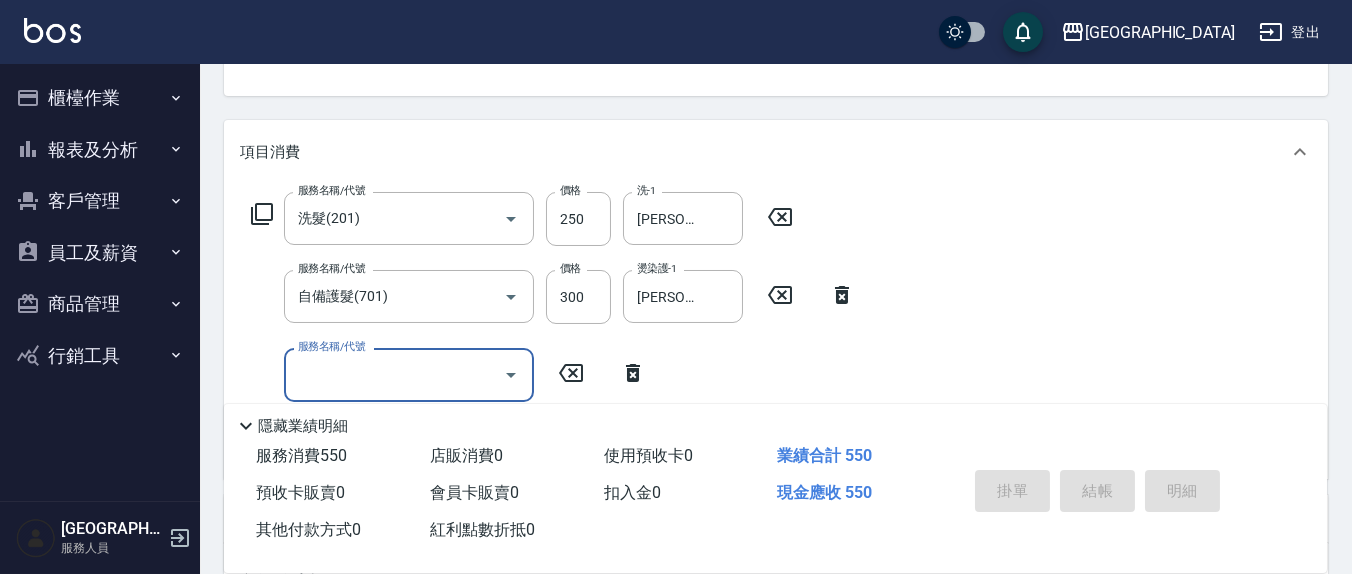 type on "[DATE] 15:45" 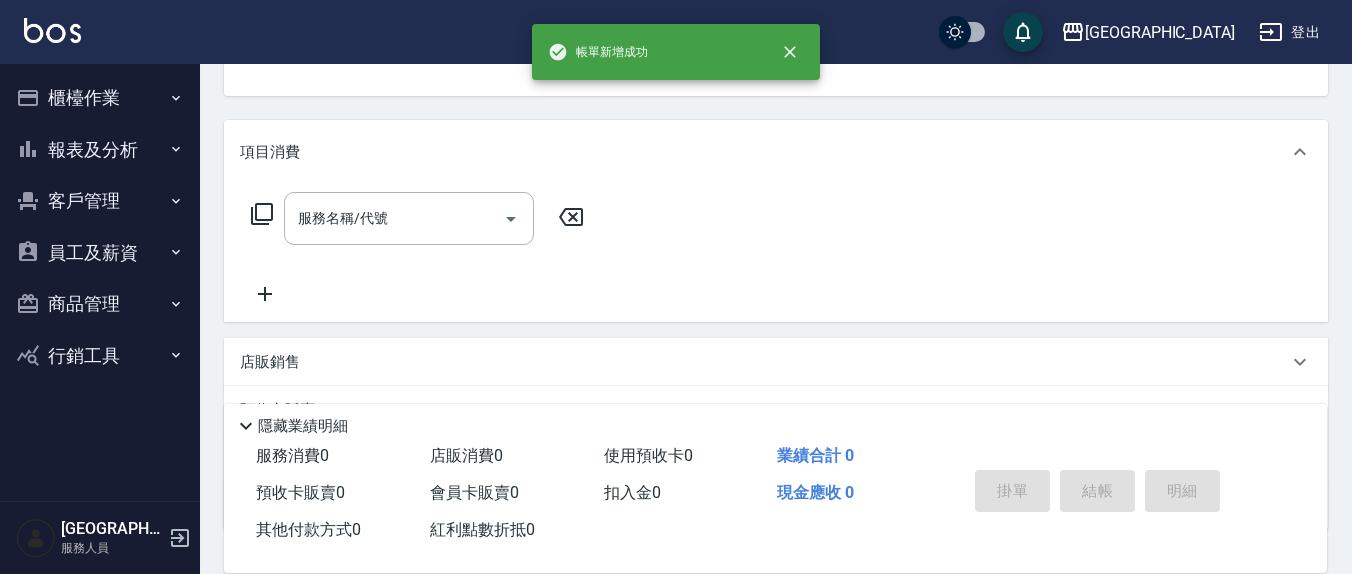 scroll, scrollTop: 193, scrollLeft: 0, axis: vertical 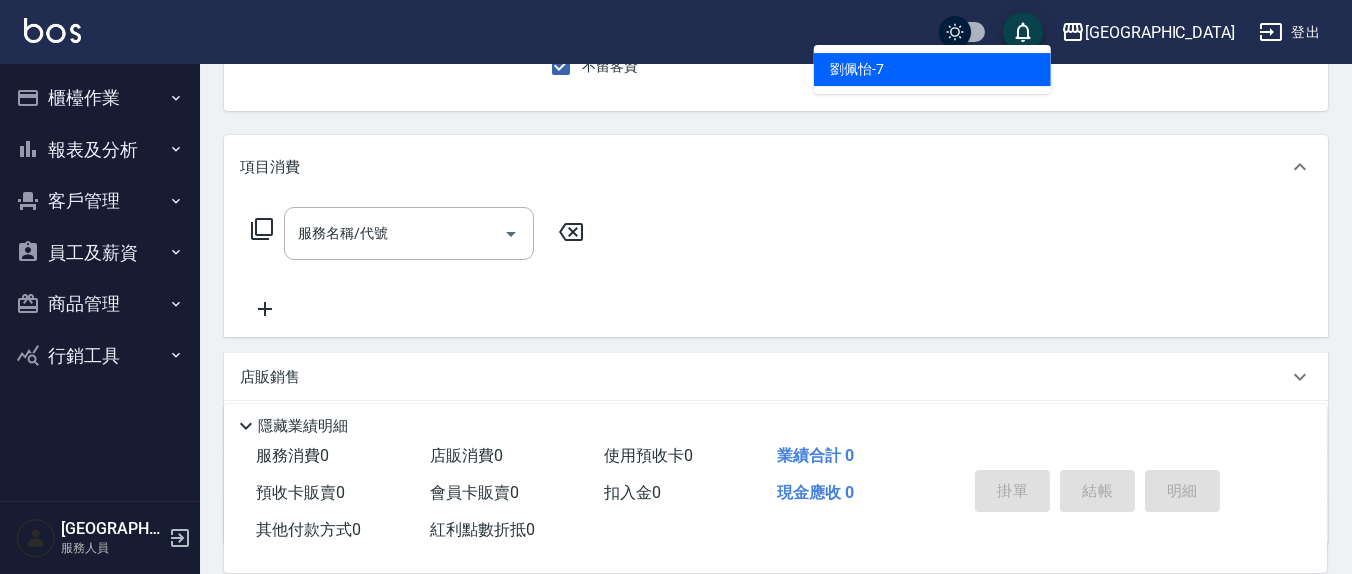type on "[PERSON_NAME]7" 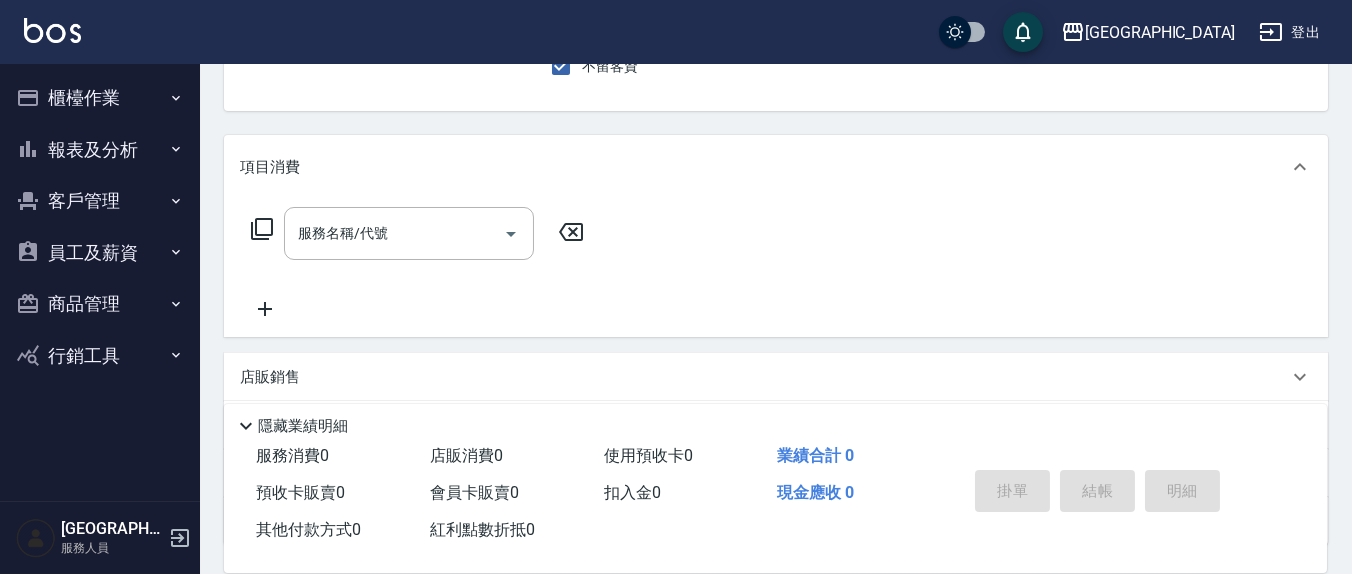 scroll, scrollTop: 185, scrollLeft: 0, axis: vertical 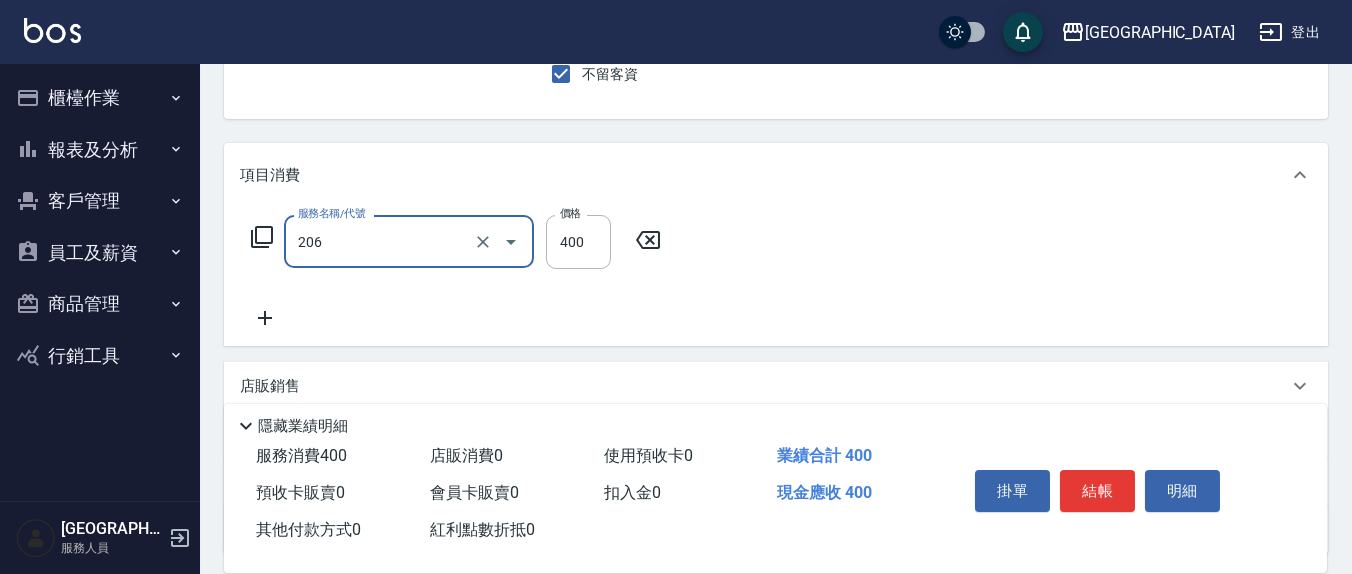 type on "健康洗(206)" 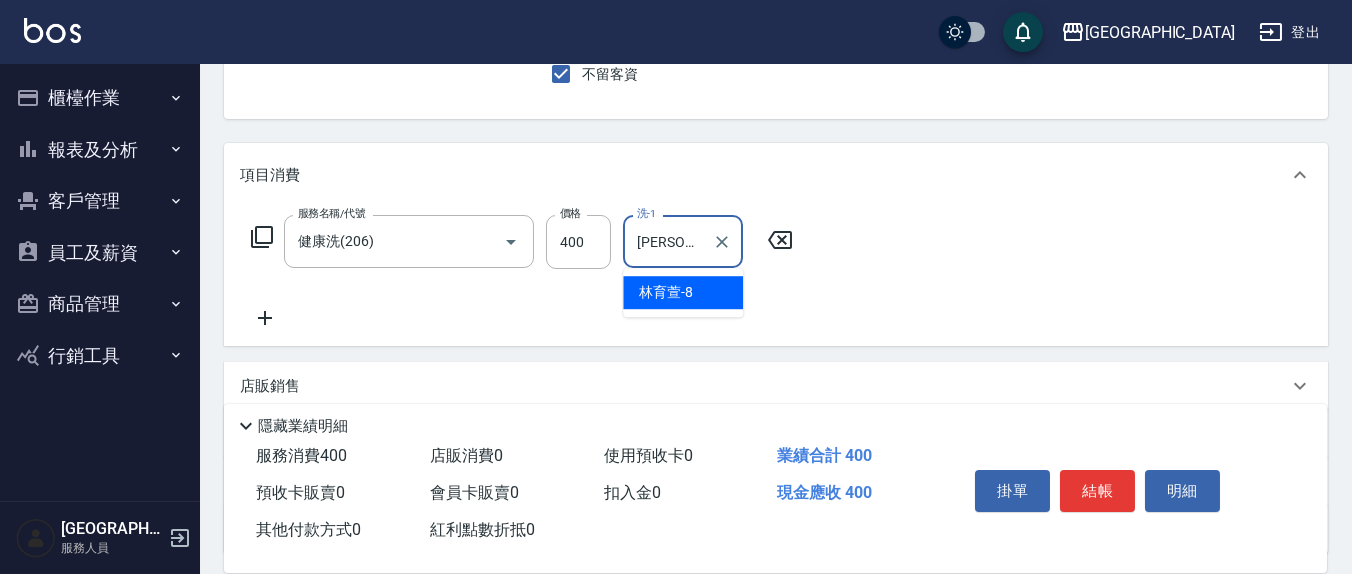 type on "[PERSON_NAME]-8" 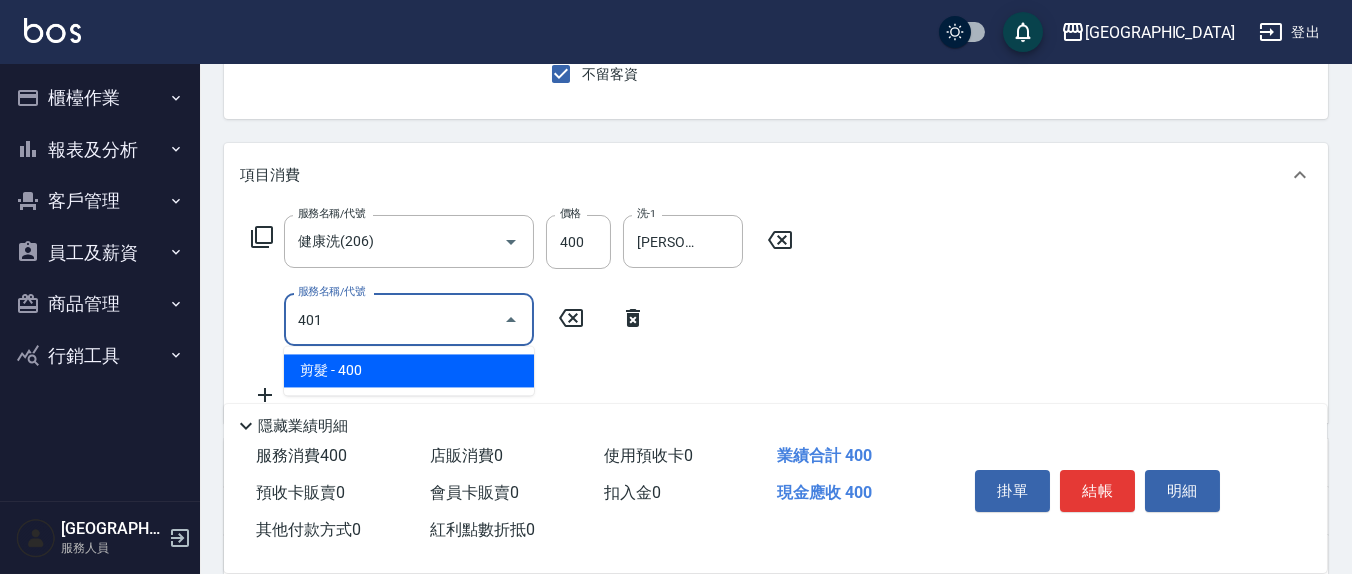 type on "剪髮(401)" 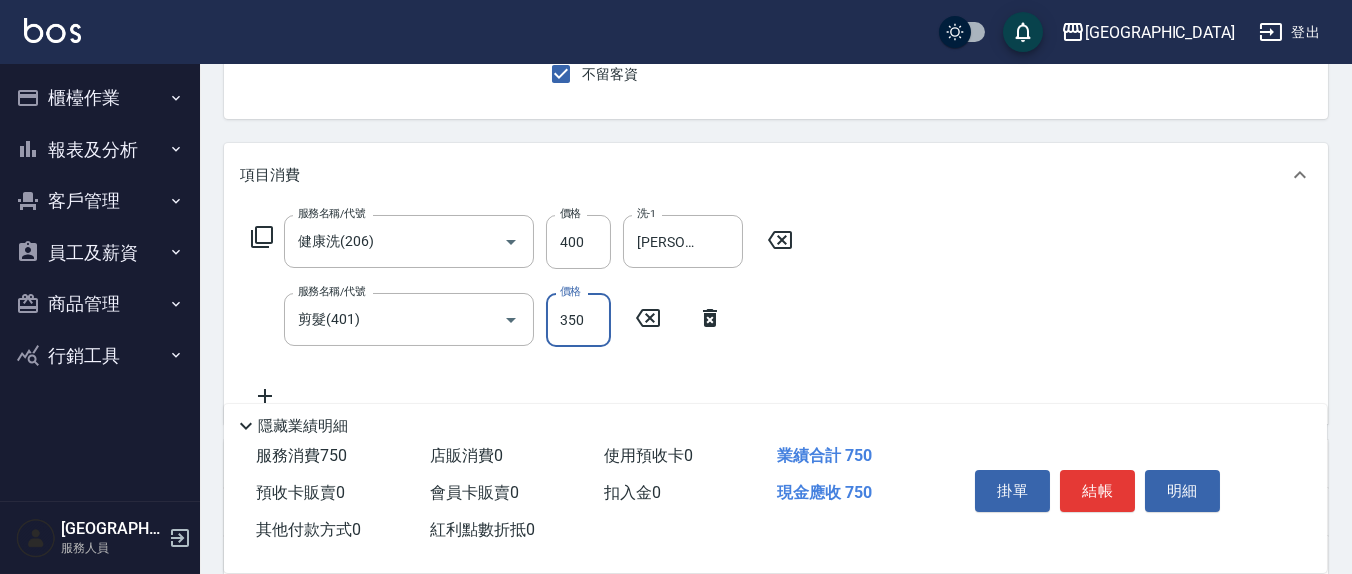 type on "350" 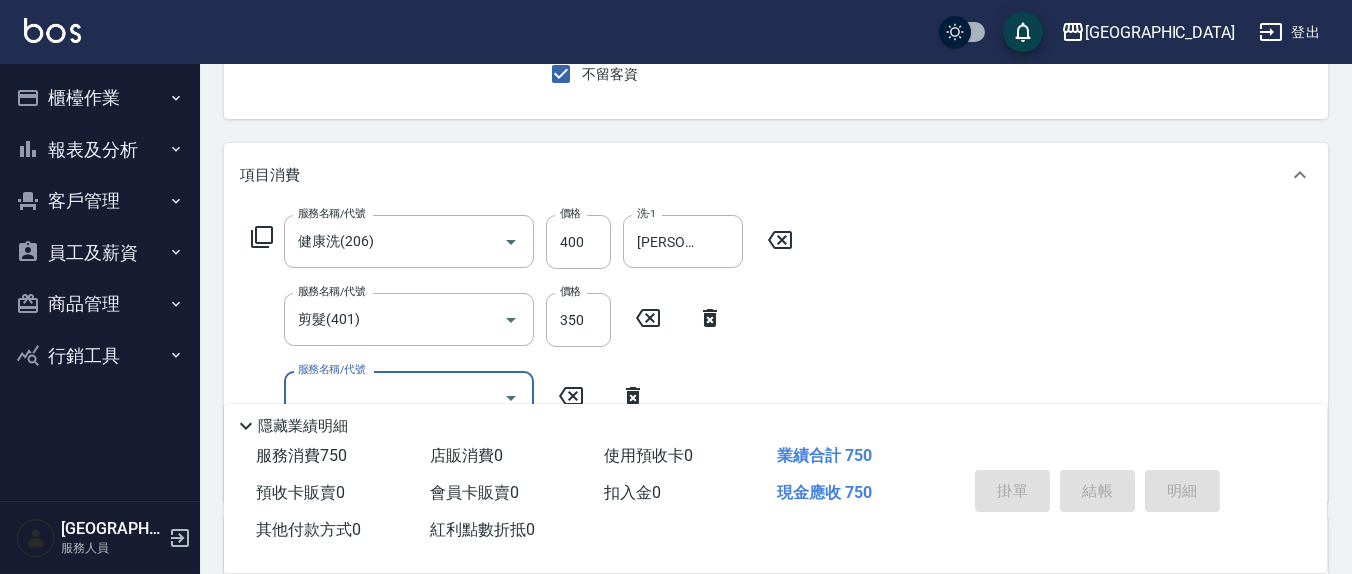 type 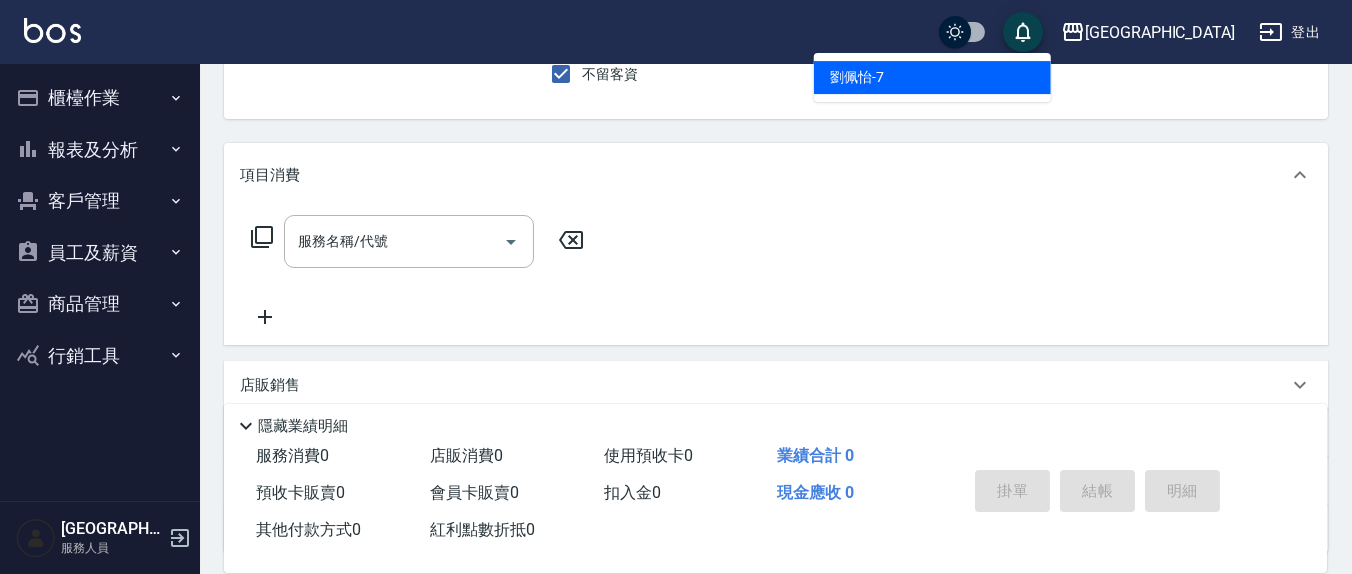 type on "[PERSON_NAME]7" 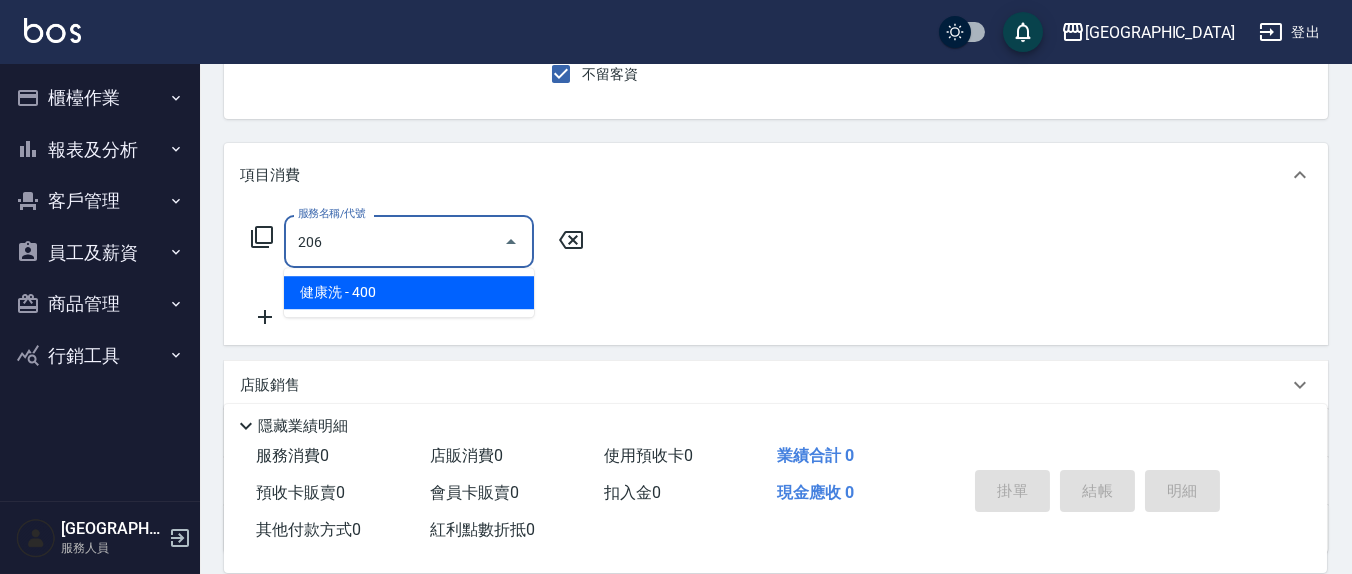 type on "健康洗(206)" 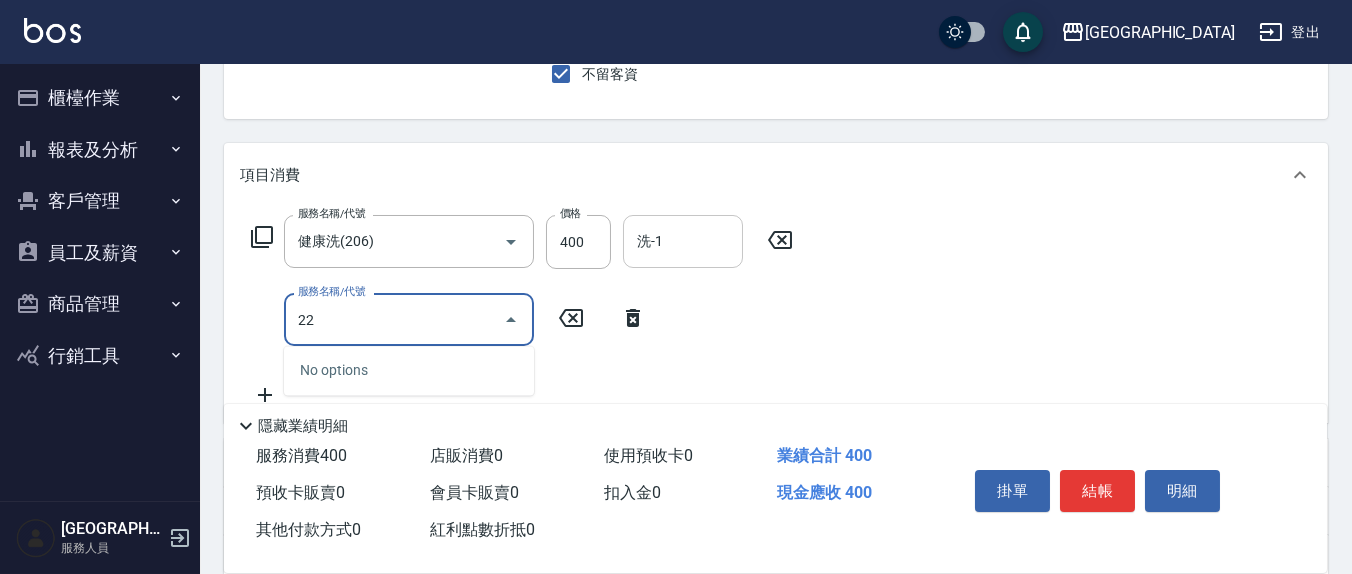 type on "22" 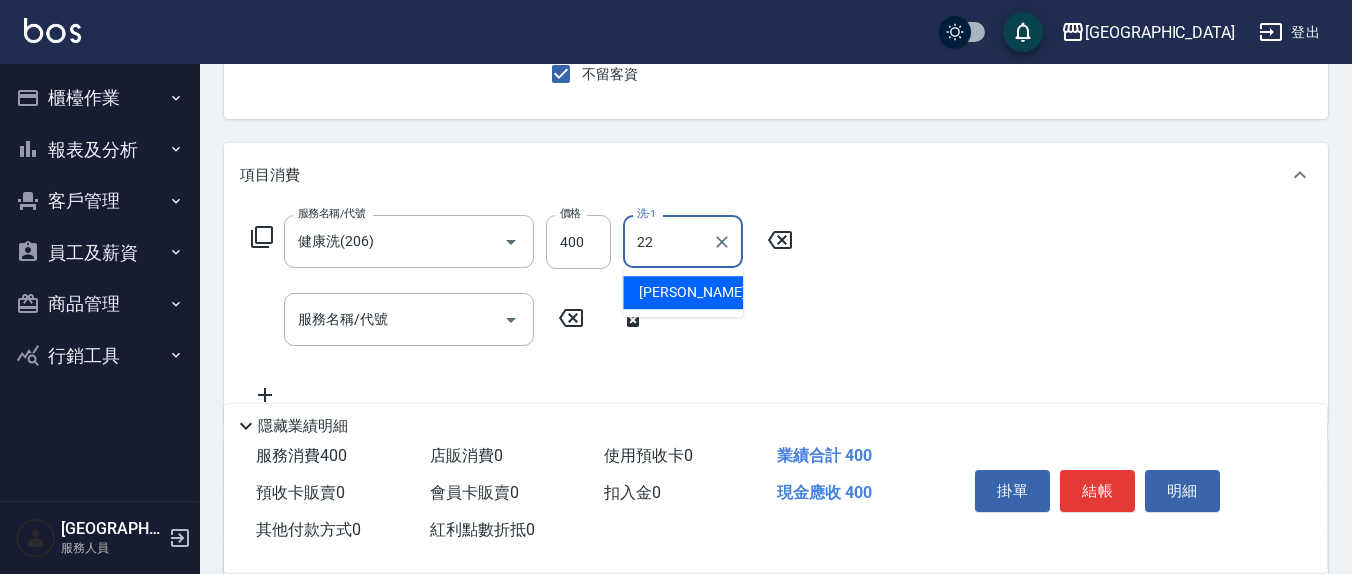 type on "[PERSON_NAME]-22" 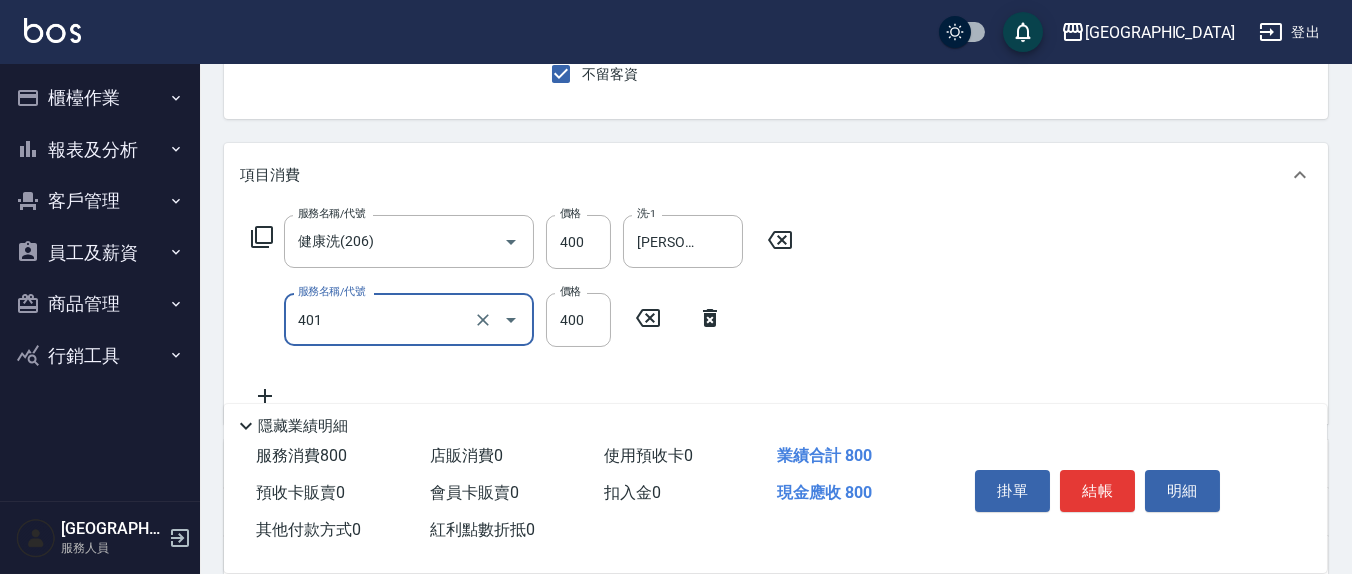 type on "剪髮(401)" 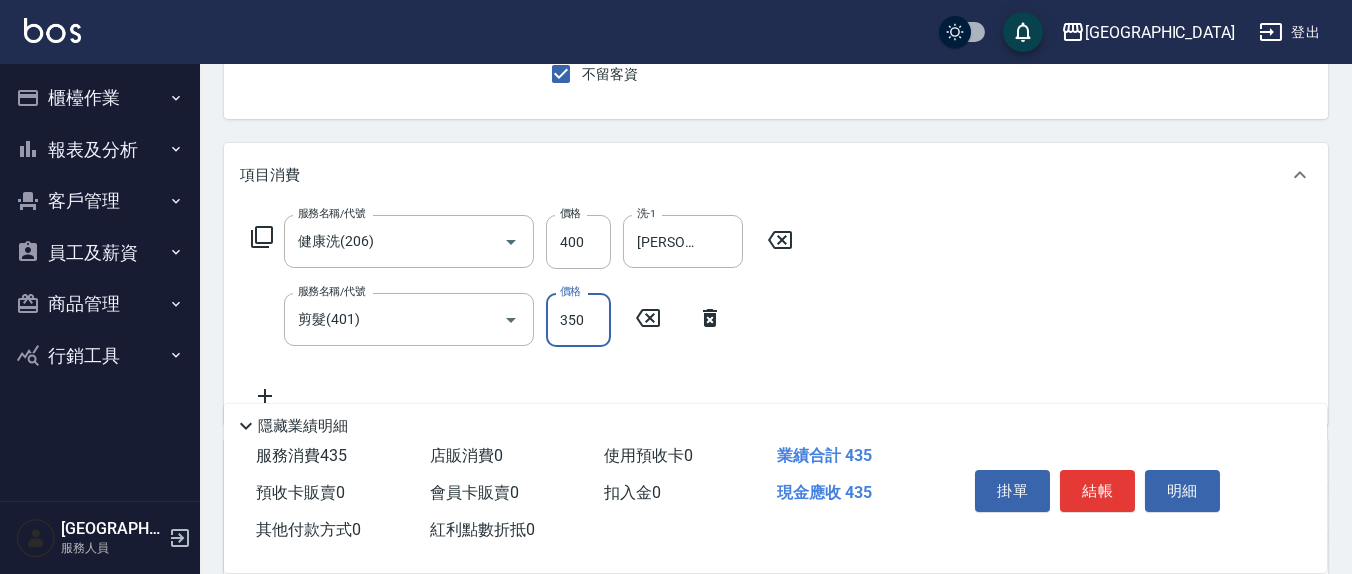 type on "350" 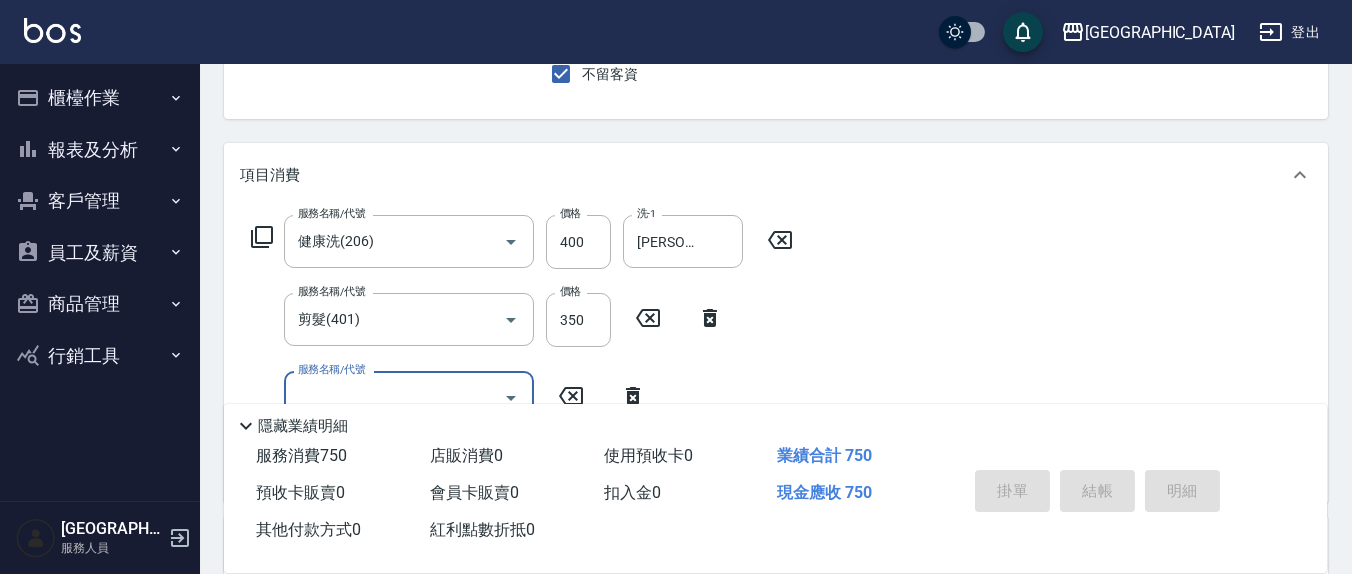 type on "[DATE] 15:46" 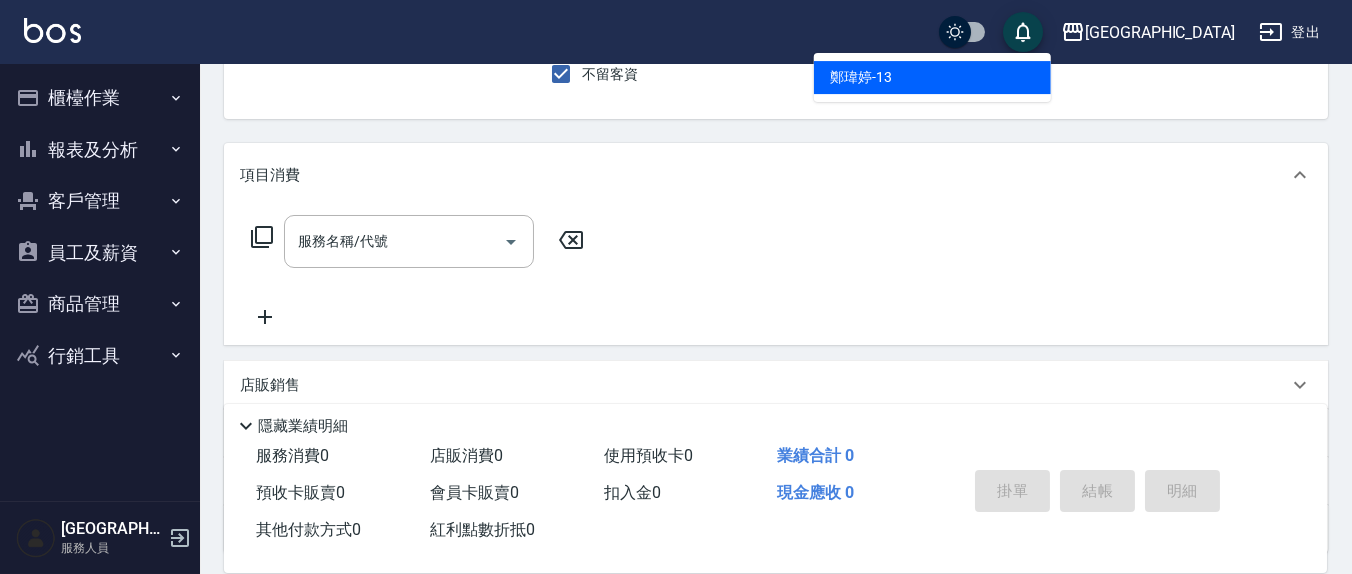 type on "[PERSON_NAME]-13" 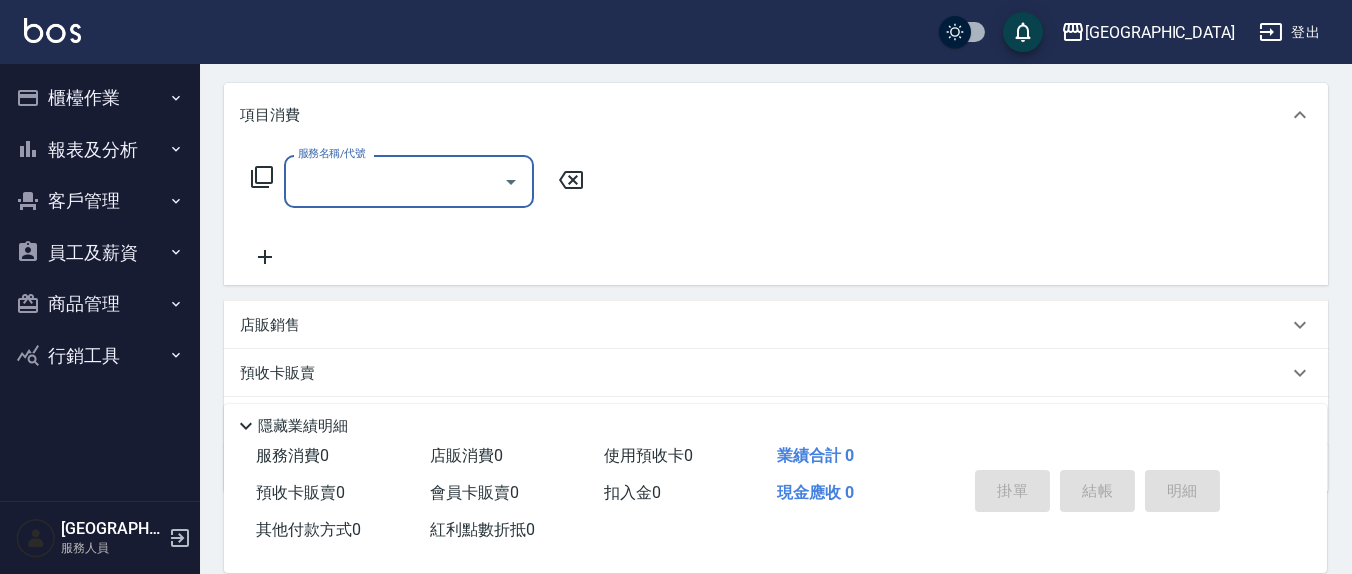 scroll, scrollTop: 144, scrollLeft: 0, axis: vertical 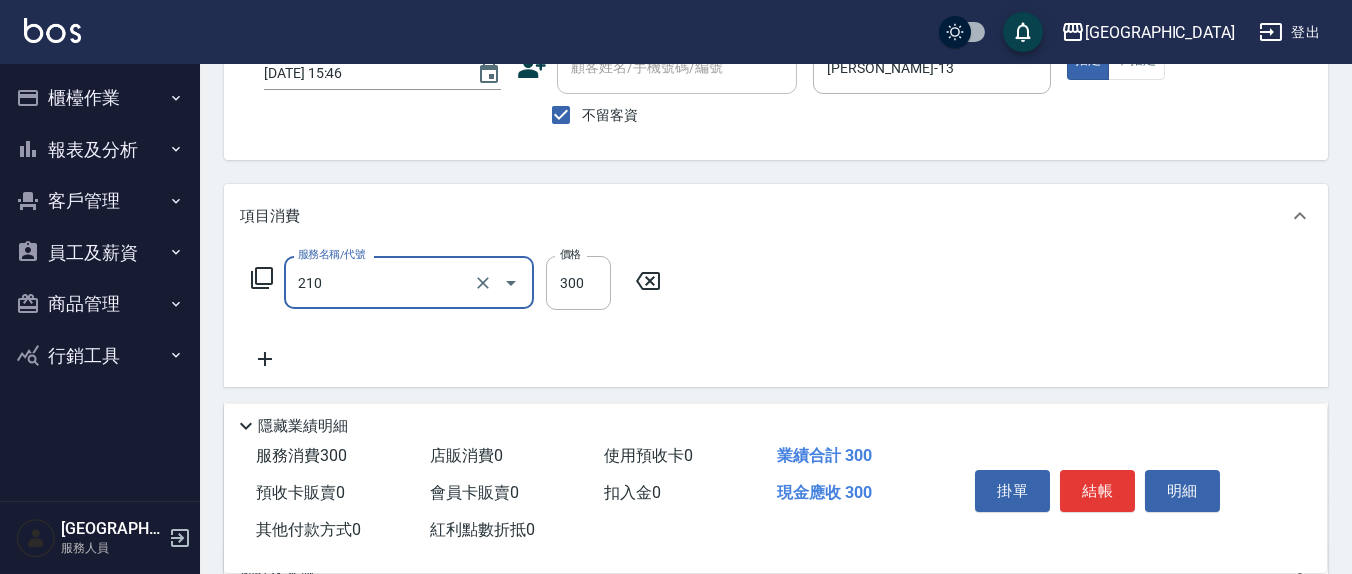 type on "[PERSON_NAME]洗髮精(210)" 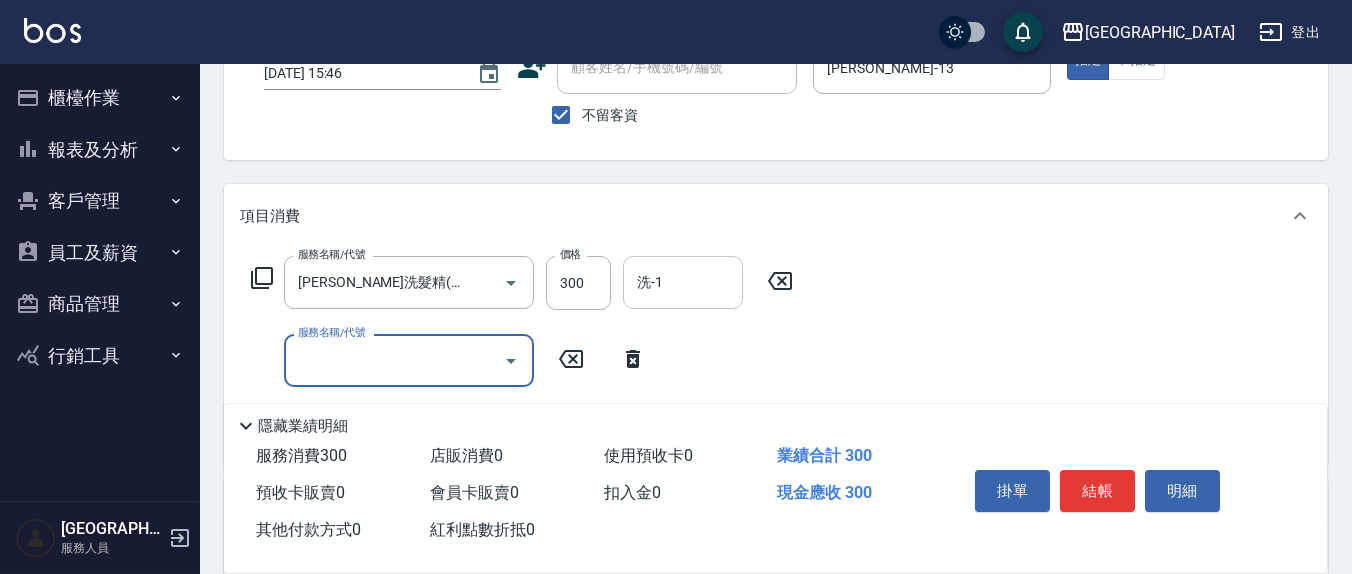 click on "洗-1" at bounding box center [683, 282] 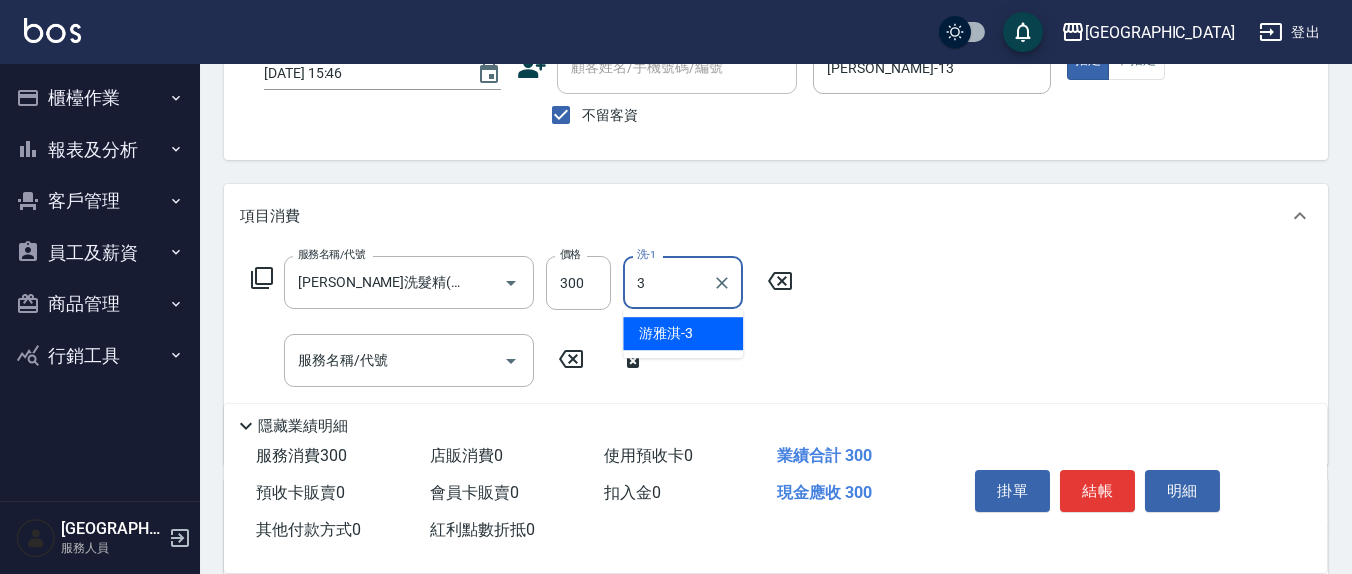 type on "[PERSON_NAME]-3" 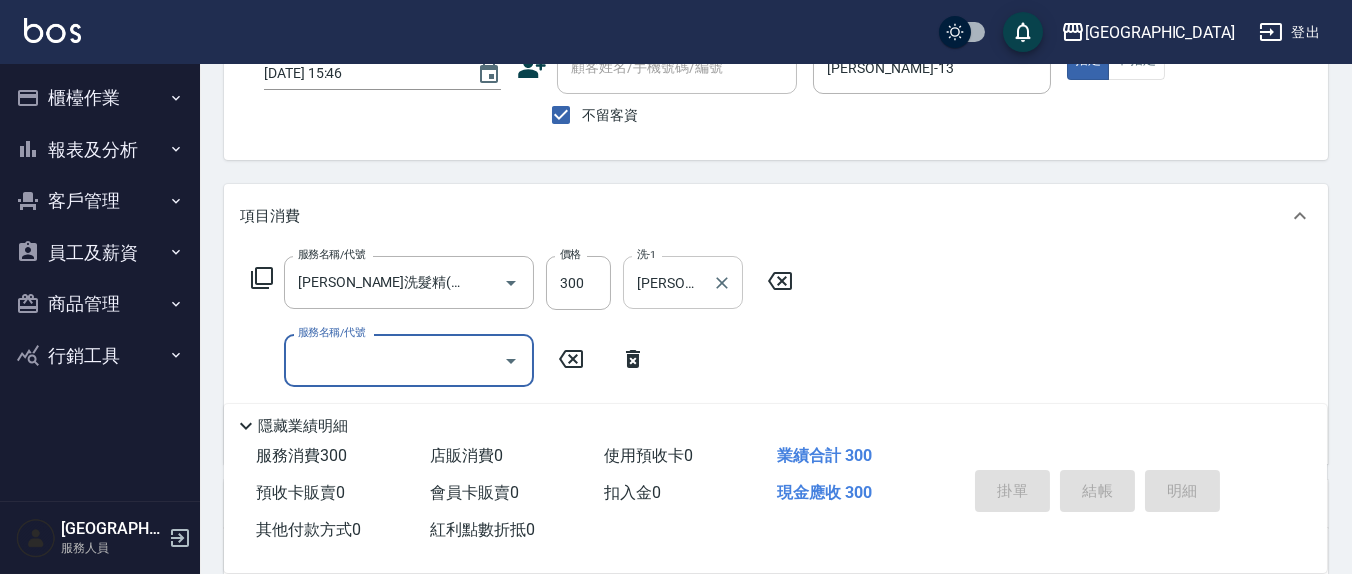 type on "[DATE] 15:49" 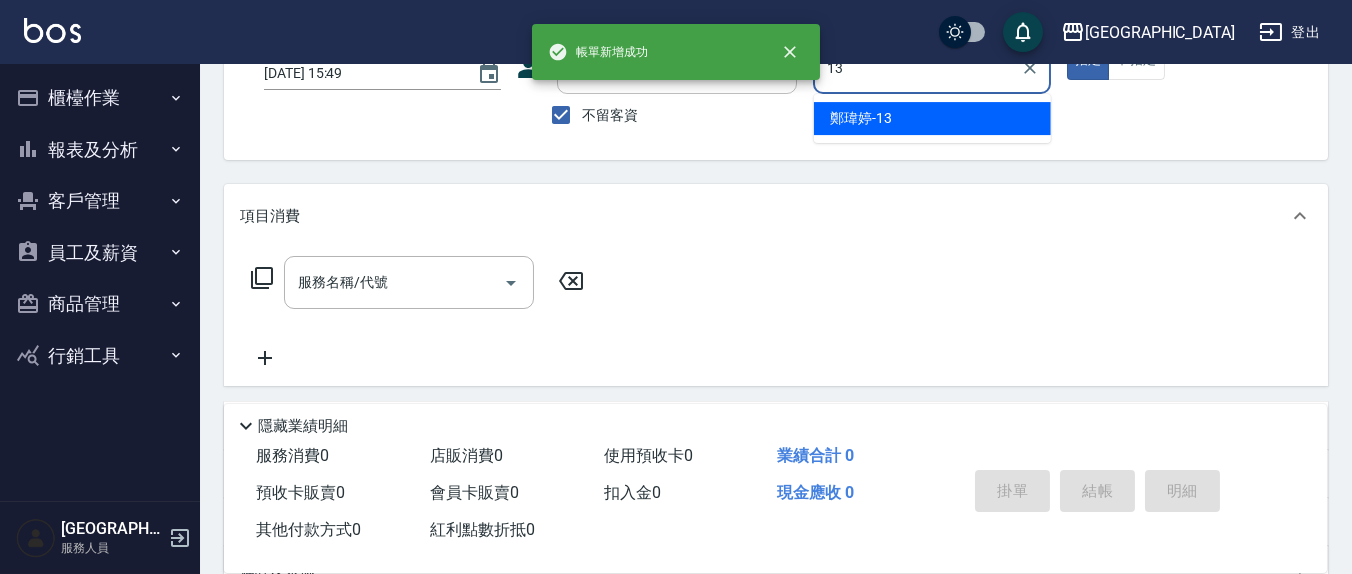 type on "[PERSON_NAME]-13" 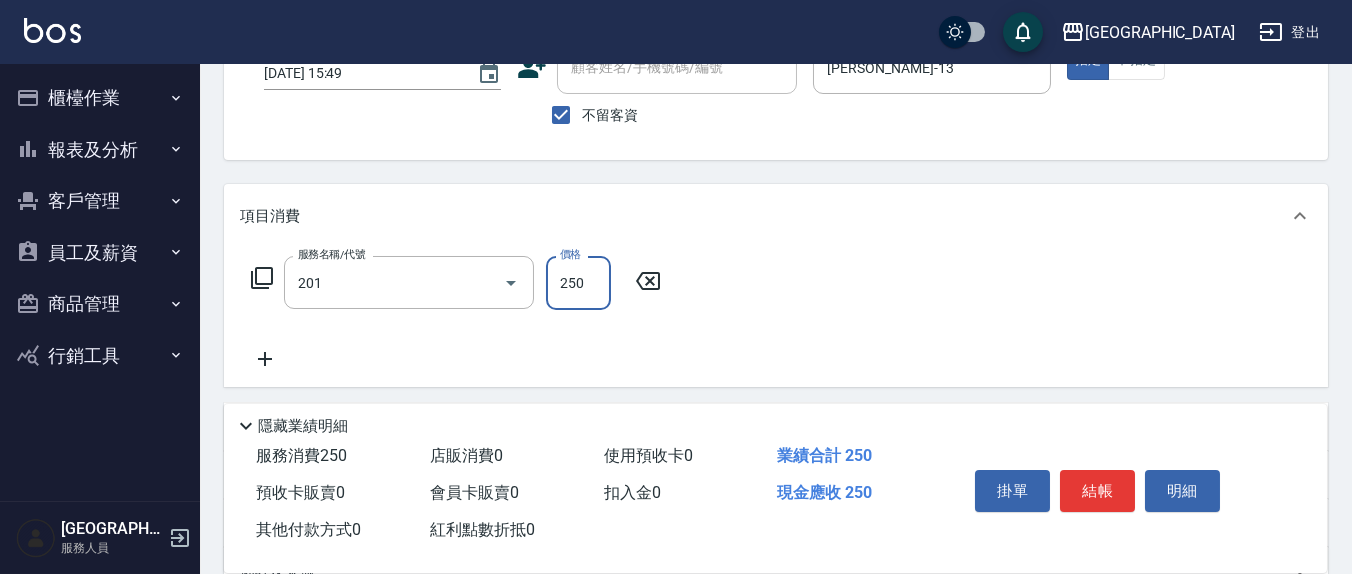 type on "洗髮(201)" 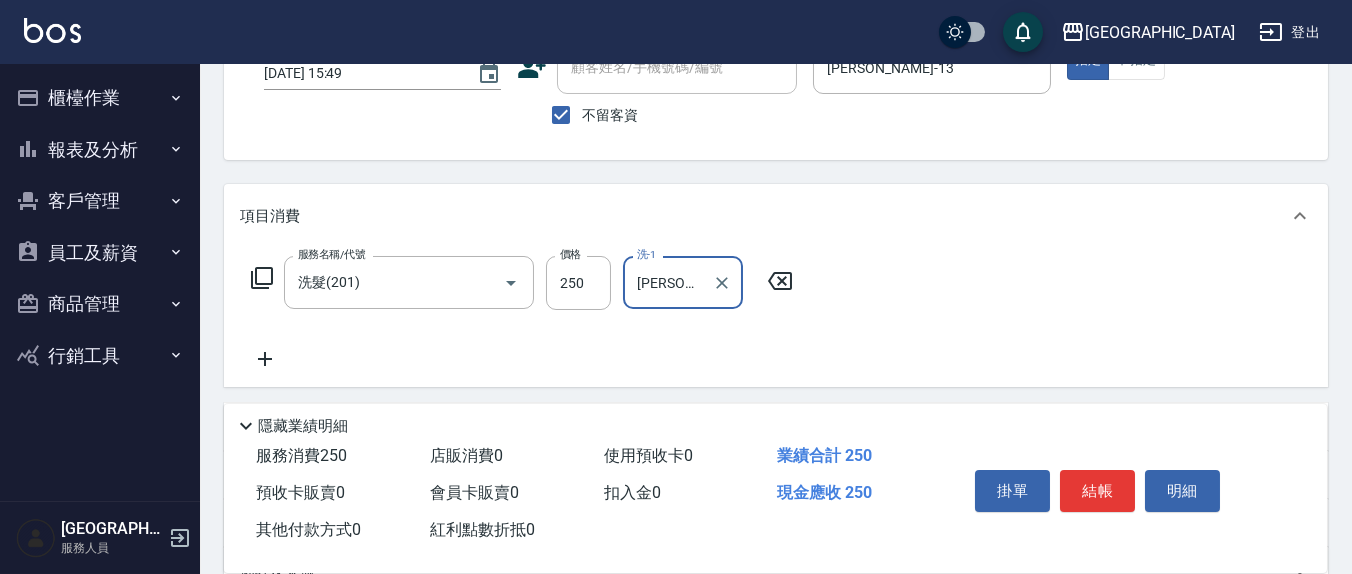 type on "[PERSON_NAME]-8" 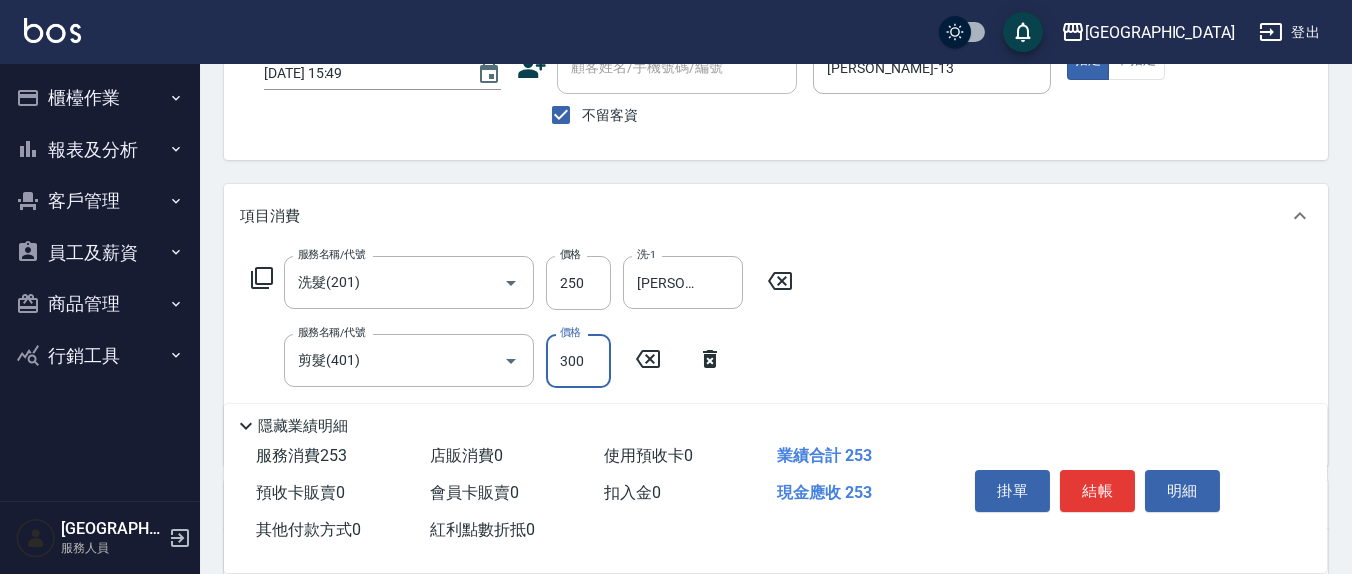 type on "300" 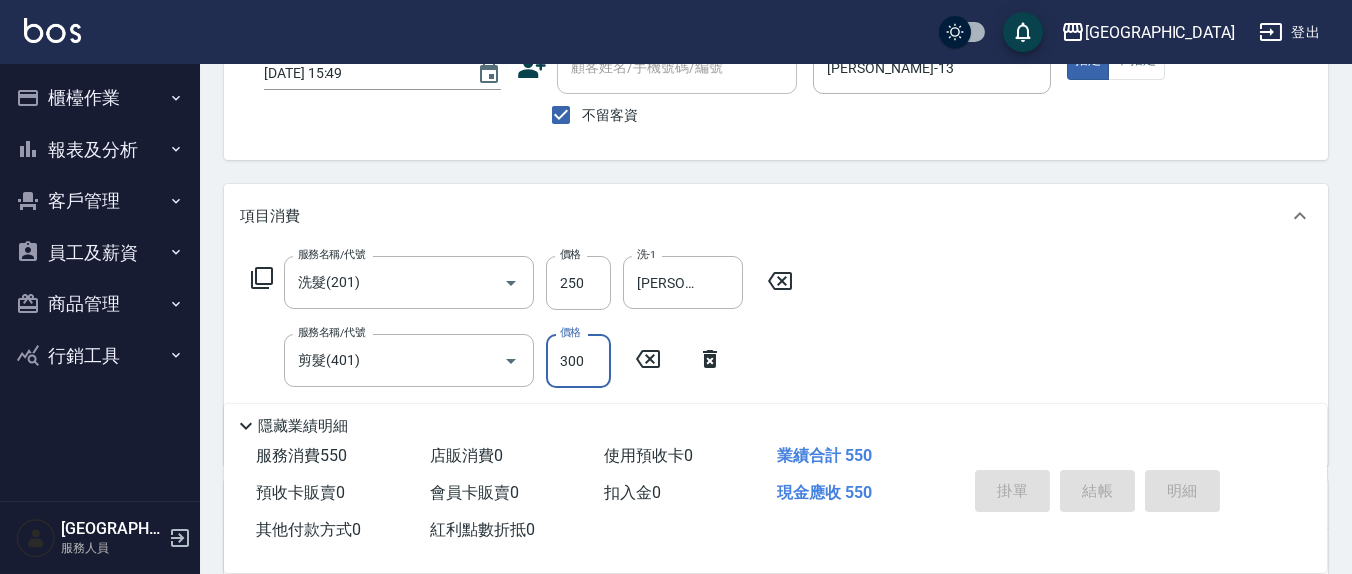 type 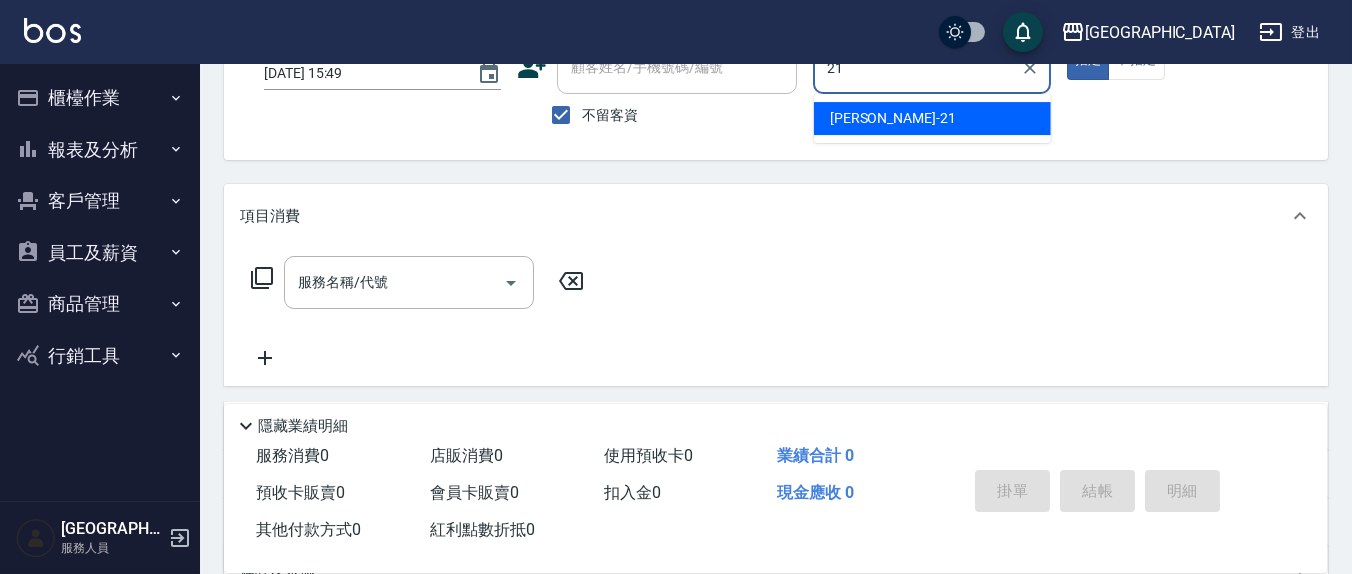 type on "2" 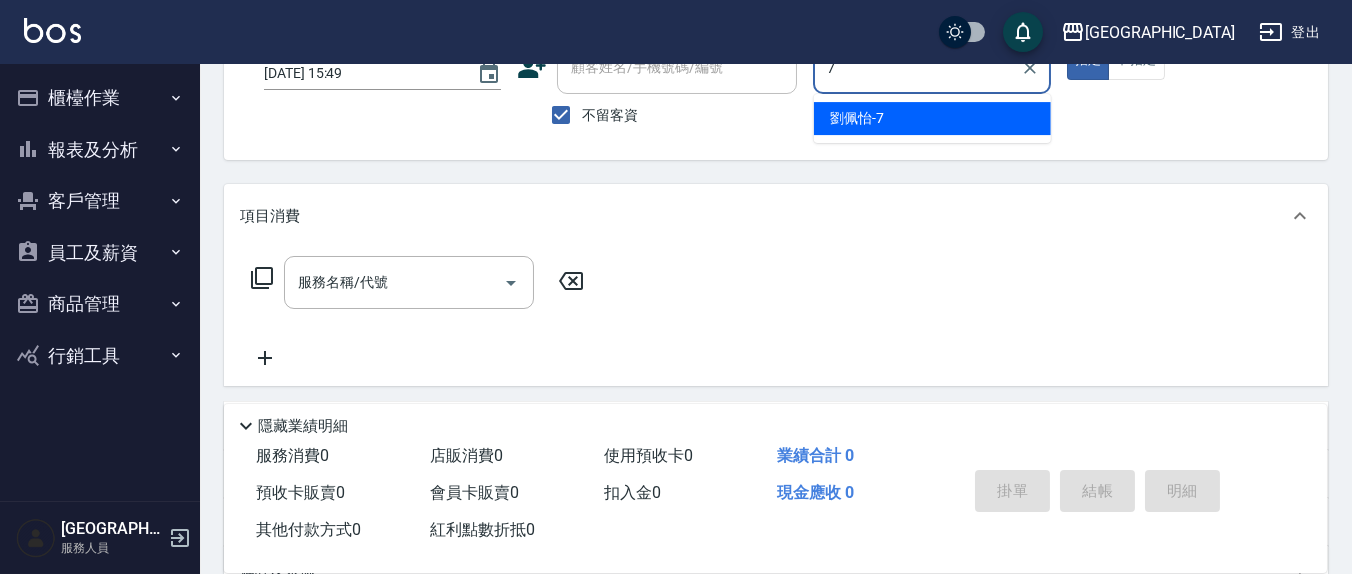 type on "[PERSON_NAME]7" 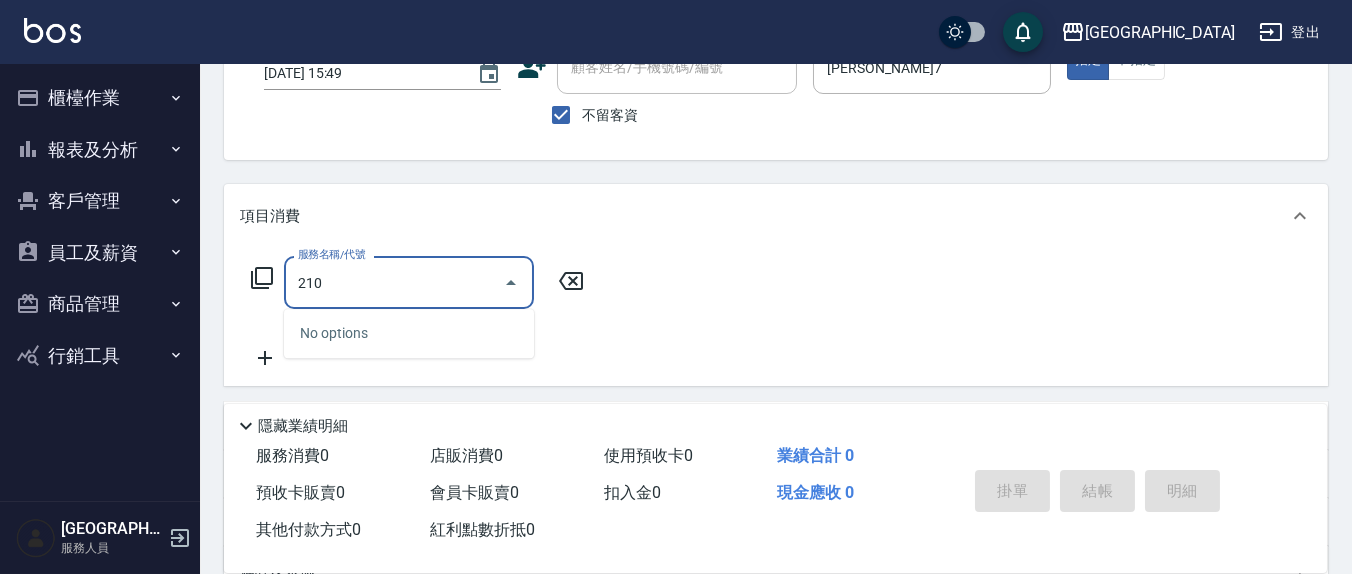 type on "[PERSON_NAME]洗髮精(210)" 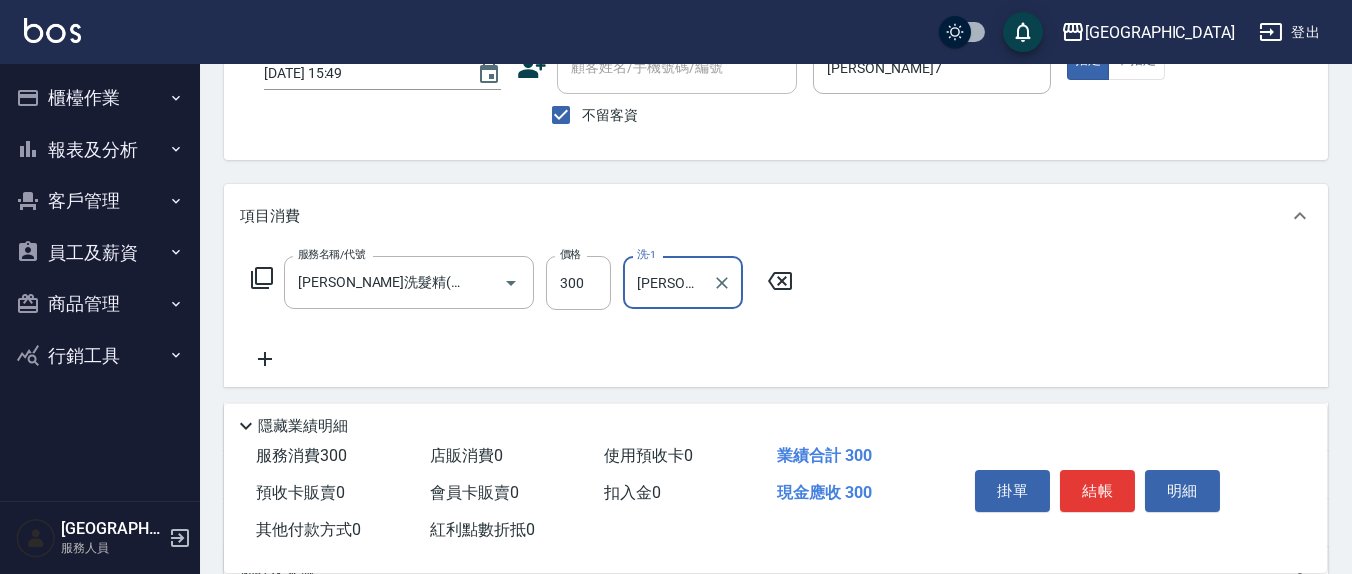 type on "[PERSON_NAME]-8" 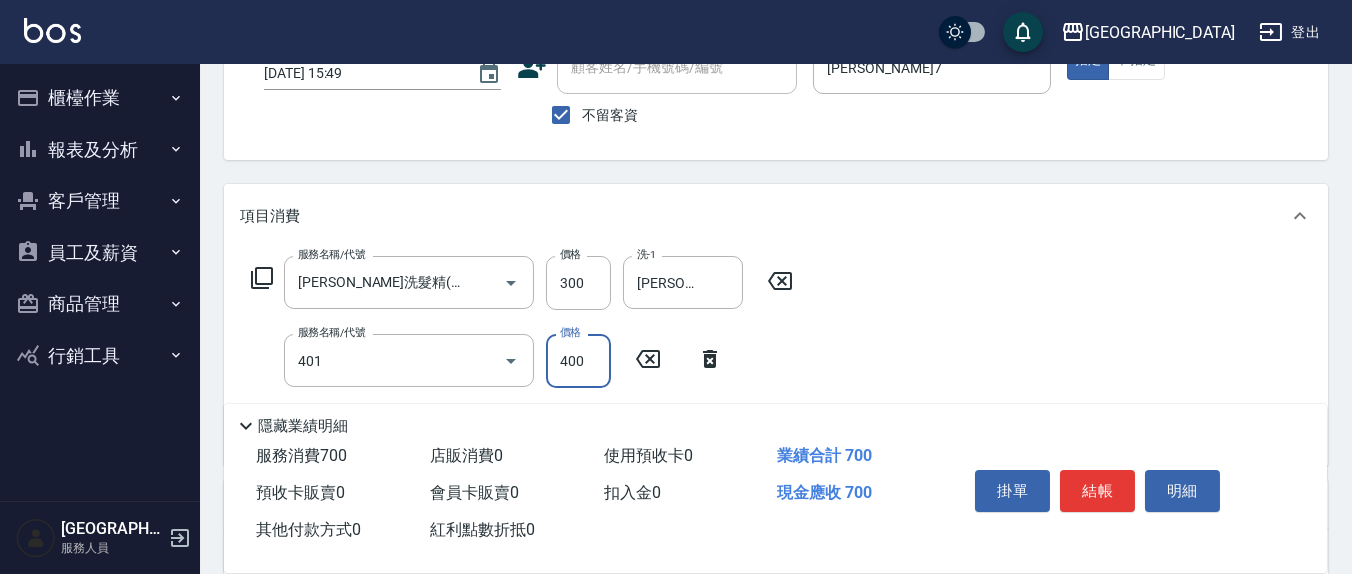 type on "剪髮(401)" 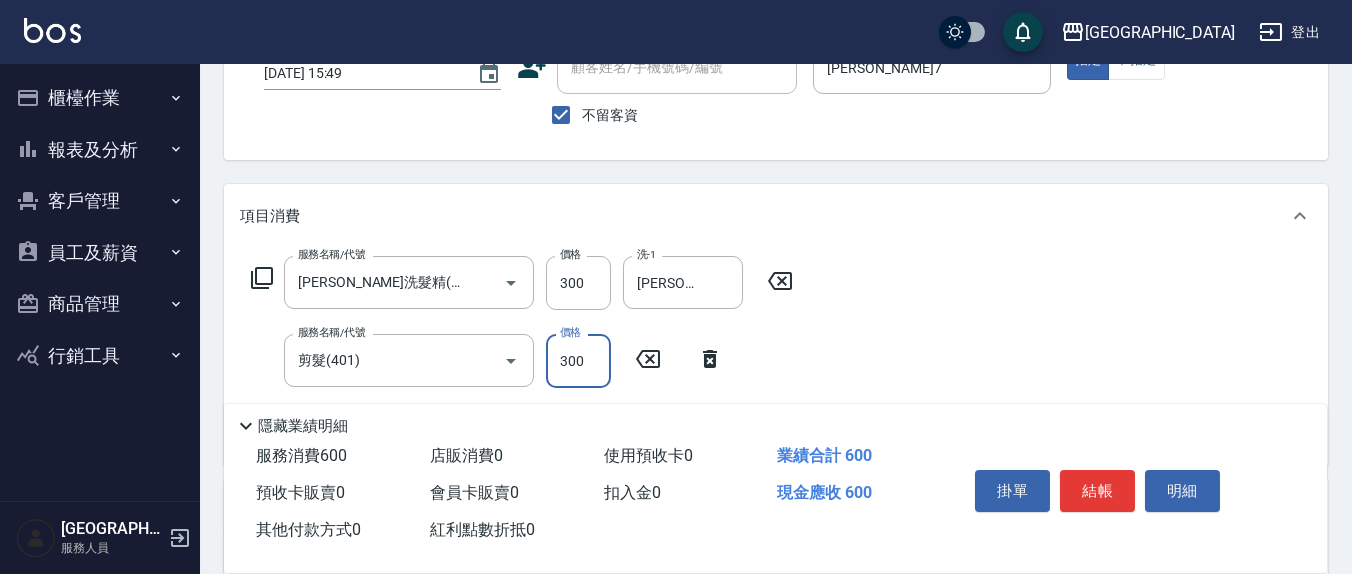 type on "300" 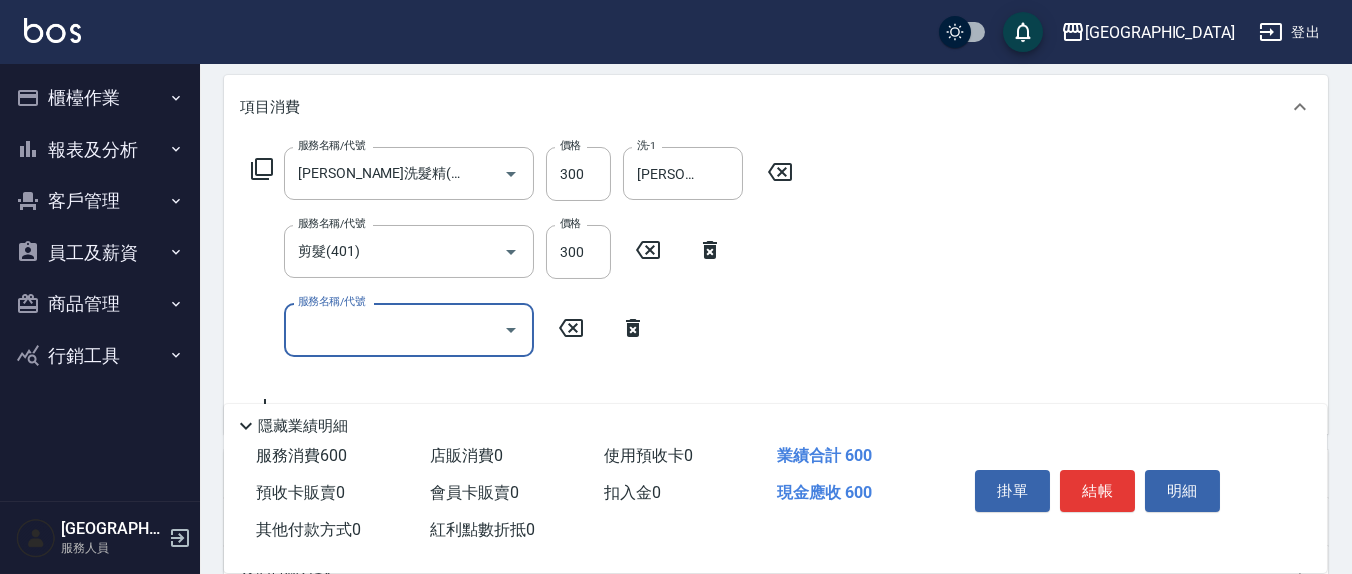 scroll, scrollTop: 352, scrollLeft: 0, axis: vertical 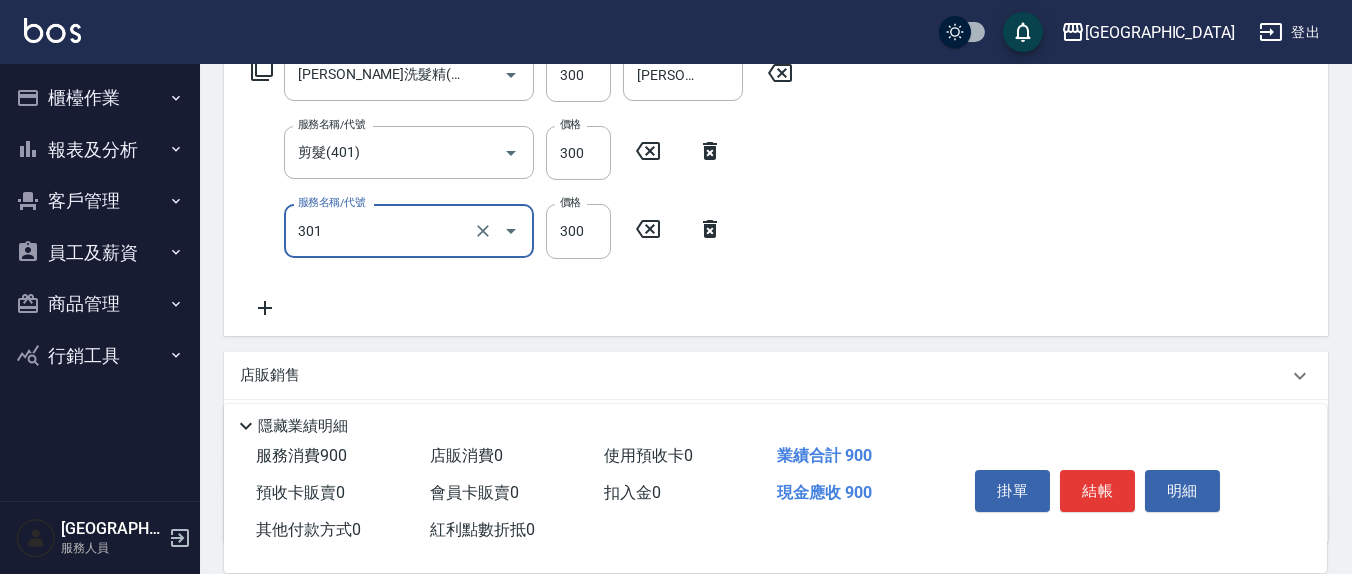 type on "補燙599以下(301)" 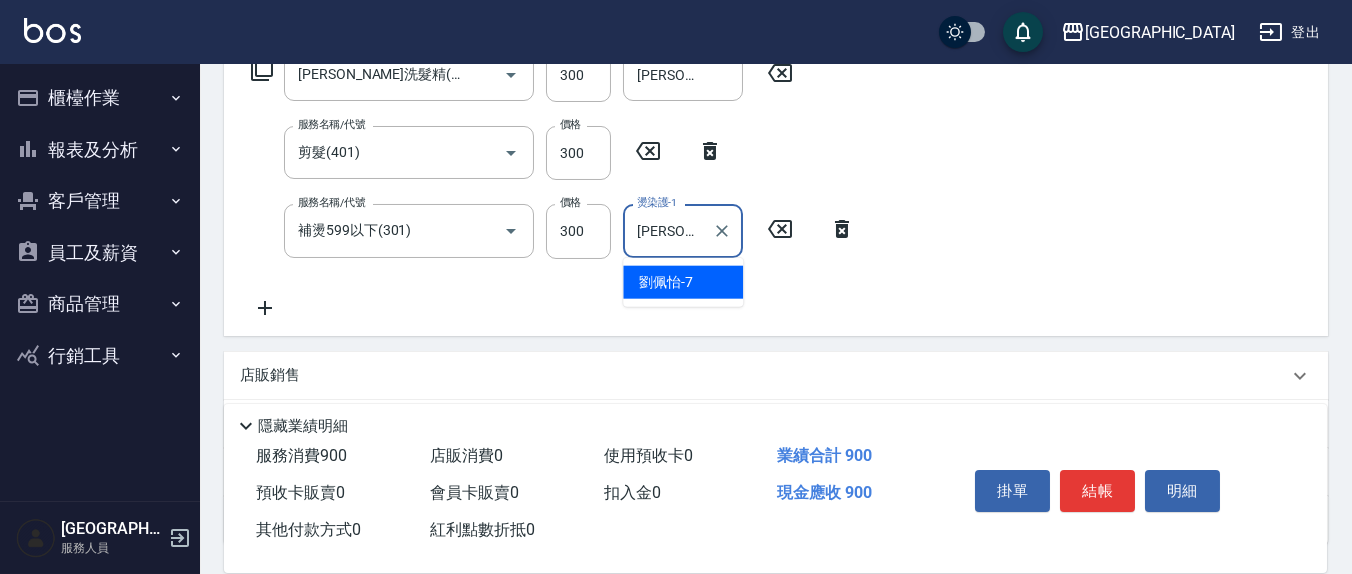 type on "[PERSON_NAME]7" 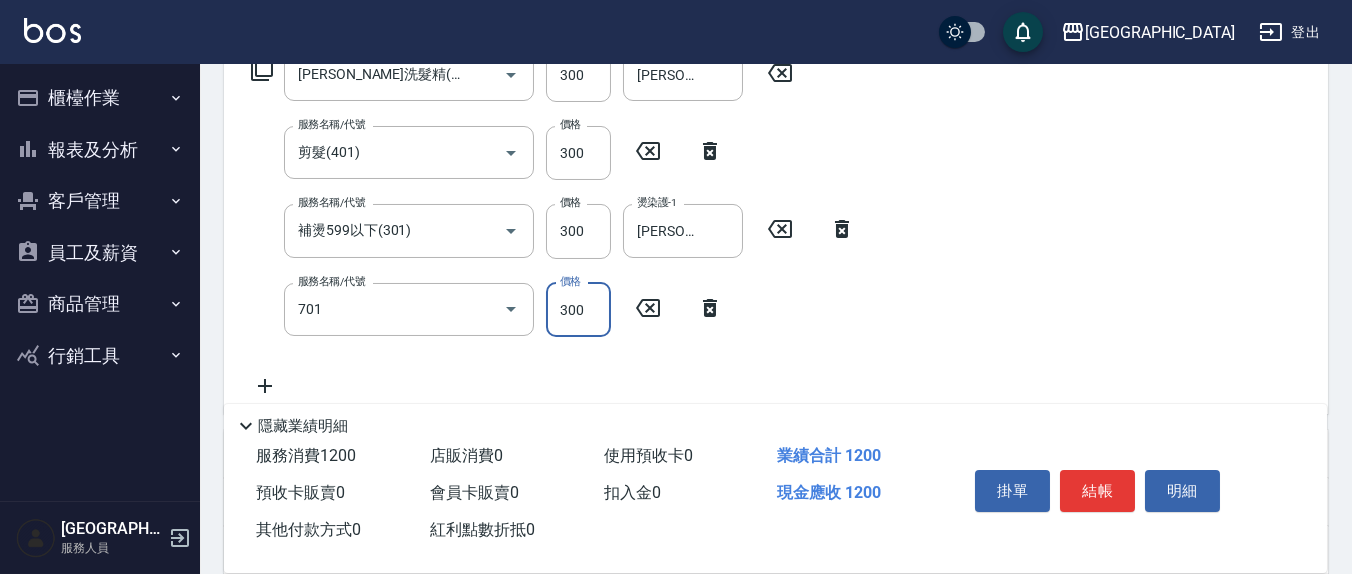 type on "自備護髮(701)" 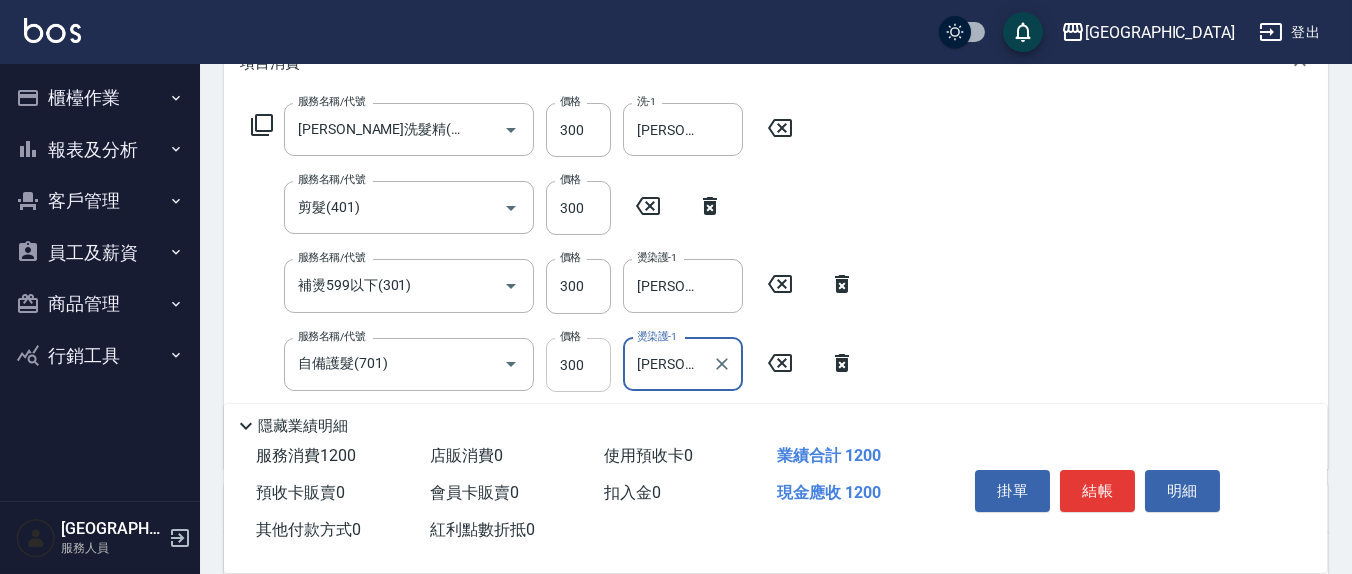 scroll, scrollTop: 352, scrollLeft: 0, axis: vertical 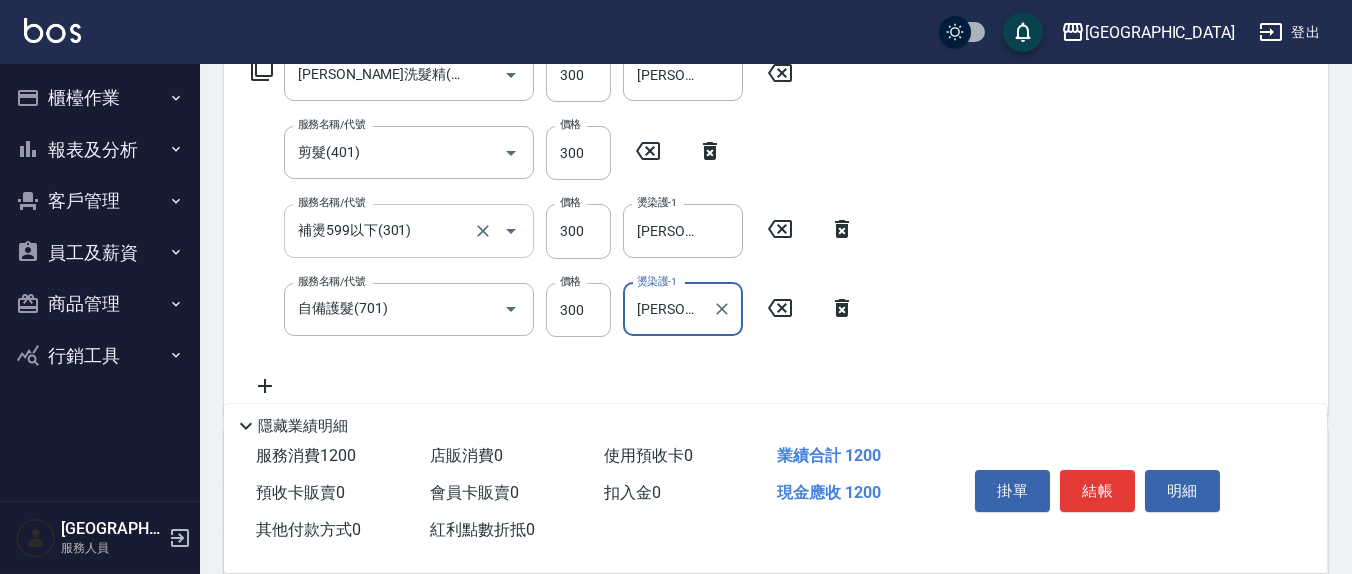 drag, startPoint x: 484, startPoint y: 228, endPoint x: 482, endPoint y: 203, distance: 25.079872 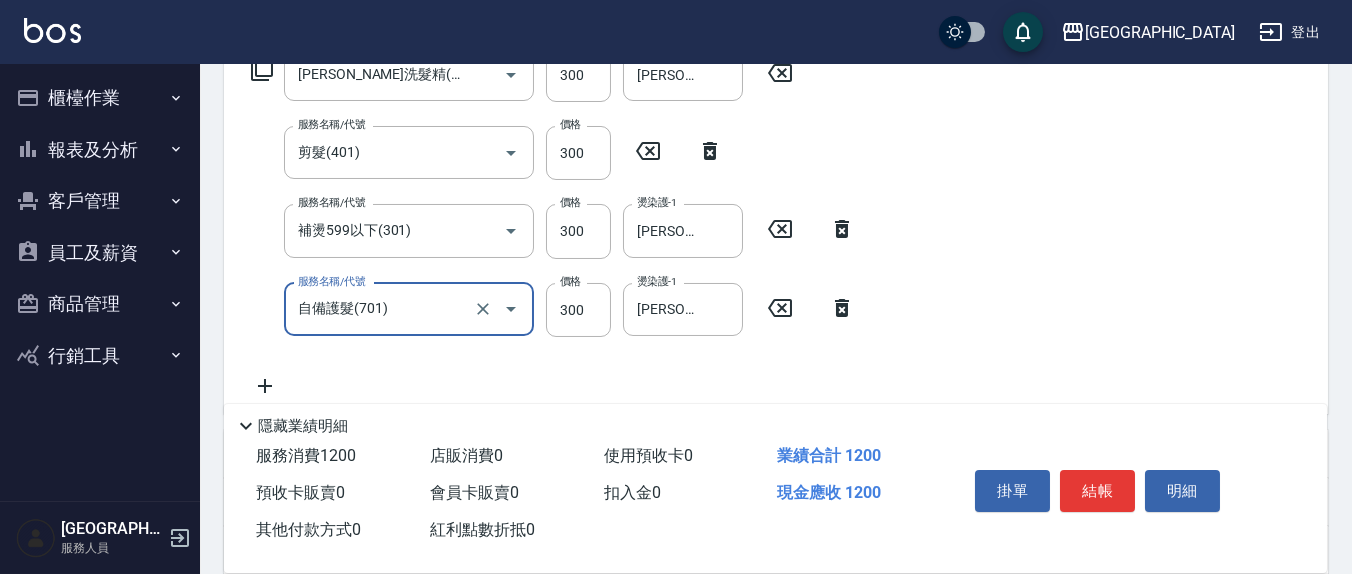 click 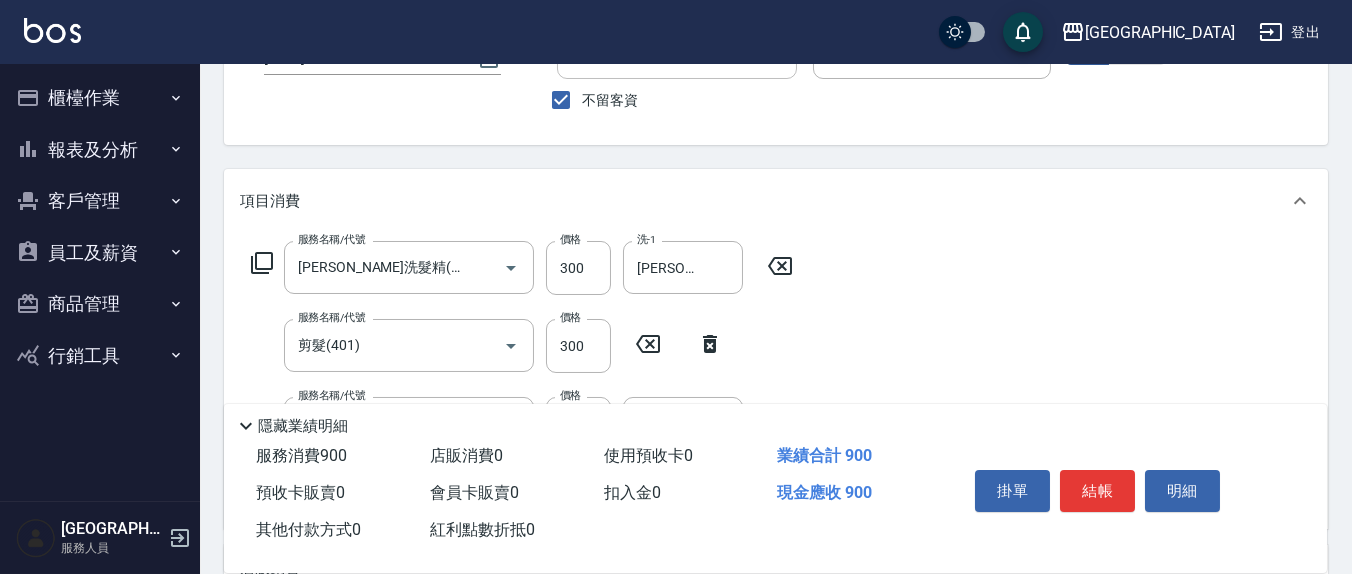 scroll, scrollTop: 144, scrollLeft: 0, axis: vertical 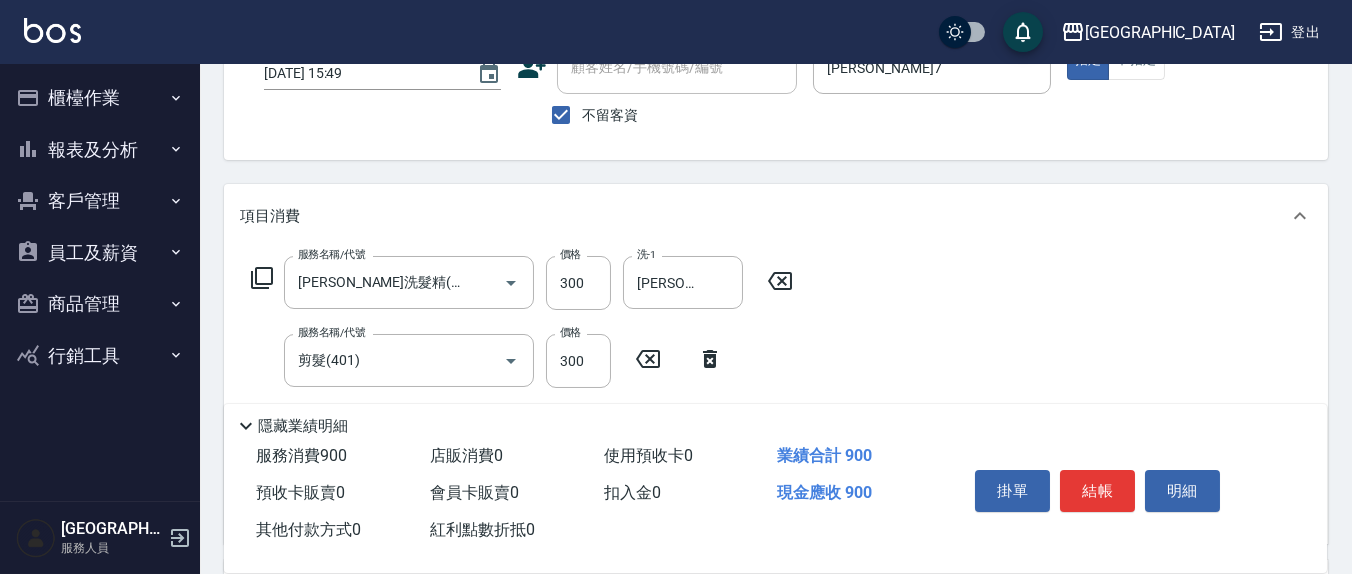 click 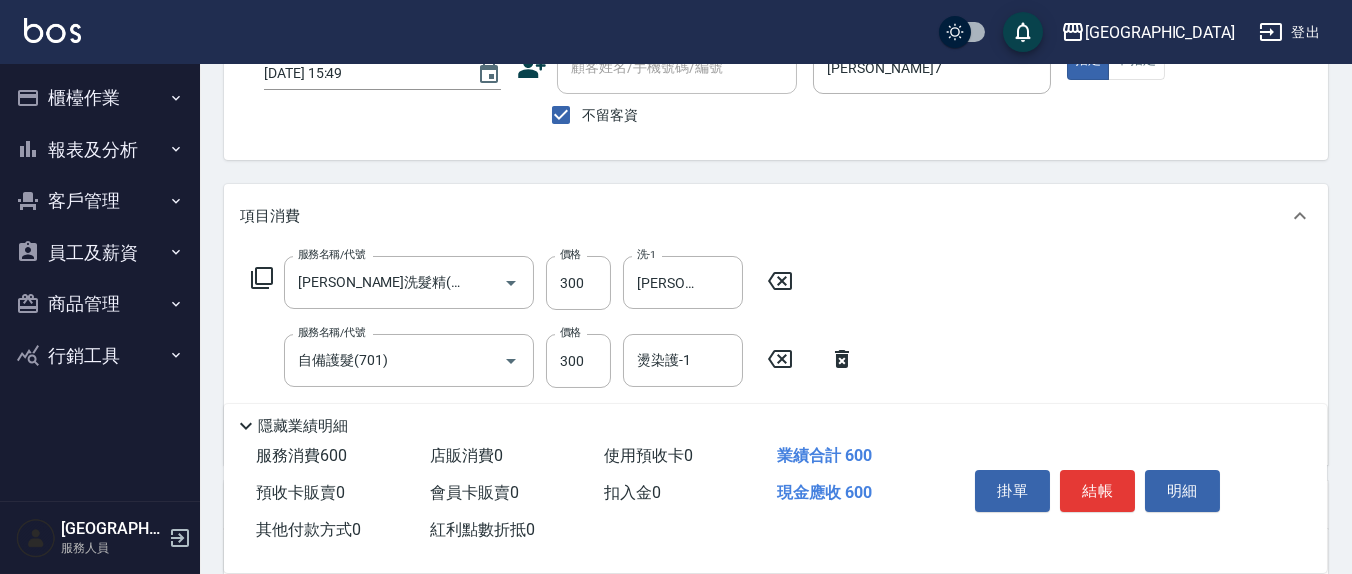 click on "燙染護-1 燙染護-1" at bounding box center (683, 360) 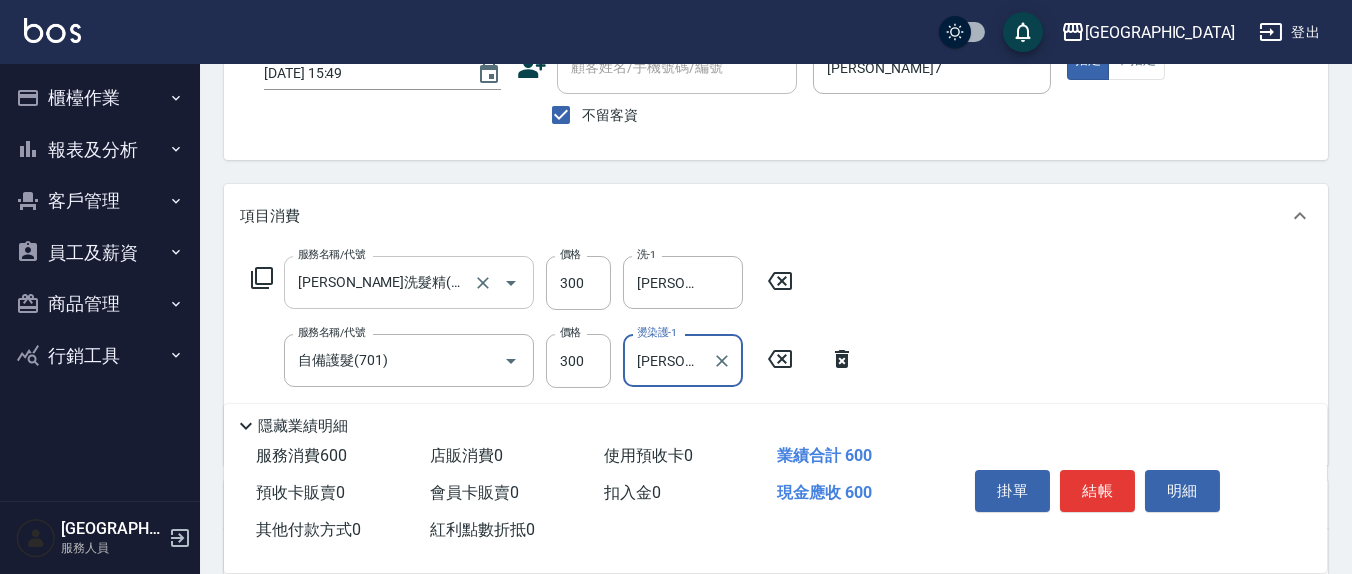 type on "[PERSON_NAME]-8" 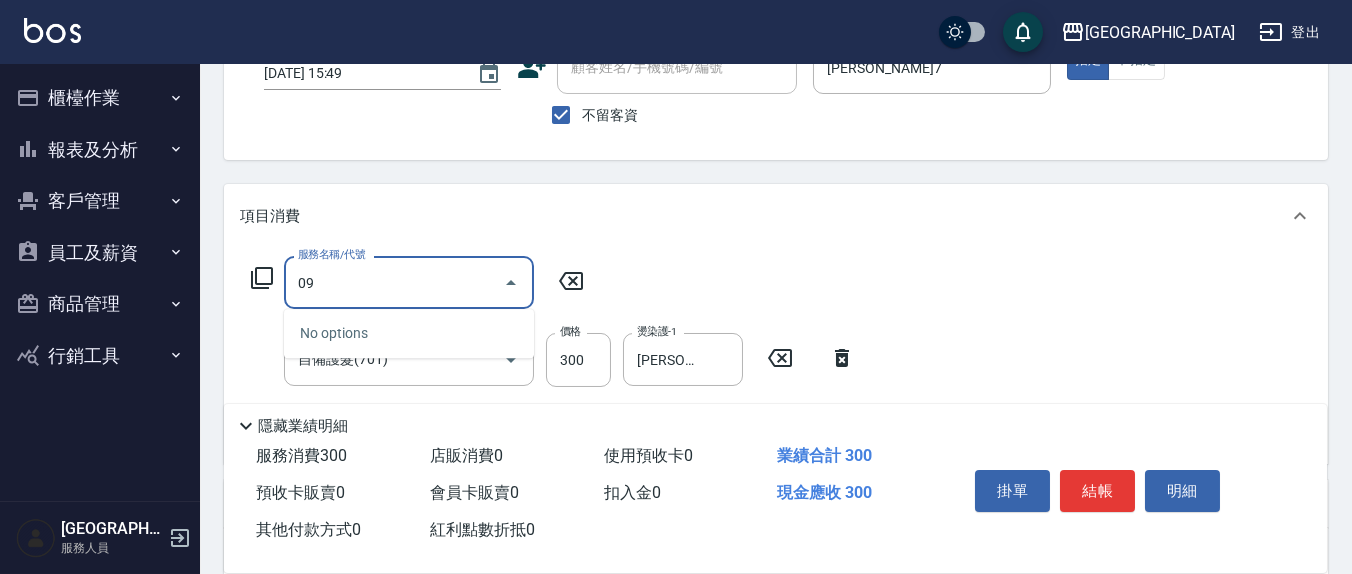 type on "0" 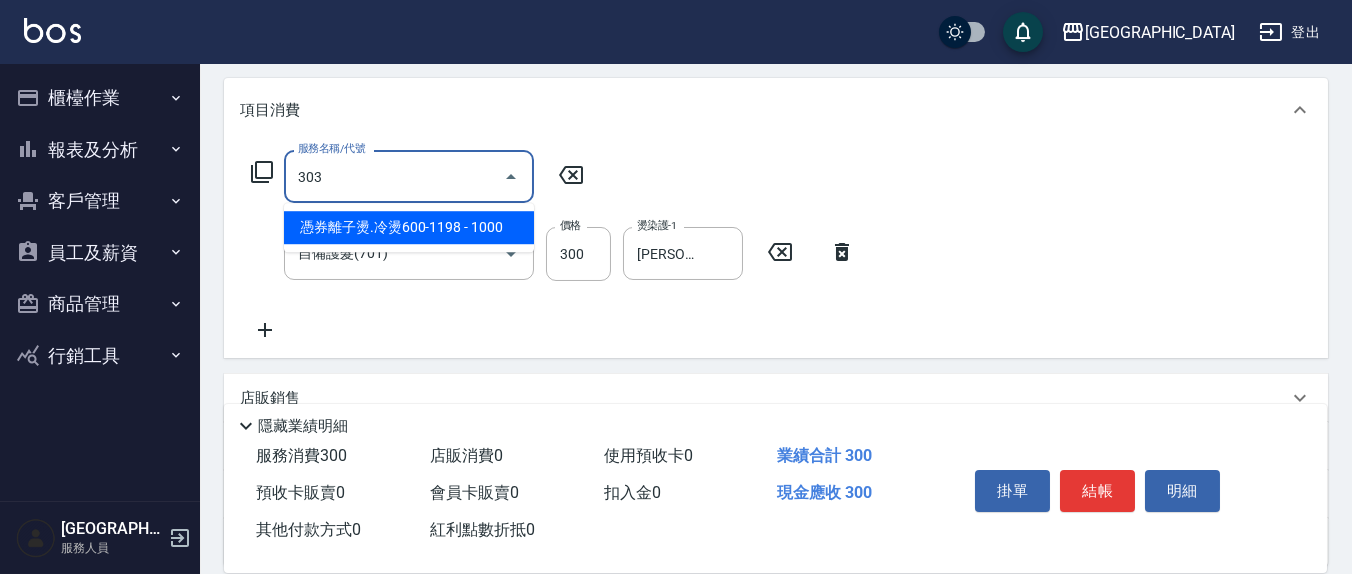 scroll, scrollTop: 222, scrollLeft: 0, axis: vertical 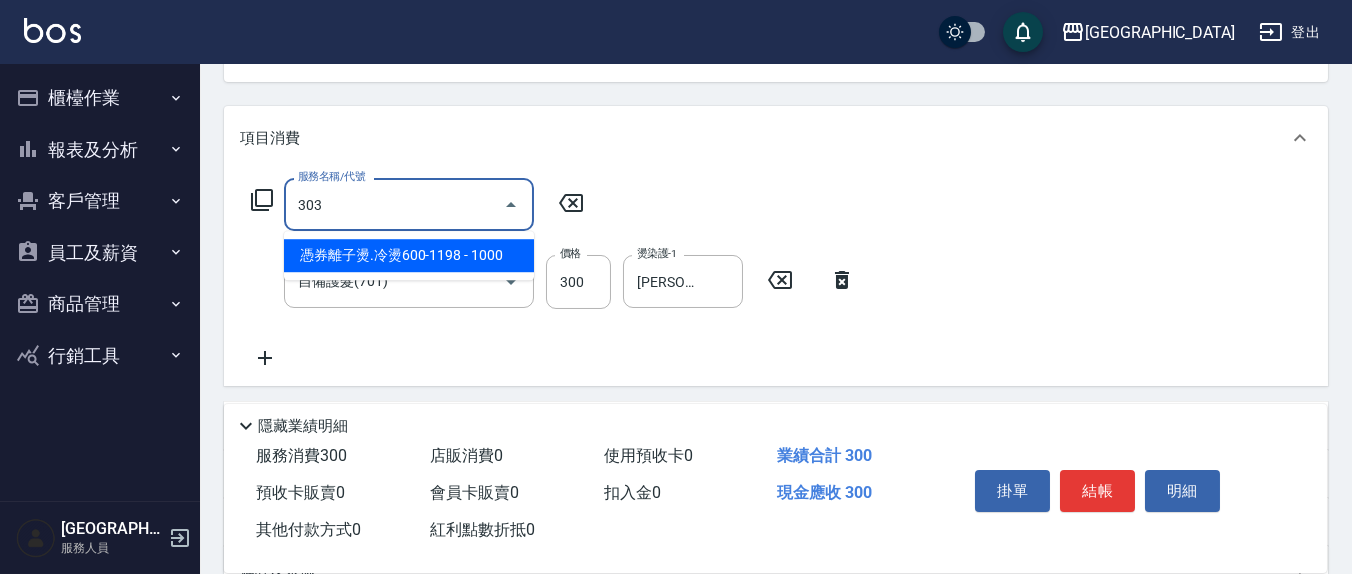 type on "憑券離子燙.冷燙600-1198(303)" 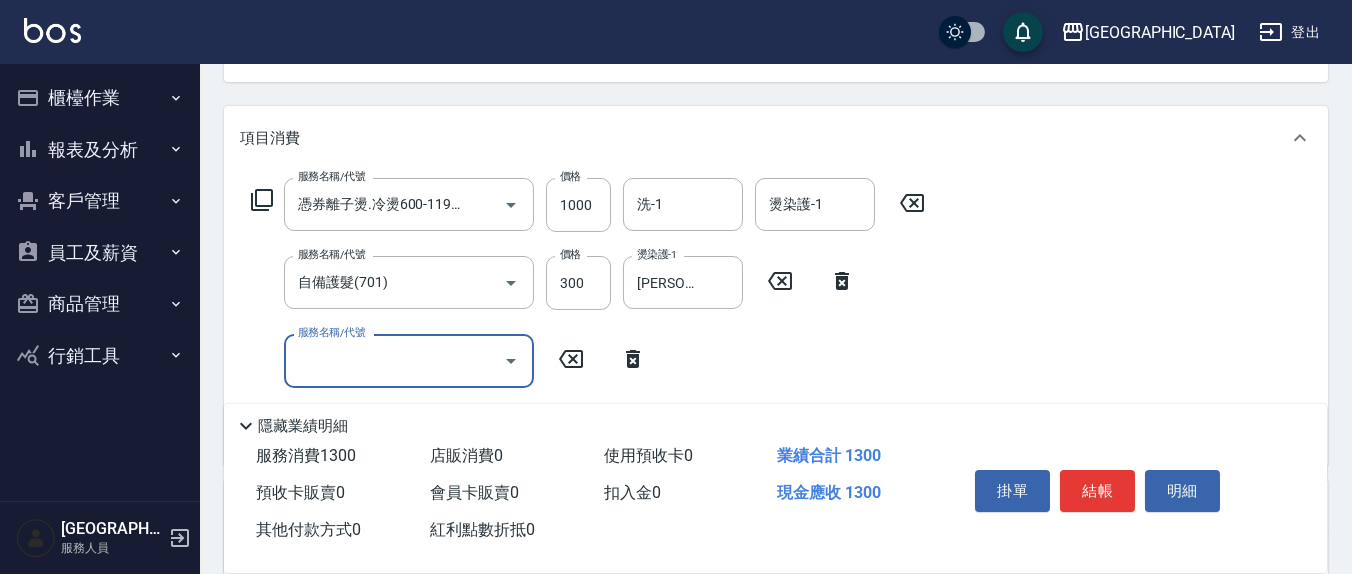 scroll, scrollTop: 0, scrollLeft: 0, axis: both 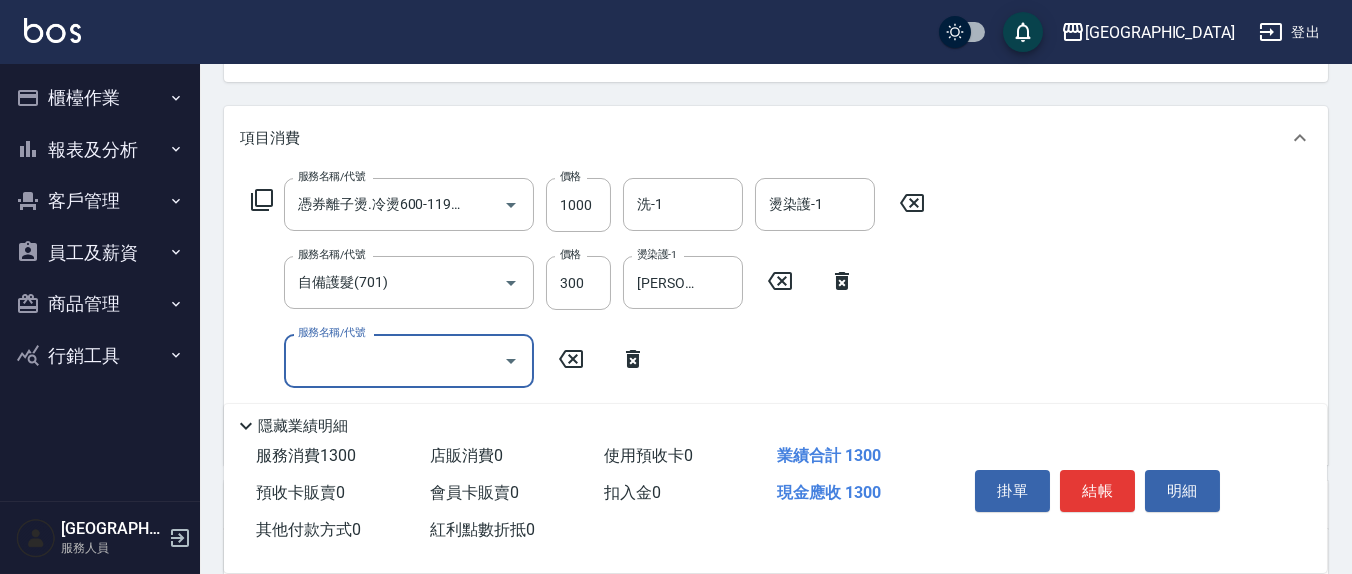 click 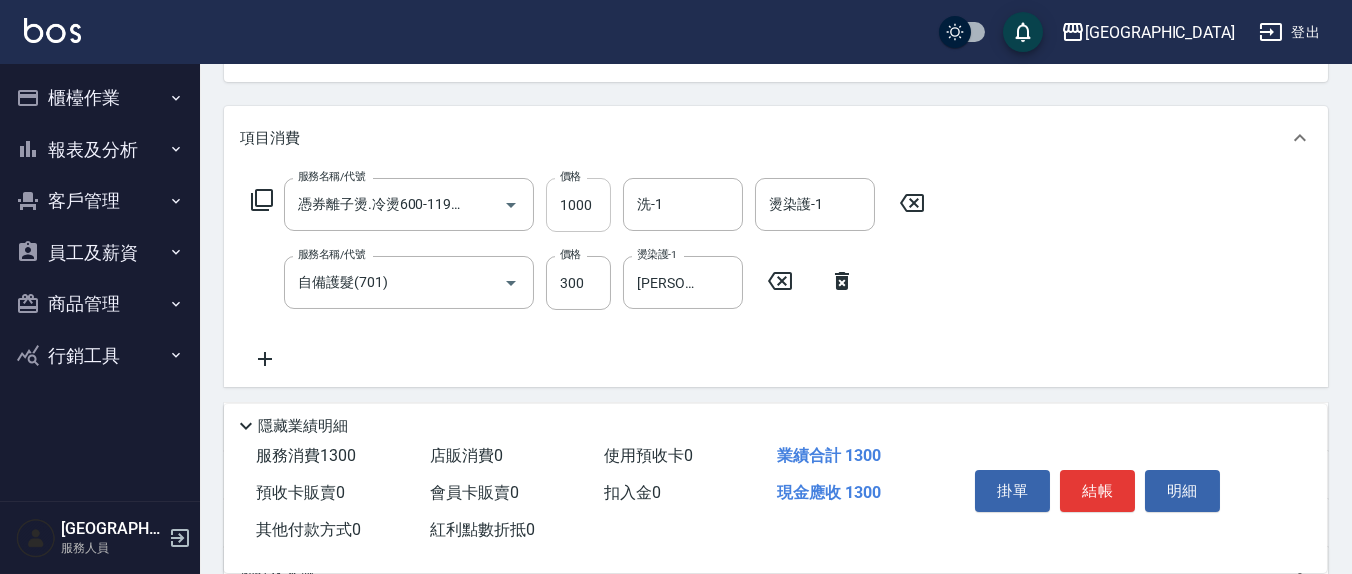 click on "1000" at bounding box center (578, 205) 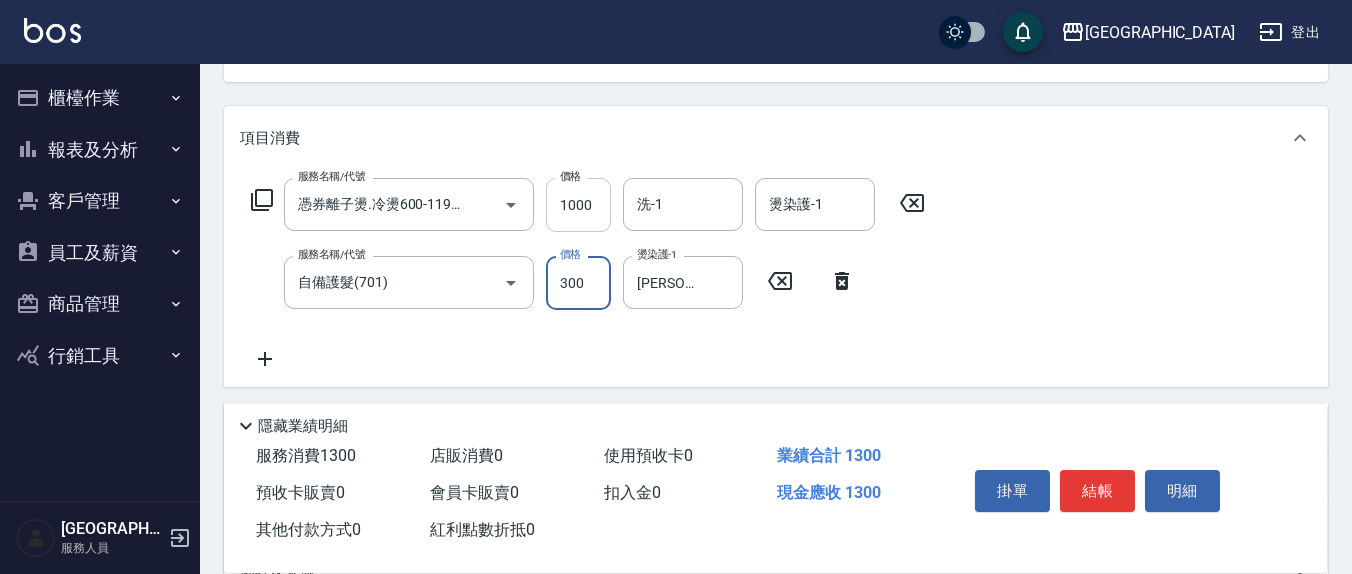 click on "1000" at bounding box center (578, 205) 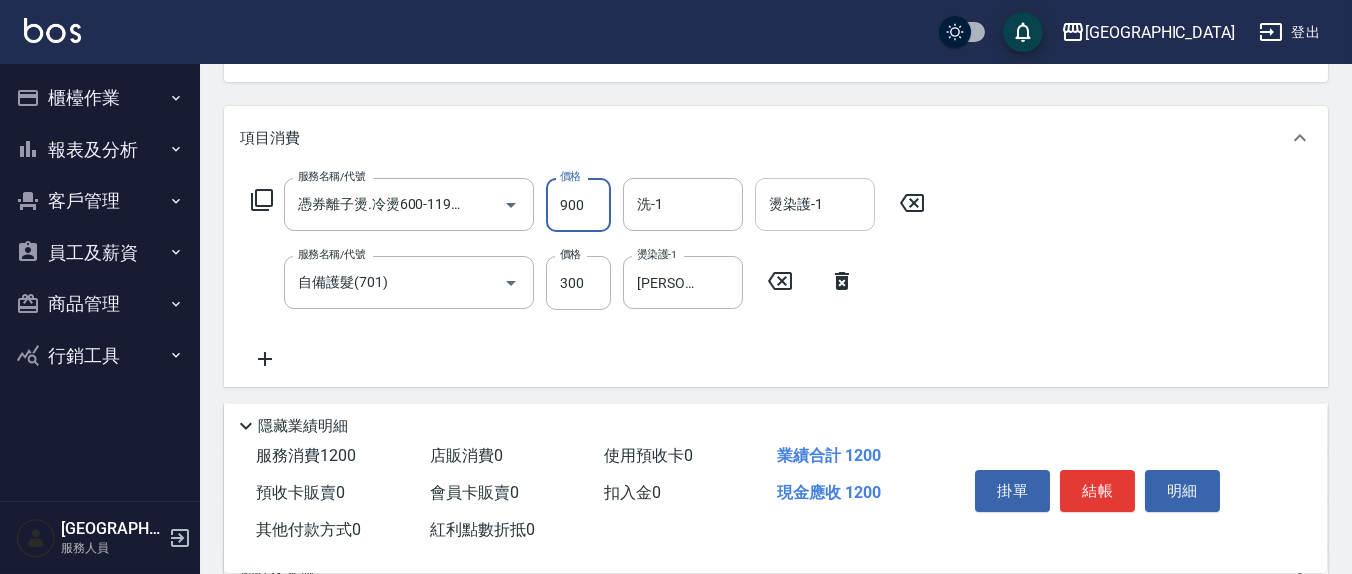 type on "900" 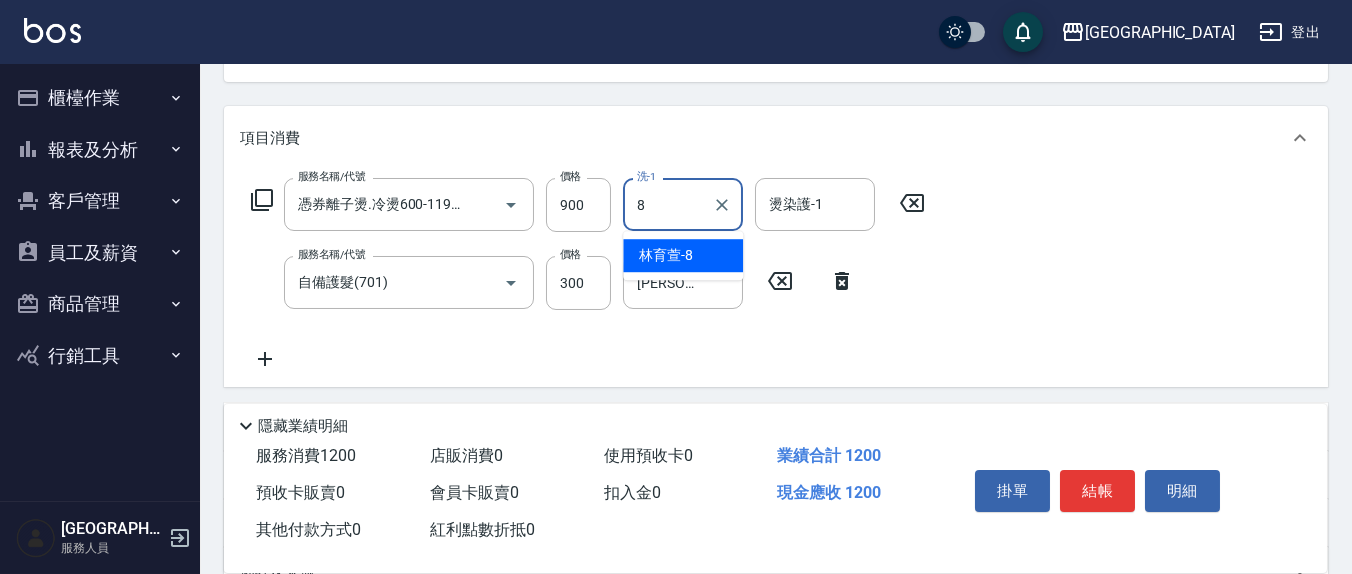 type on "[PERSON_NAME]-8" 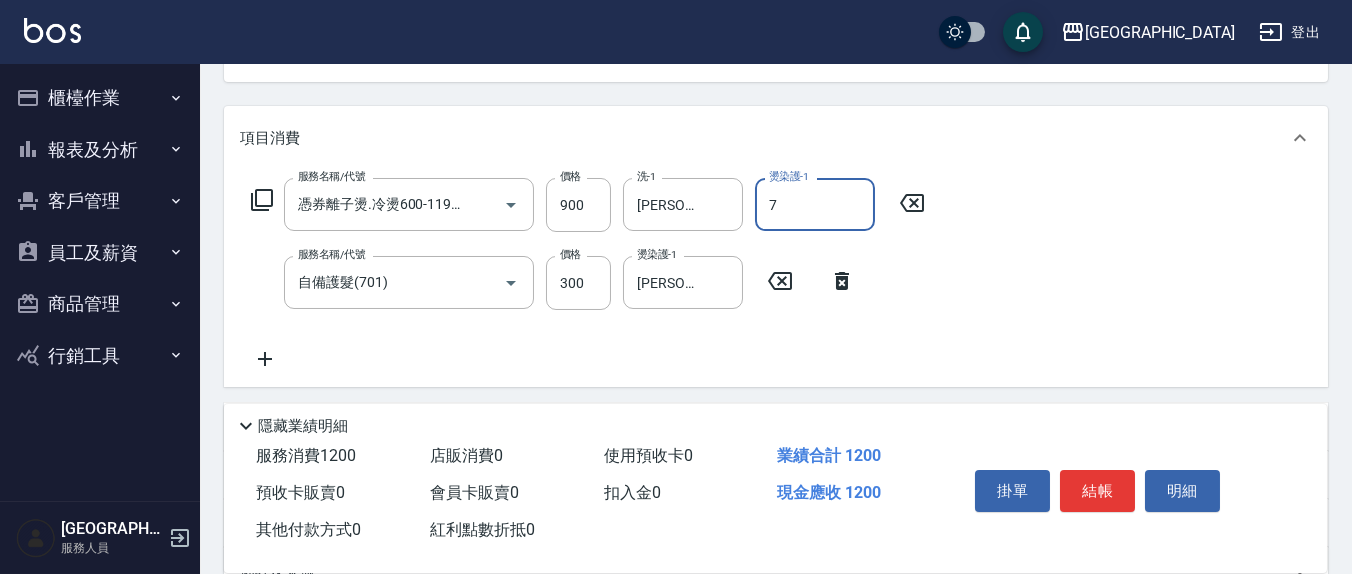 type on "[PERSON_NAME]7" 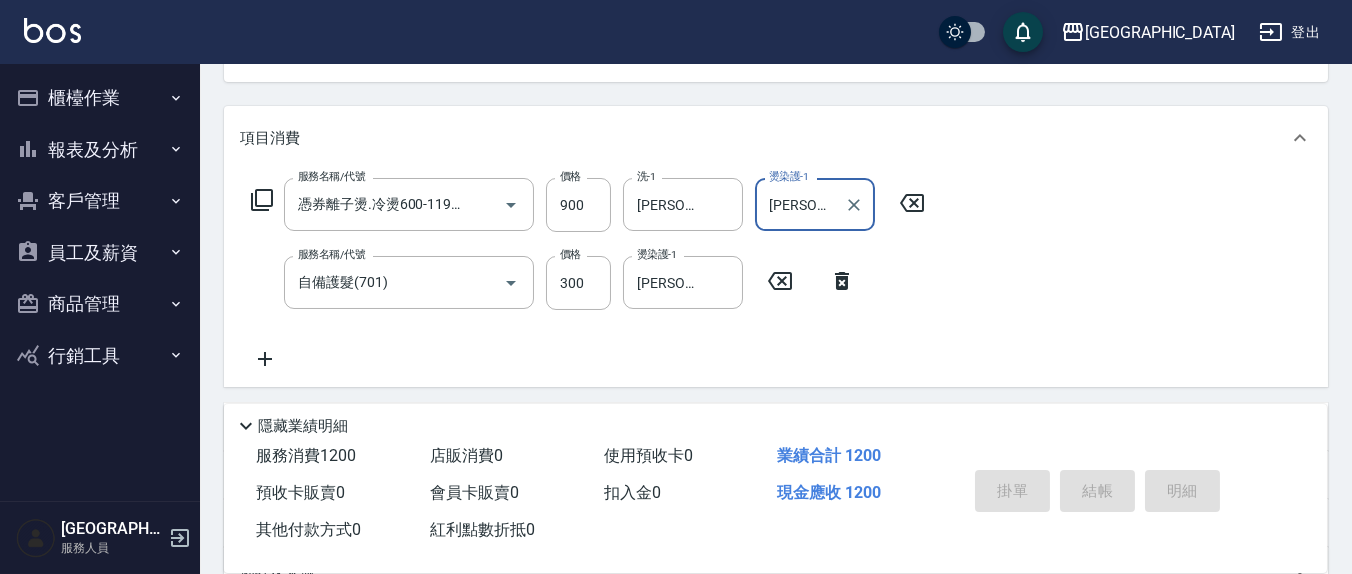 type on "[DATE] 15:51" 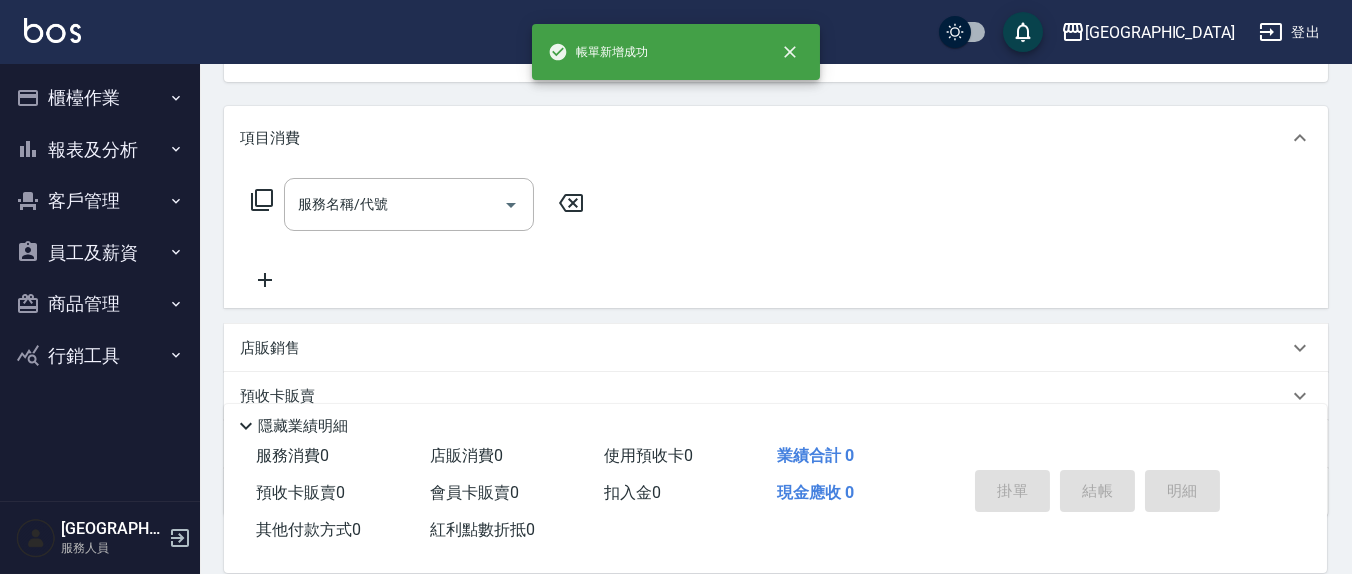 scroll, scrollTop: 193, scrollLeft: 0, axis: vertical 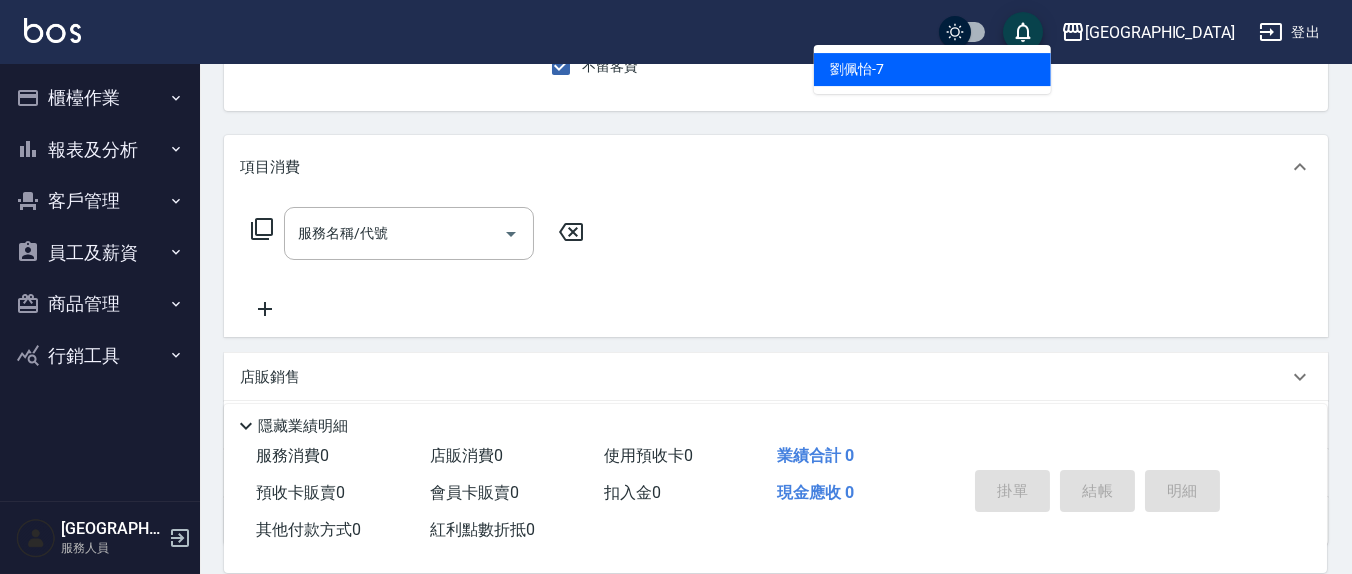 type on "[PERSON_NAME]7" 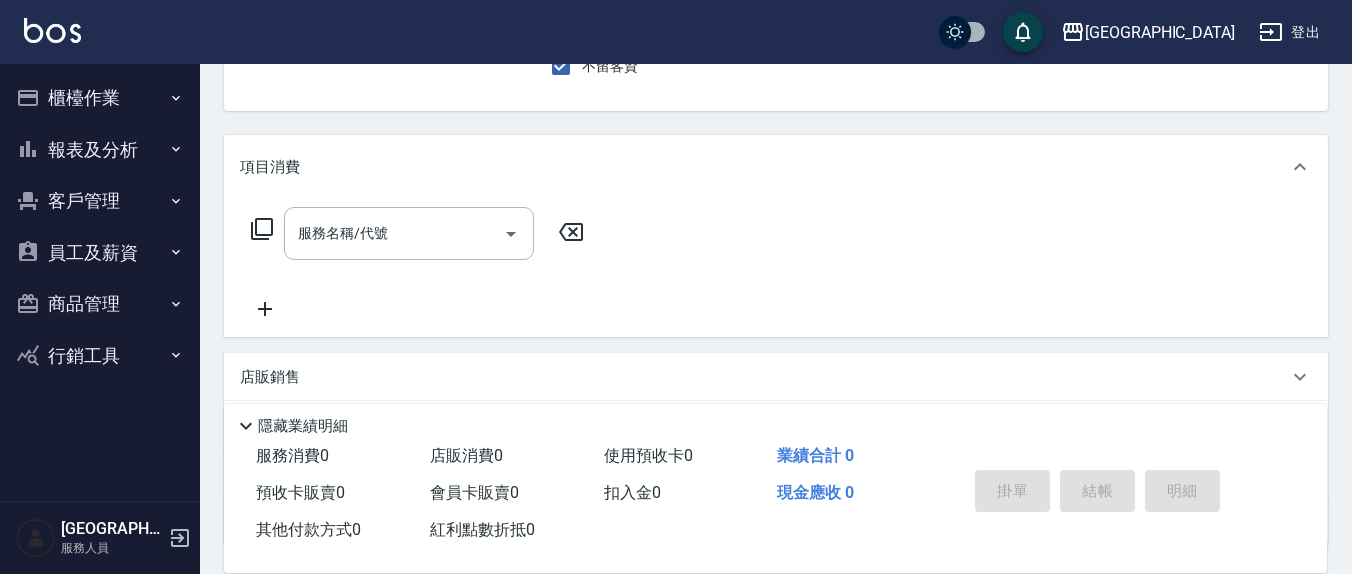scroll, scrollTop: 185, scrollLeft: 0, axis: vertical 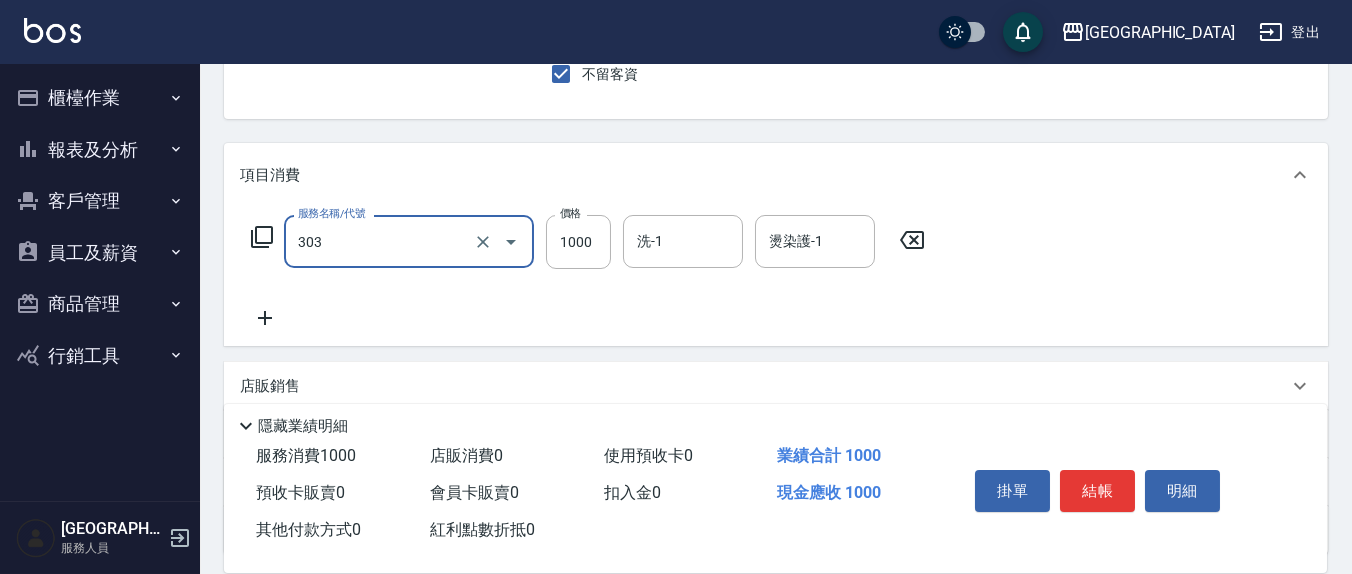 type on "憑券離子燙.冷燙600-1198(303)" 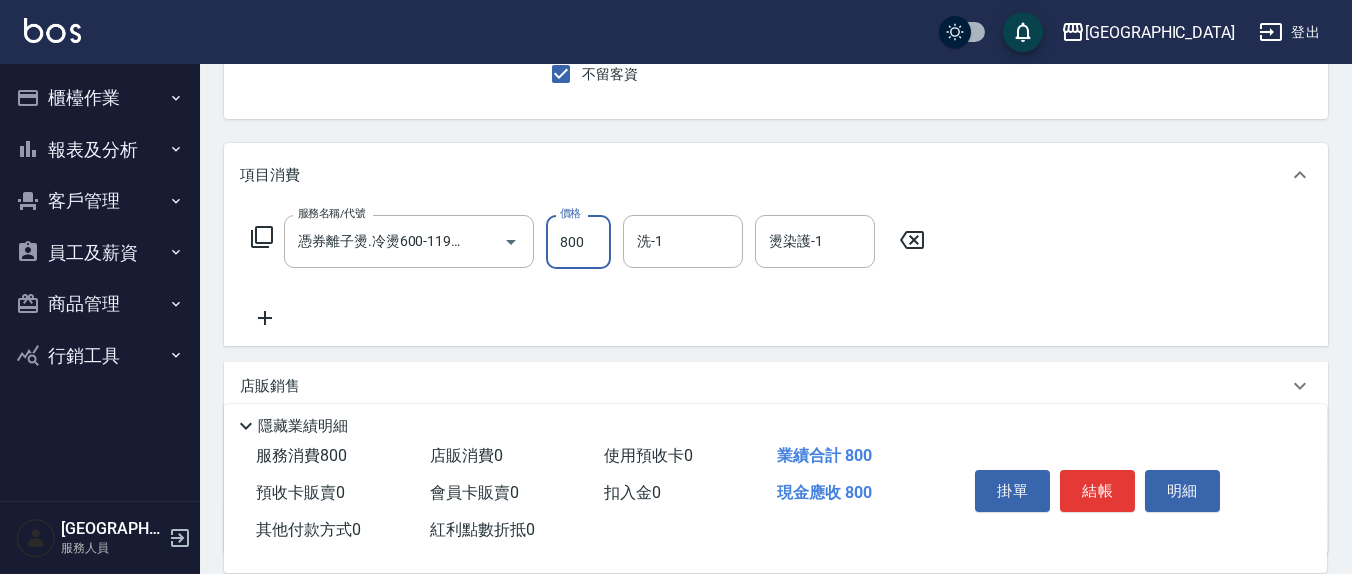 type on "800" 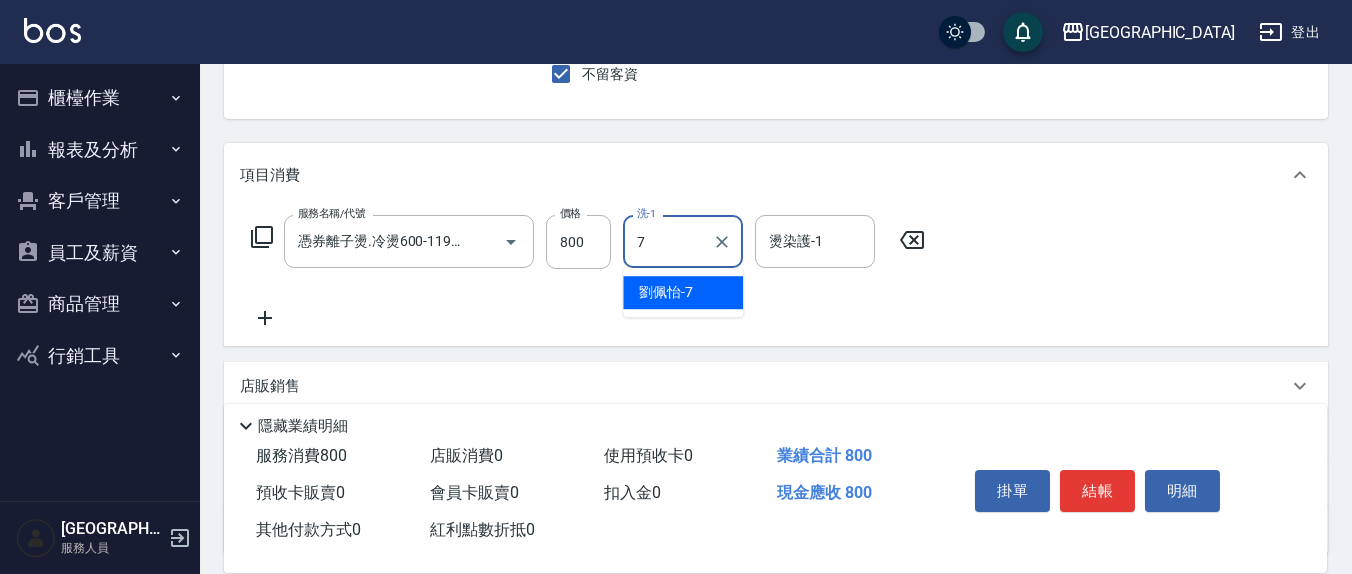 type on "[PERSON_NAME]7" 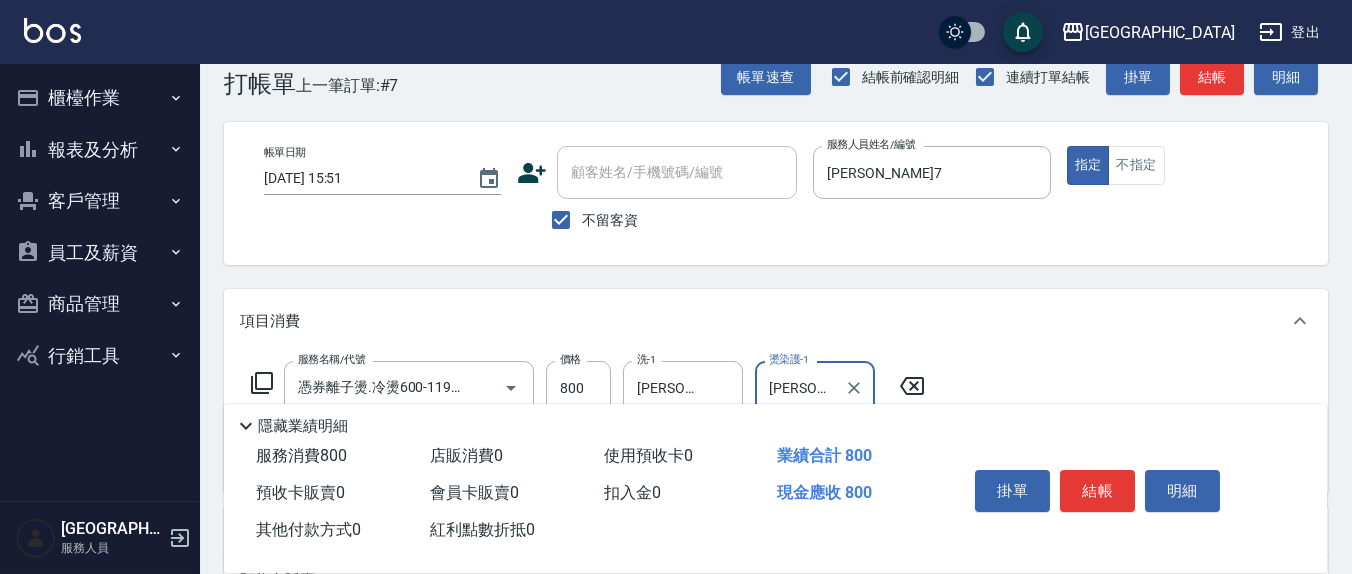 scroll, scrollTop: 0, scrollLeft: 0, axis: both 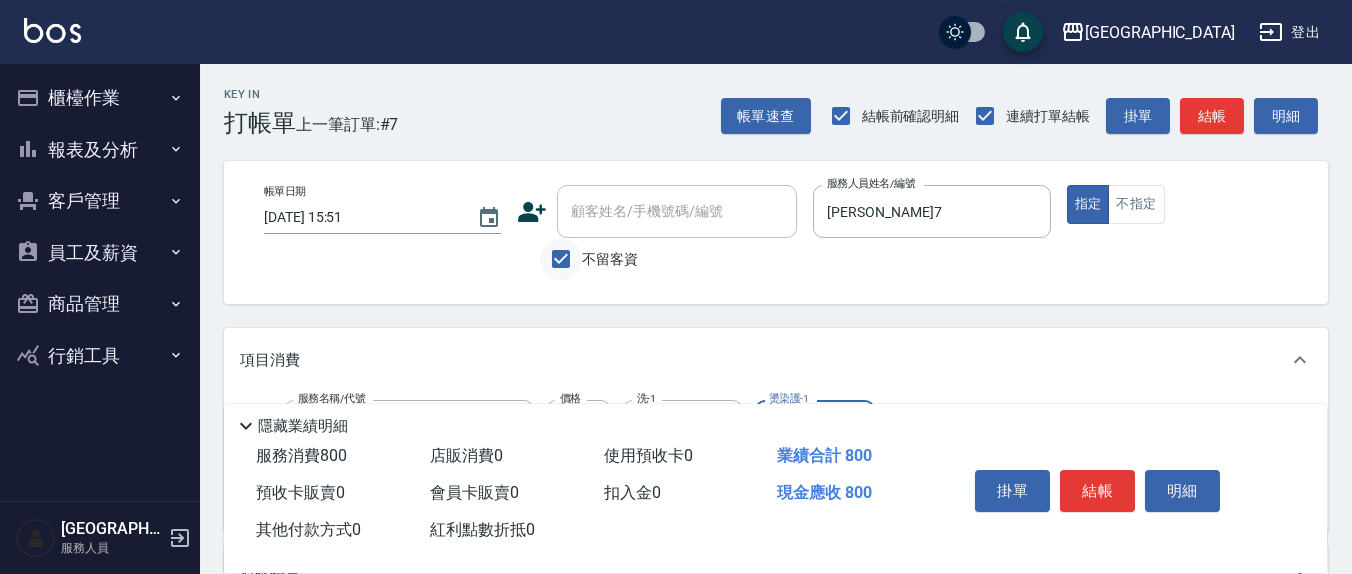 type on "[PERSON_NAME]7" 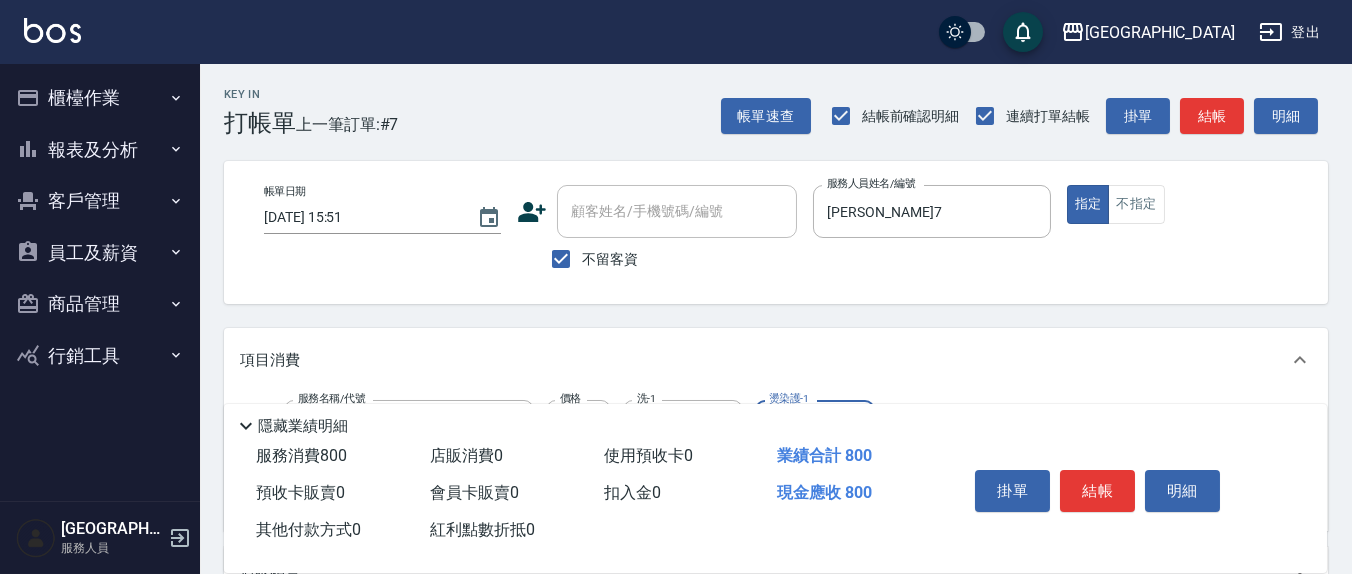drag, startPoint x: 575, startPoint y: 255, endPoint x: 582, endPoint y: 235, distance: 21.189621 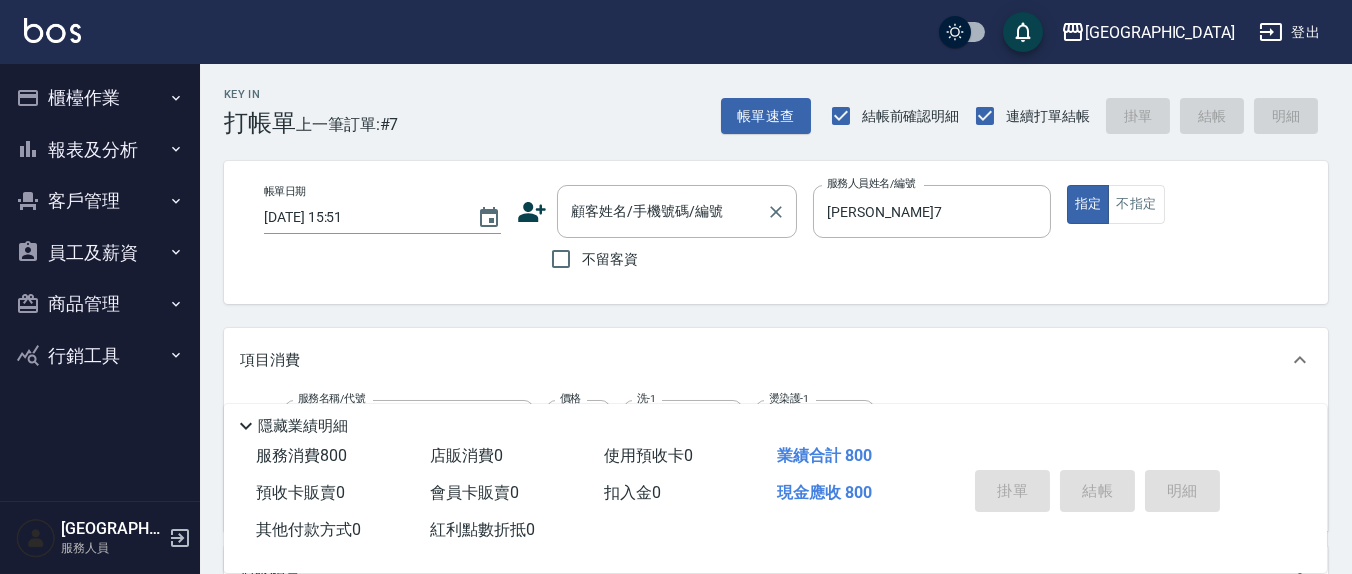 click on "顧客姓名/手機號碼/編號 顧客姓名/手機號碼/編號" at bounding box center (677, 211) 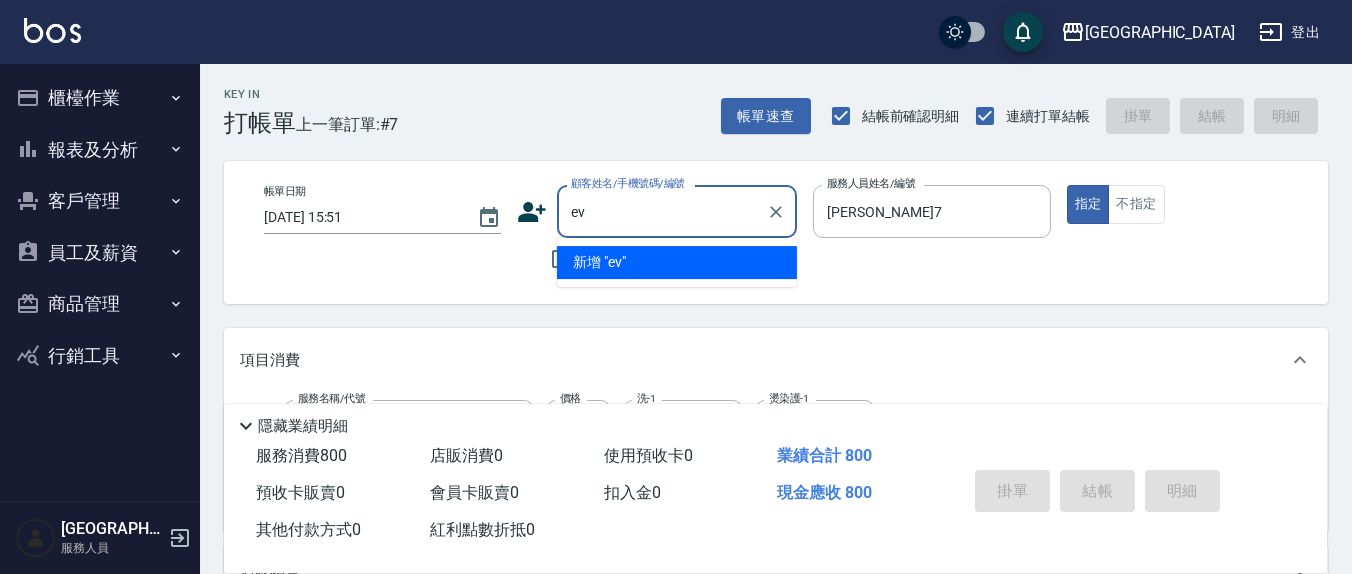 type on "e" 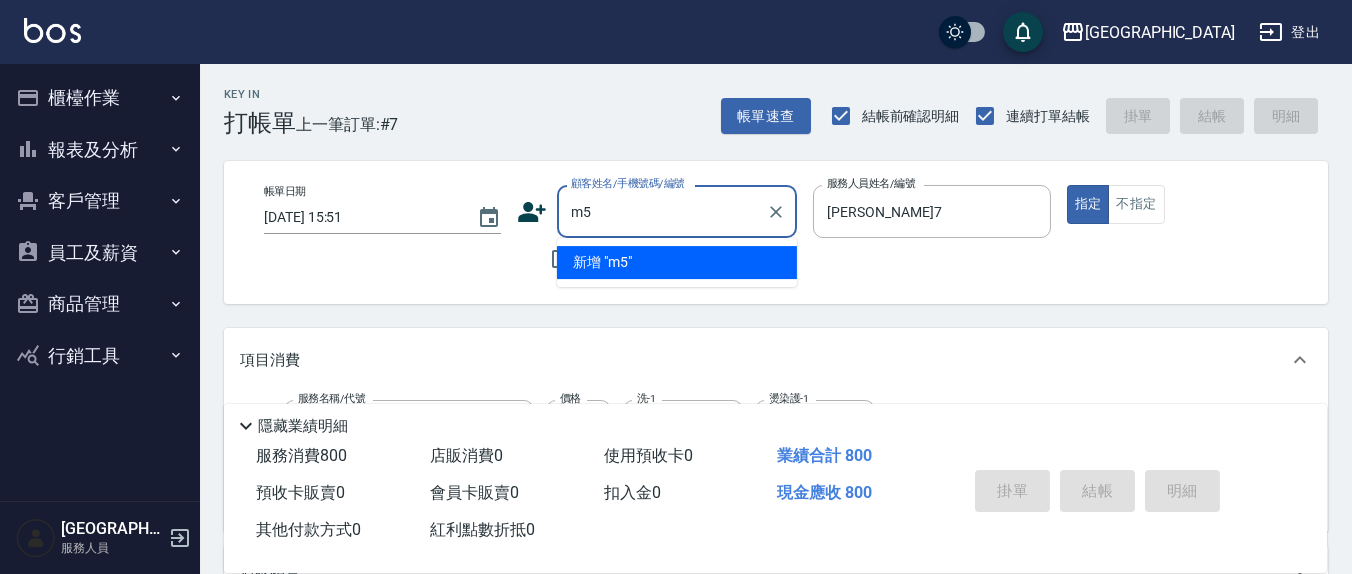 type on "m" 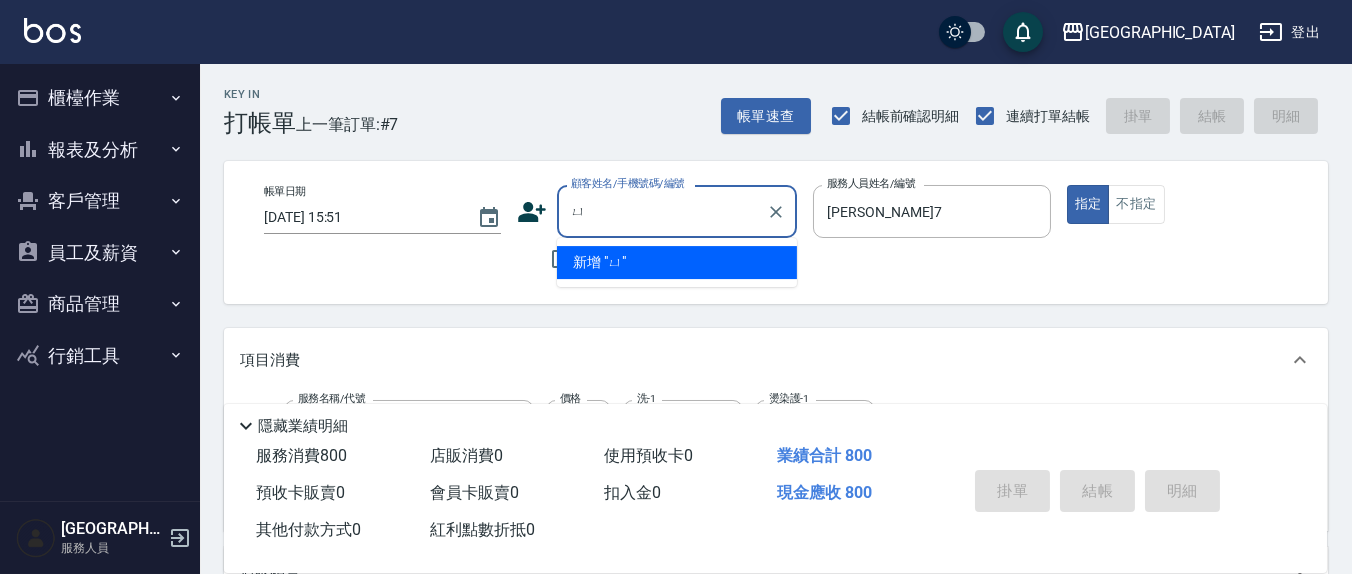 type on "於" 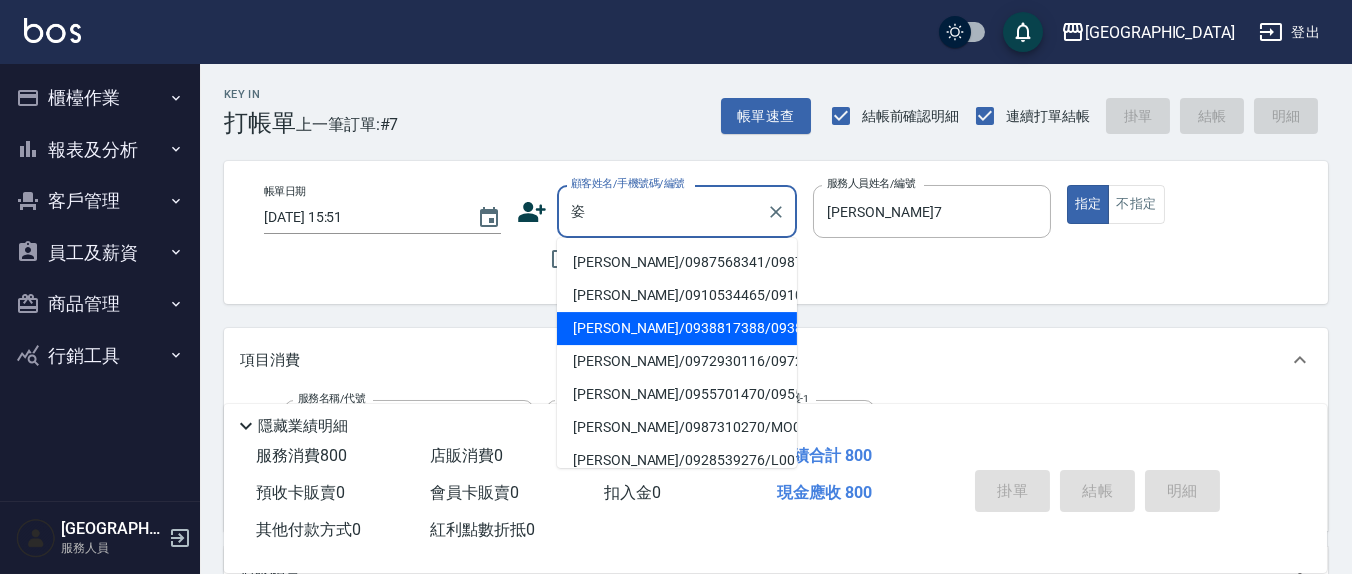 scroll, scrollTop: 188, scrollLeft: 0, axis: vertical 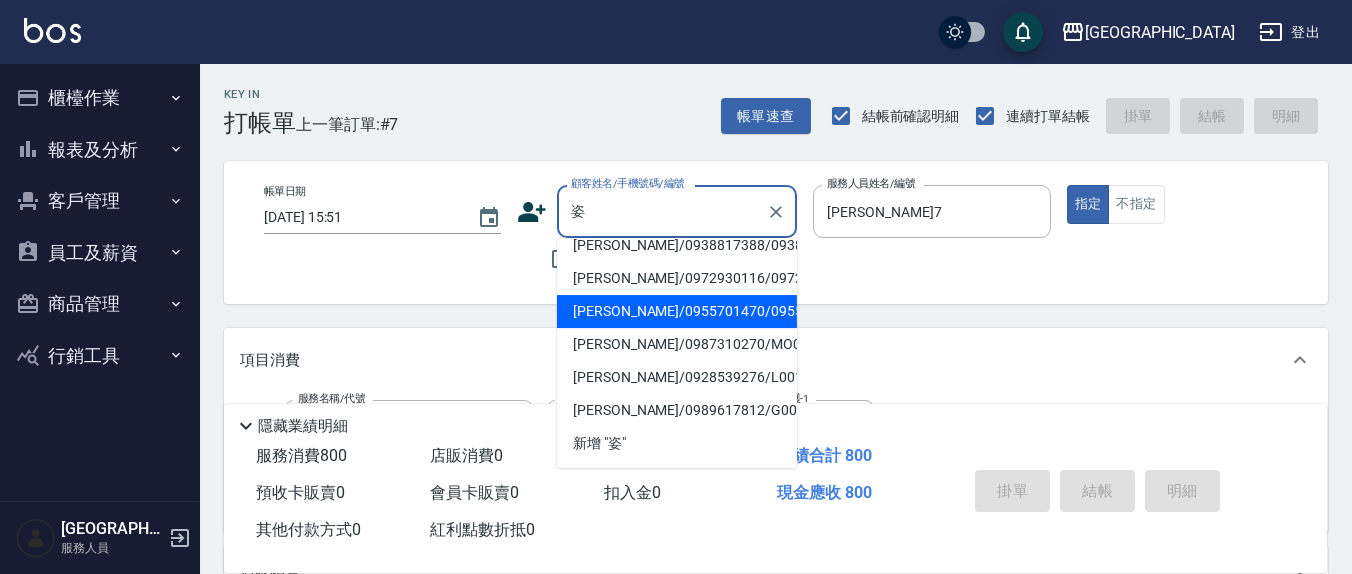 click on "[PERSON_NAME]/0955701470/0955701470" at bounding box center [677, 311] 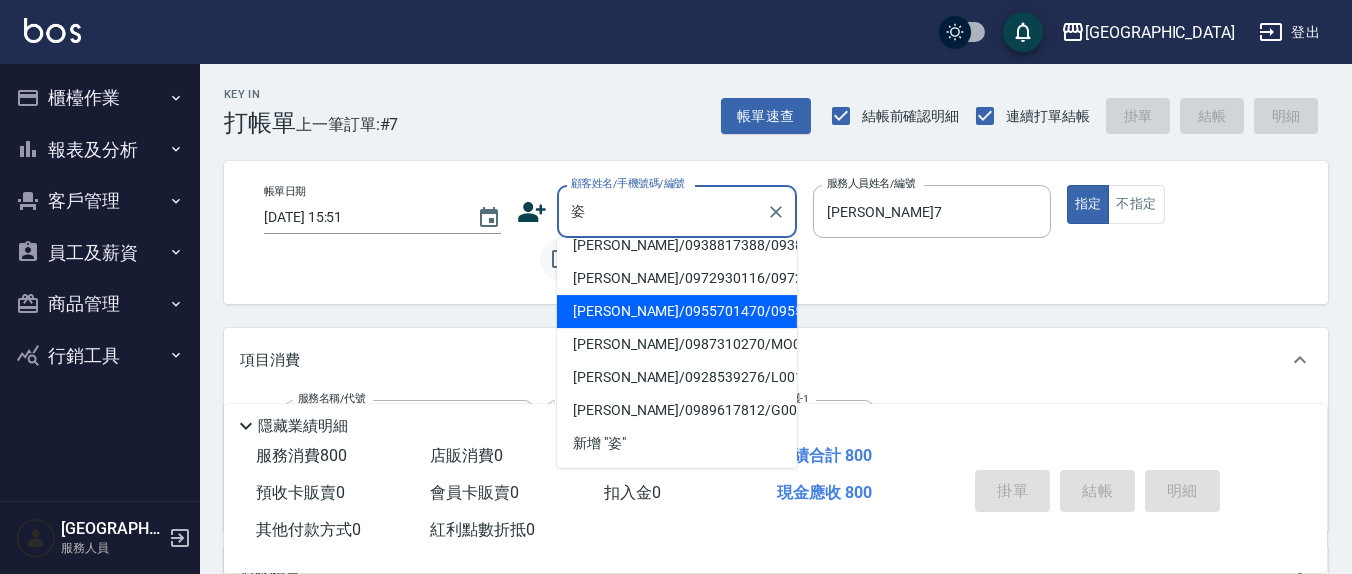 type on "[PERSON_NAME]/0955701470/0955701470" 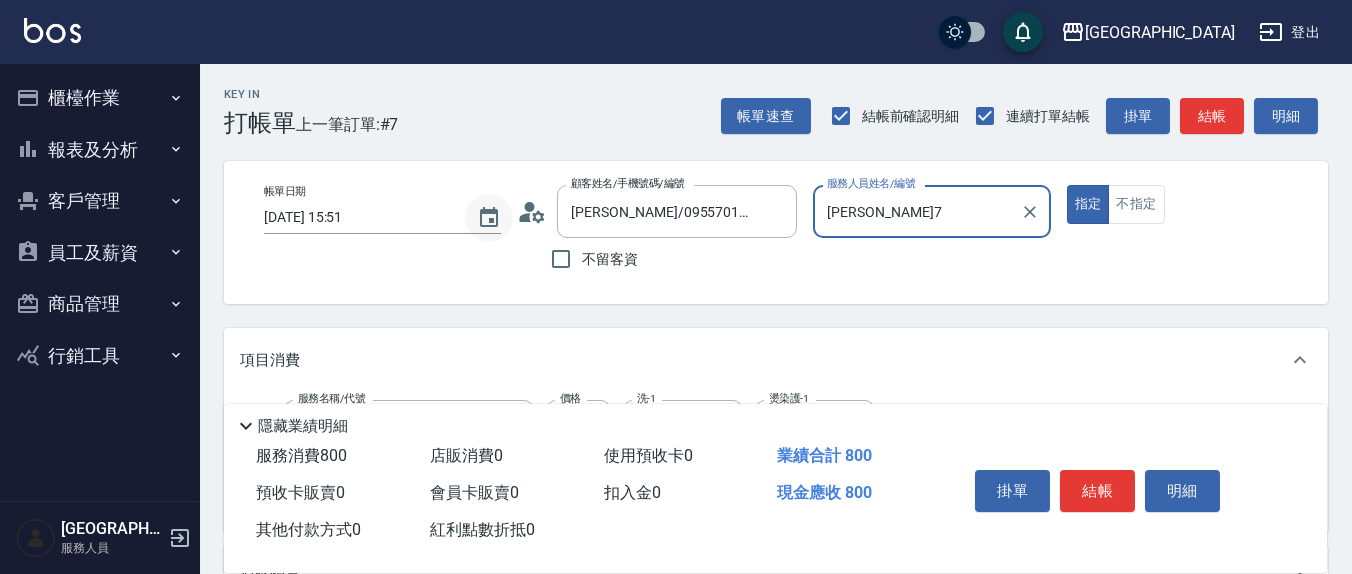 click 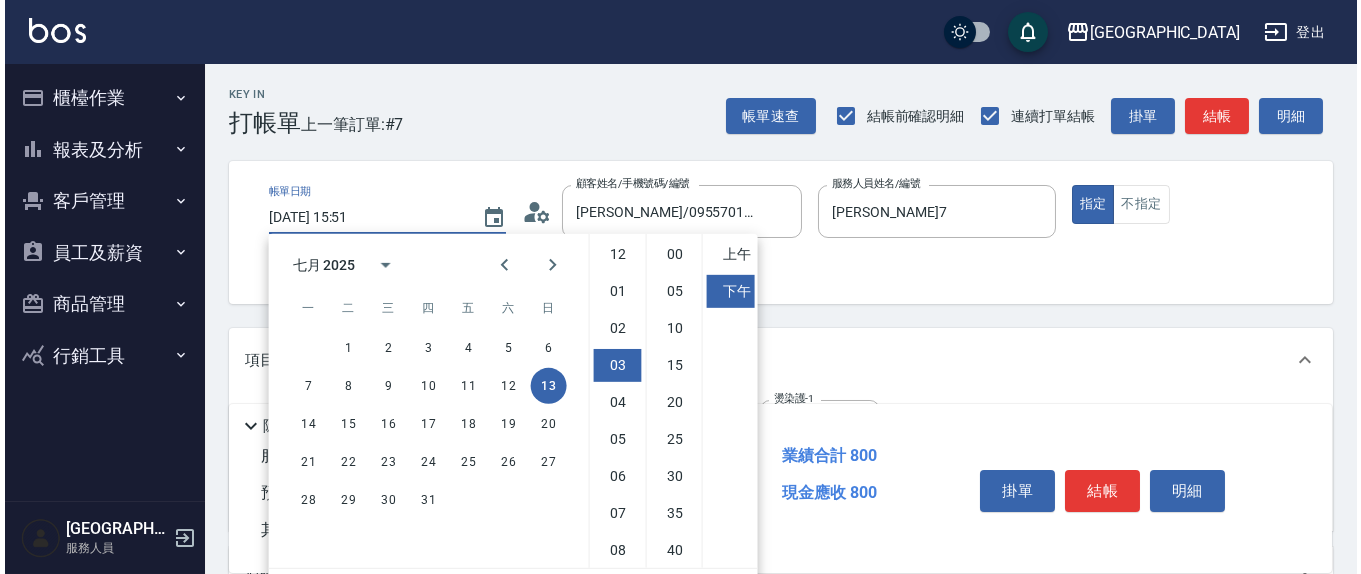 scroll, scrollTop: 111, scrollLeft: 0, axis: vertical 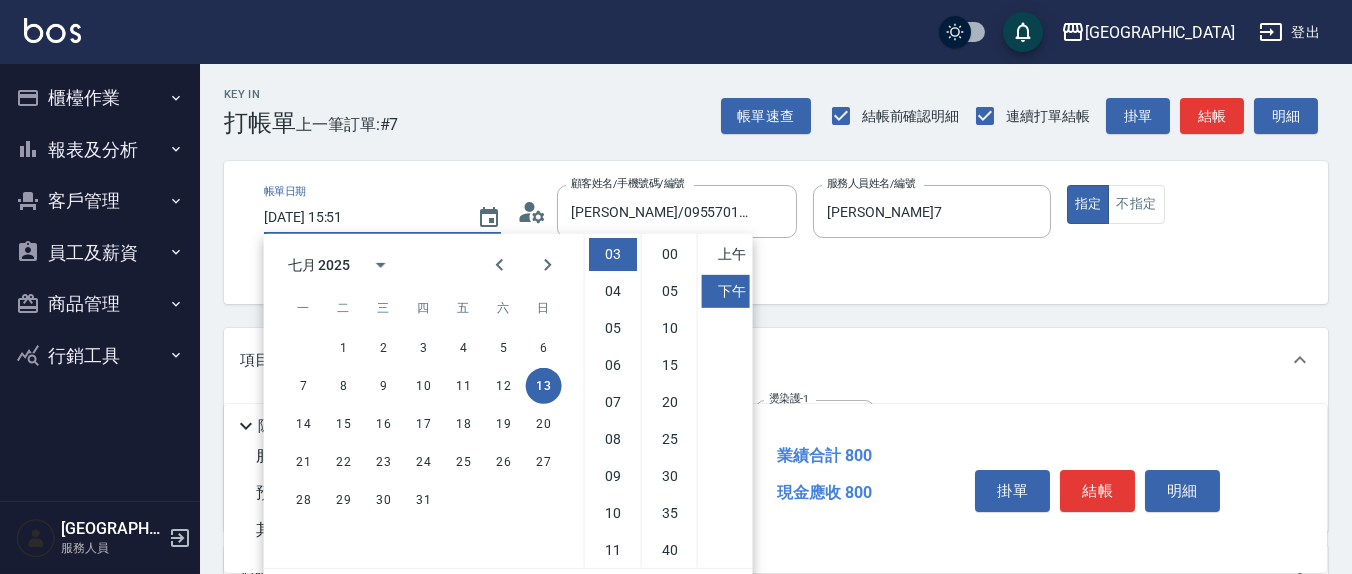 click on "帳單日期 [DATE] 15:51 顧客姓名/手機號碼/編號 [PERSON_NAME]/0955701470/0955701470 顧客姓名/手機號碼/編號 不留客資 服務人員姓名/編號 [PERSON_NAME]7 服務人員姓名/編號 指定 不指定" at bounding box center (776, 232) 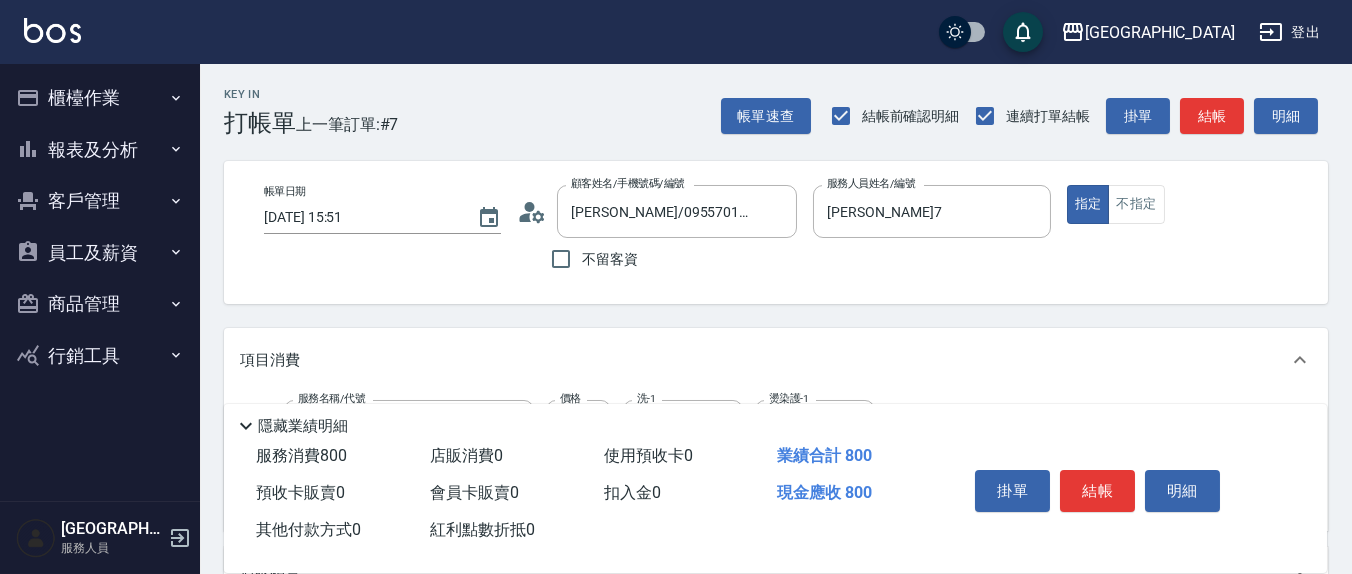 click 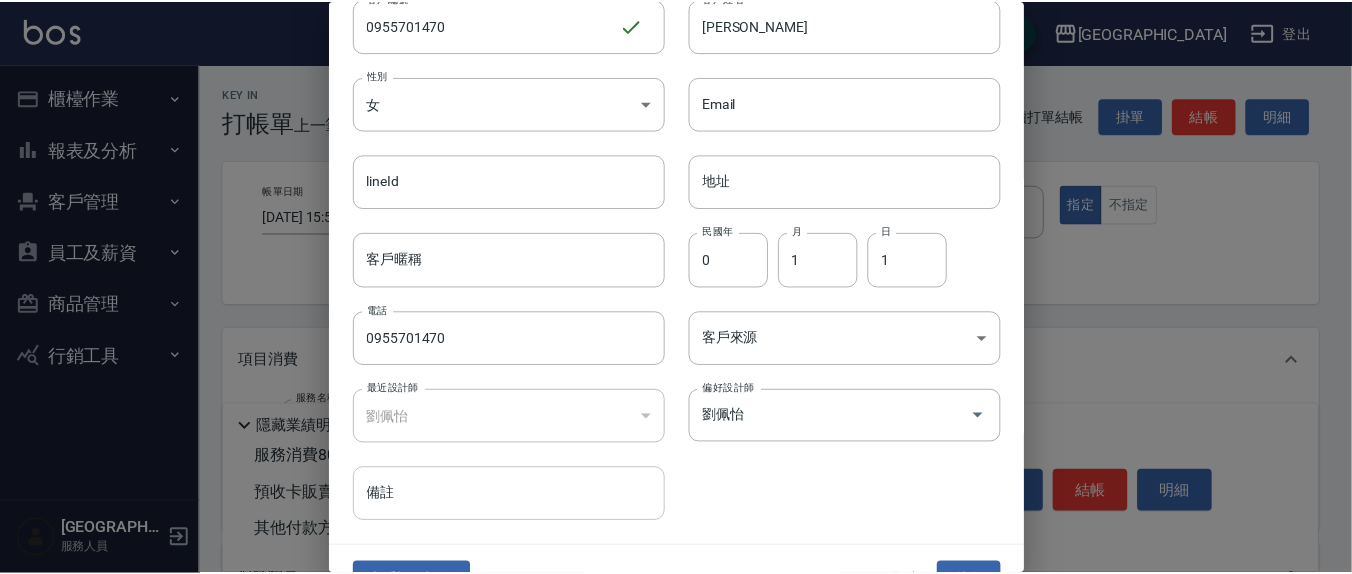 scroll, scrollTop: 118, scrollLeft: 0, axis: vertical 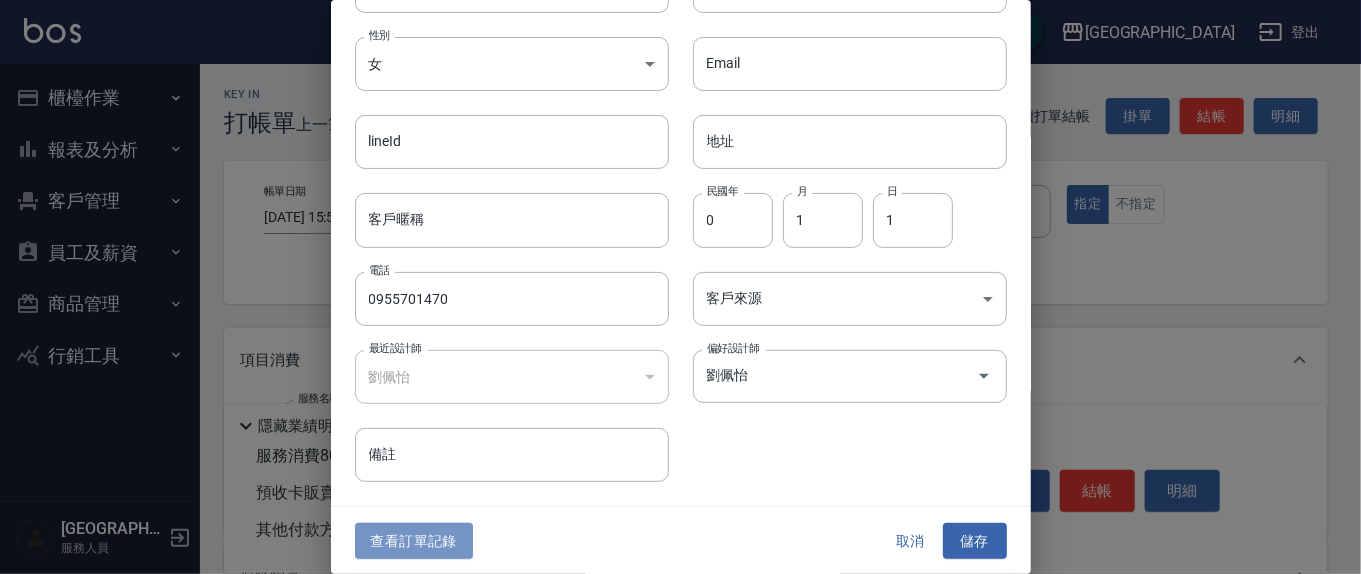 drag, startPoint x: 439, startPoint y: 528, endPoint x: 482, endPoint y: 529, distance: 43.011627 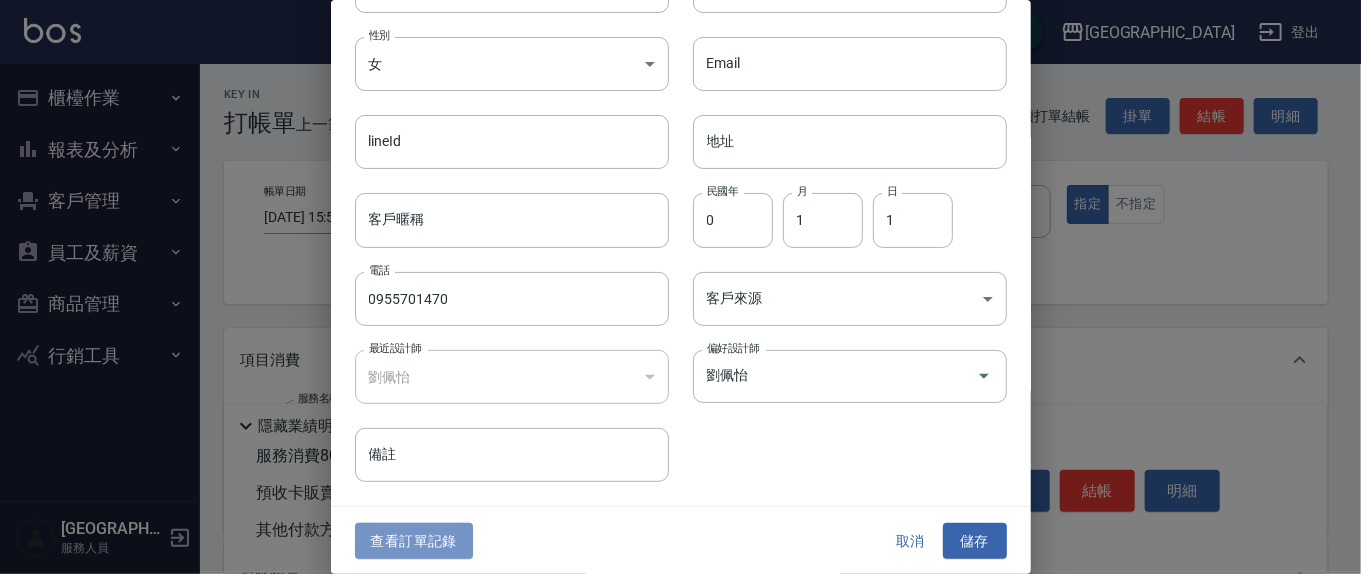 click on "查看訂單記錄" at bounding box center [414, 541] 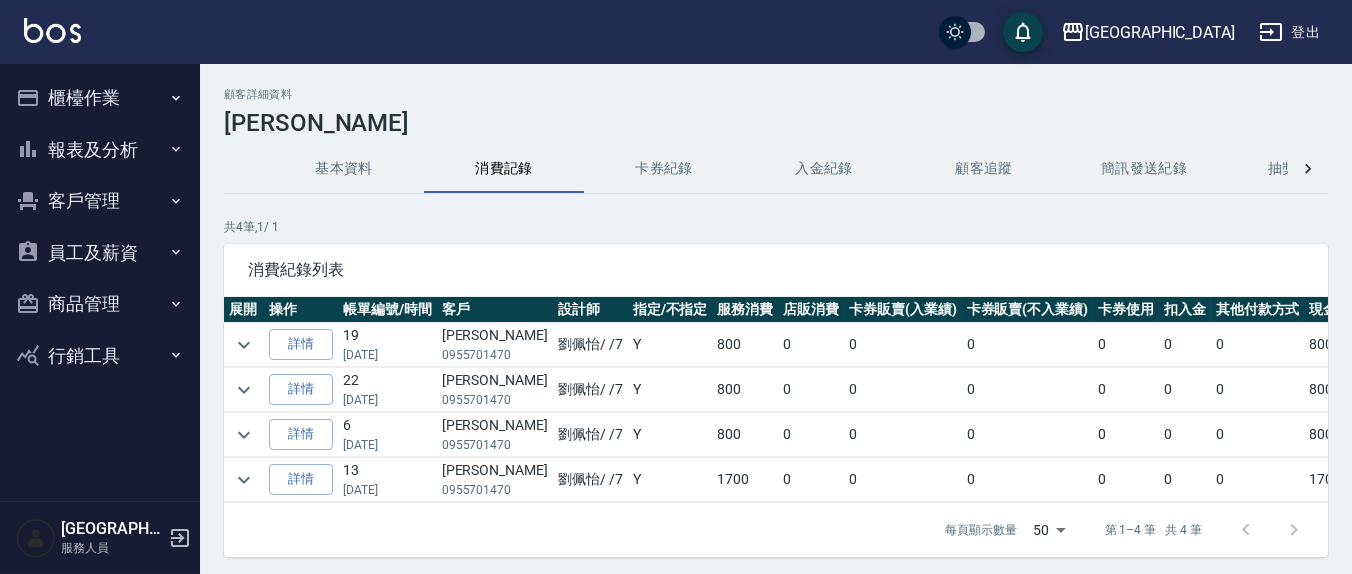 click on "櫃檯作業" at bounding box center (100, 98) 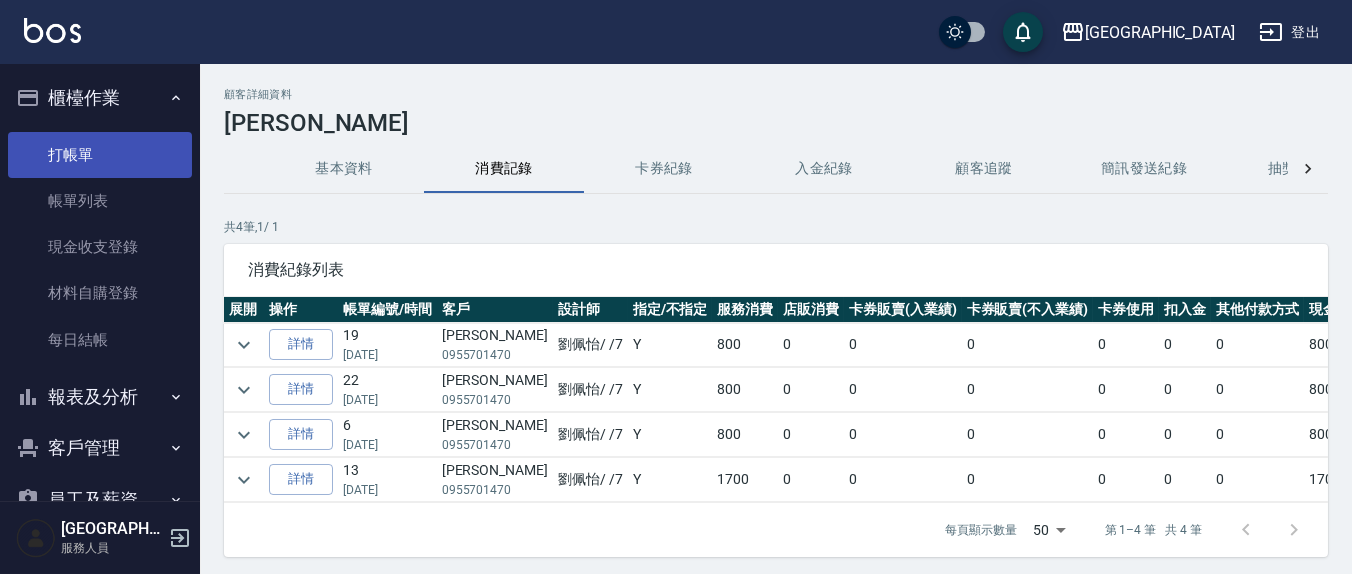 click on "打帳單" at bounding box center [100, 155] 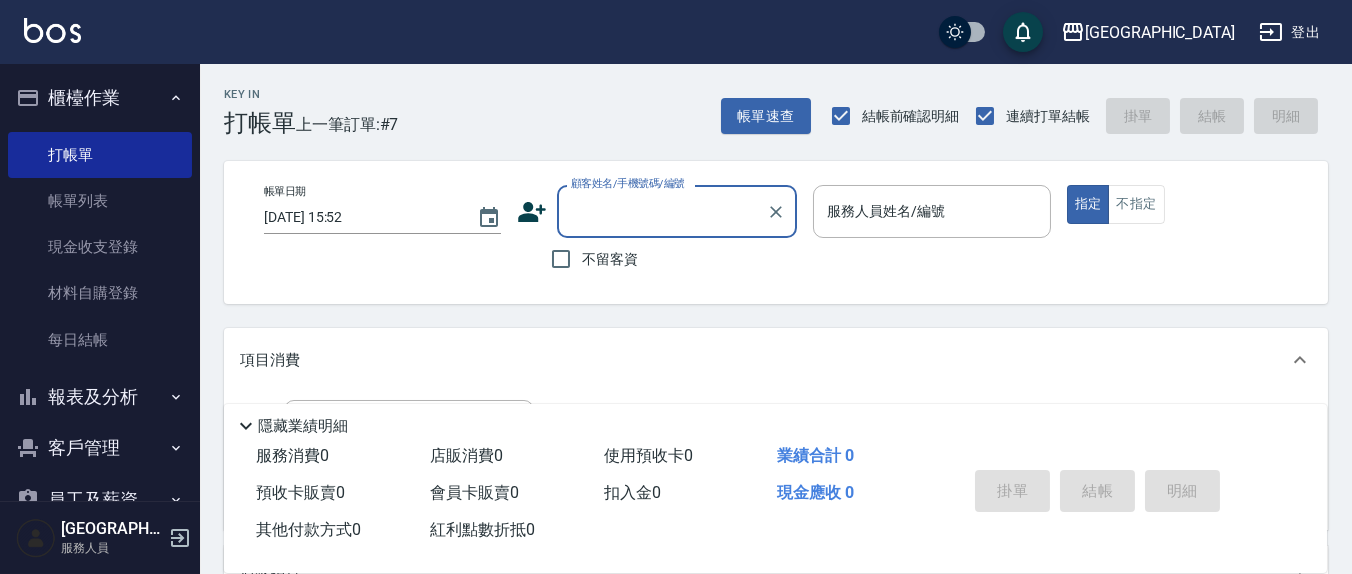 type on "7" 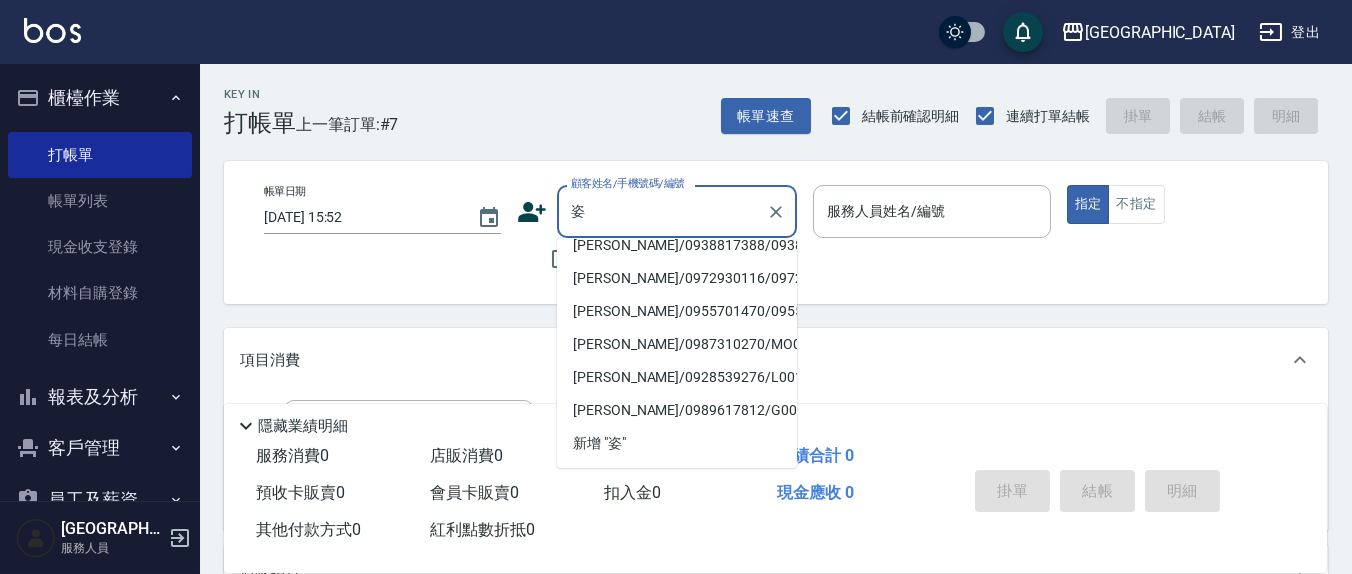 scroll, scrollTop: 188, scrollLeft: 0, axis: vertical 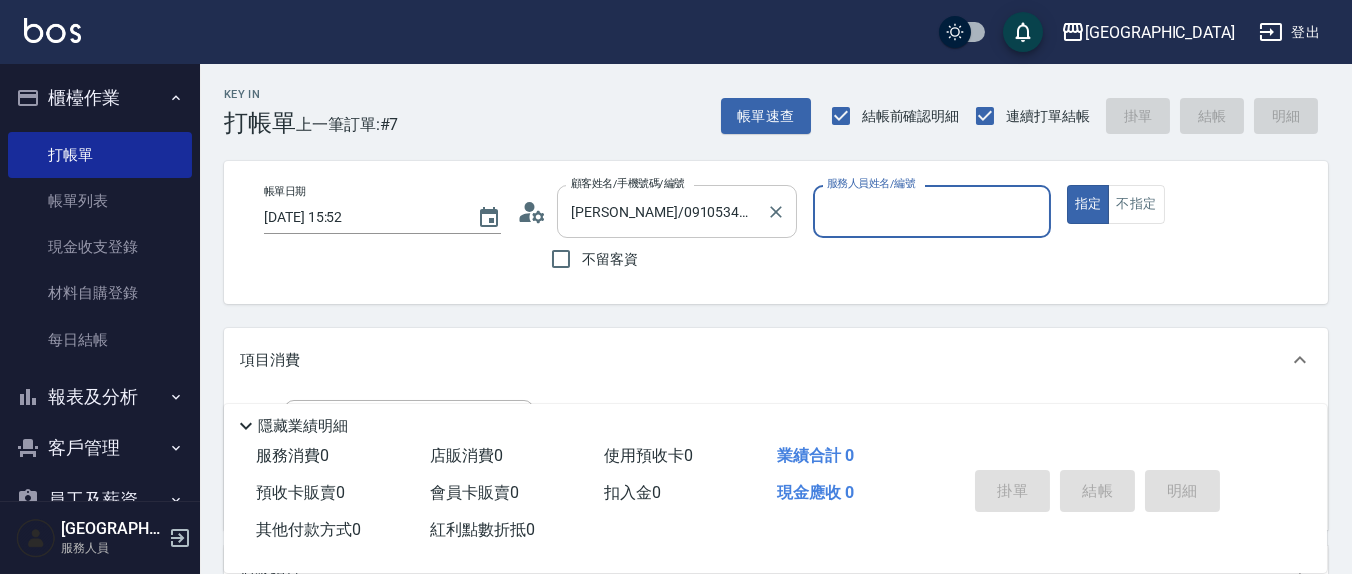 click on "[PERSON_NAME]/0910534465/0910534465" at bounding box center (662, 211) 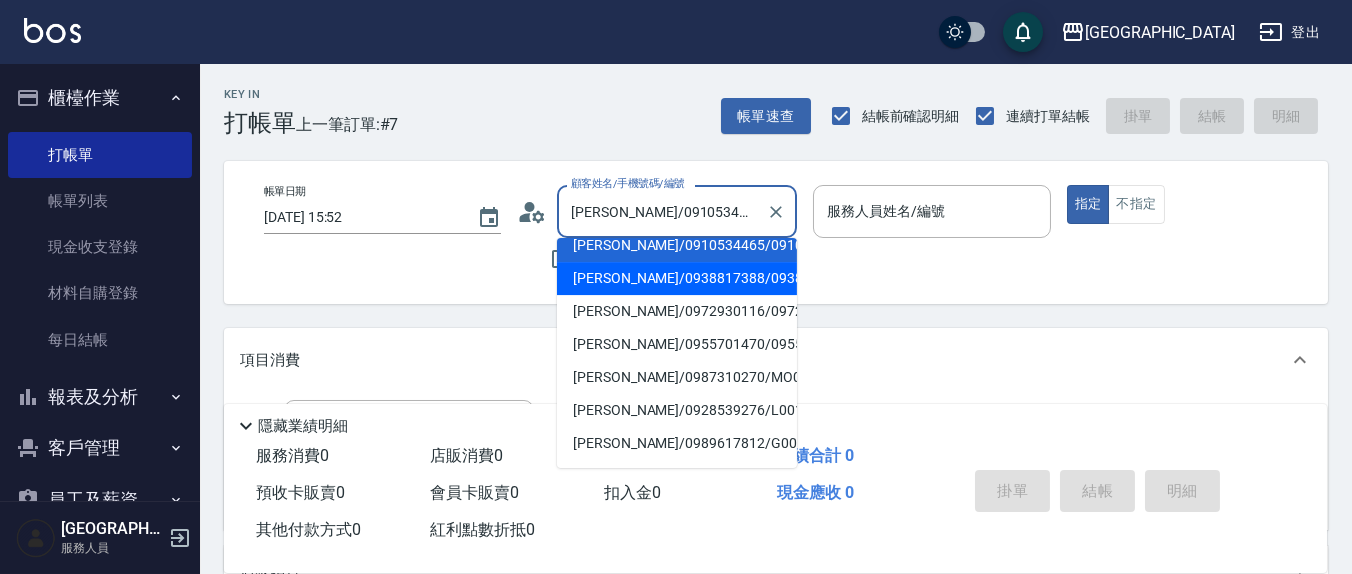 scroll, scrollTop: 155, scrollLeft: 0, axis: vertical 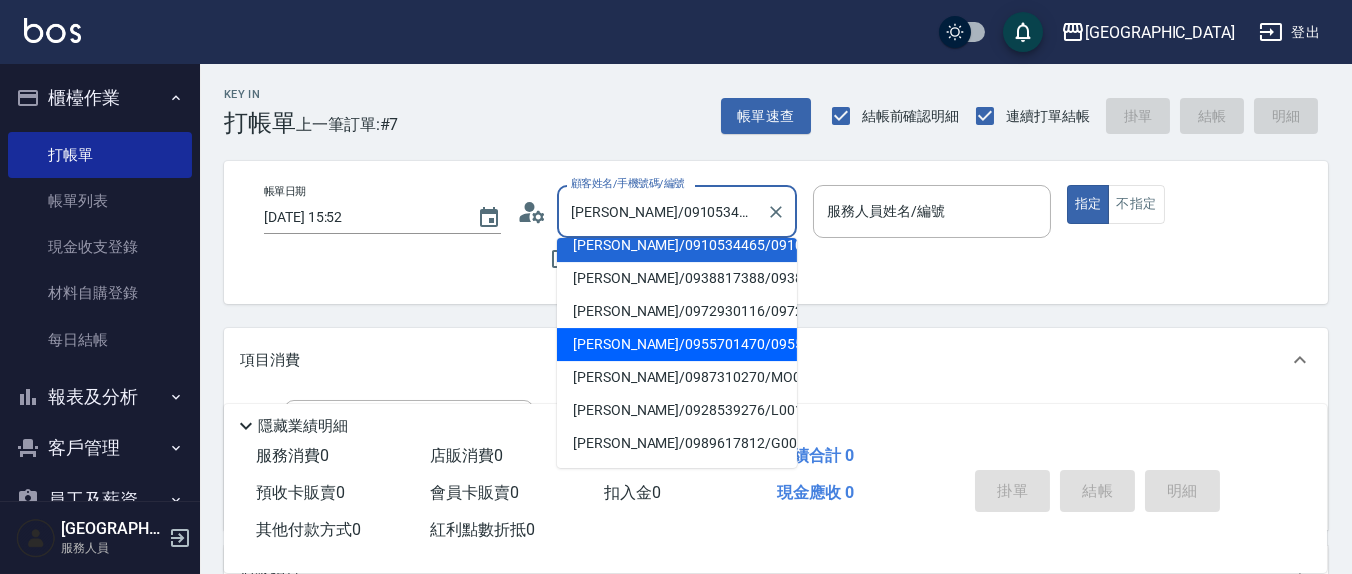 click on "[PERSON_NAME]/0955701470/0955701470" at bounding box center [677, 344] 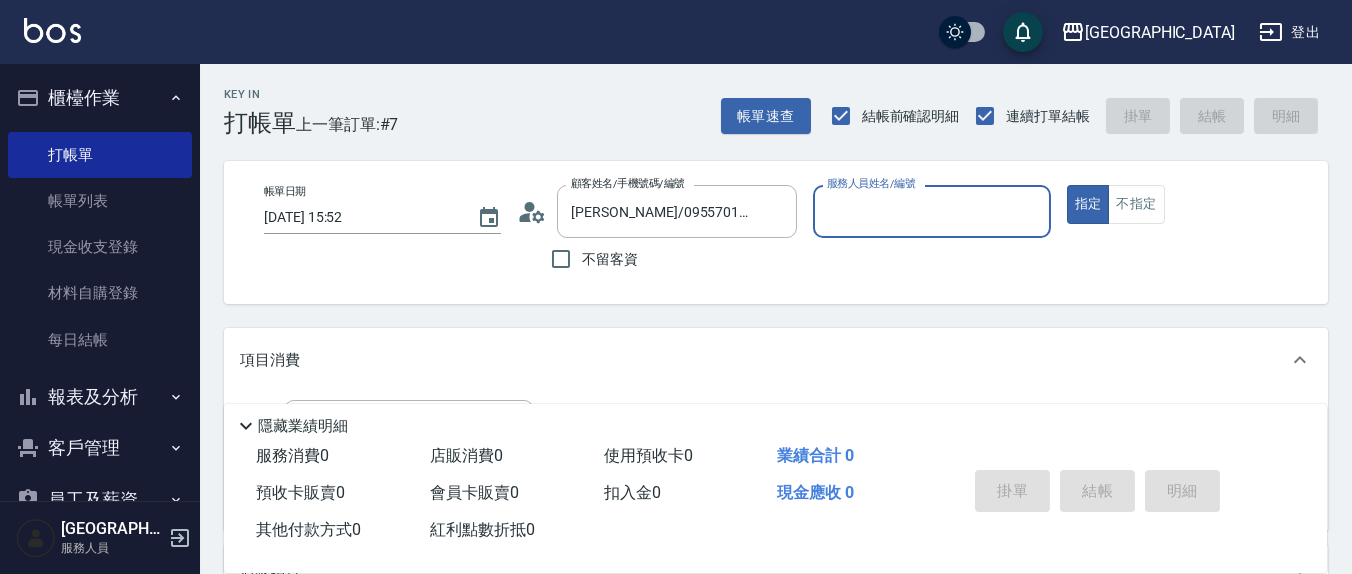 type on "8" 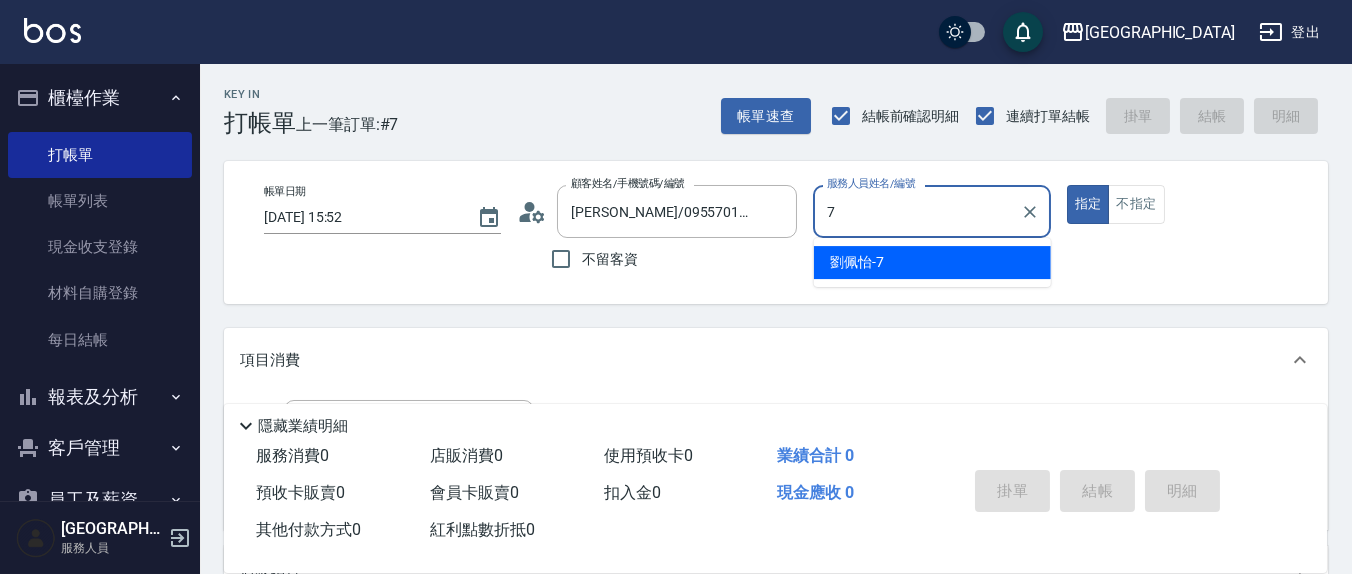 type on "[PERSON_NAME]7" 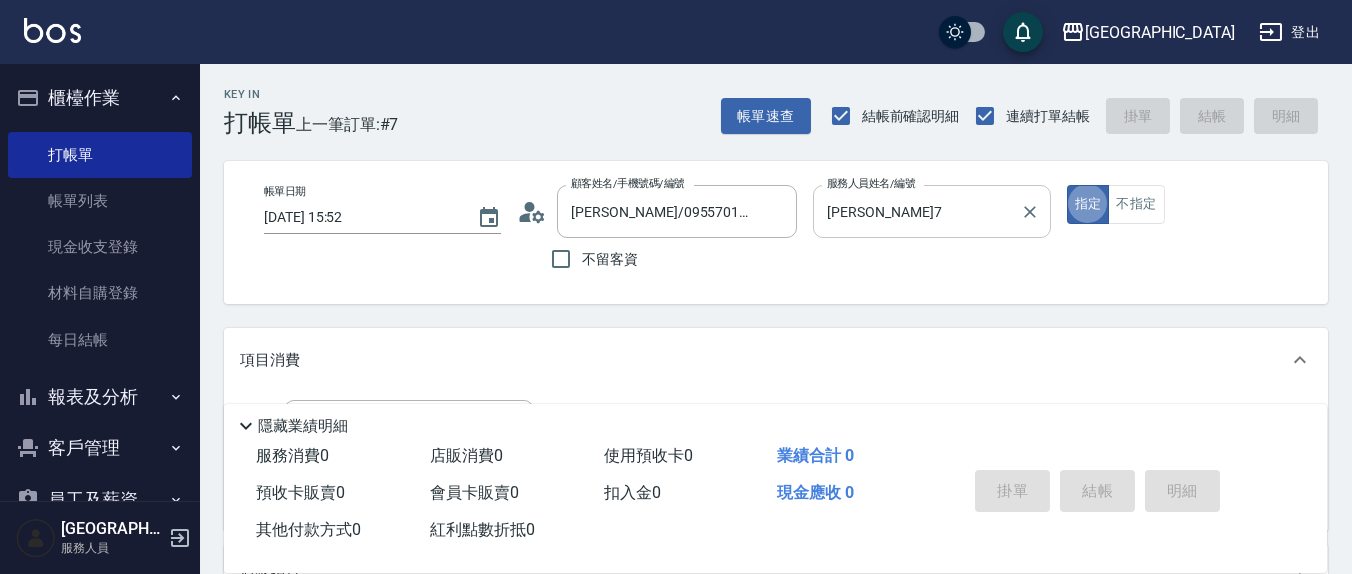 type on "true" 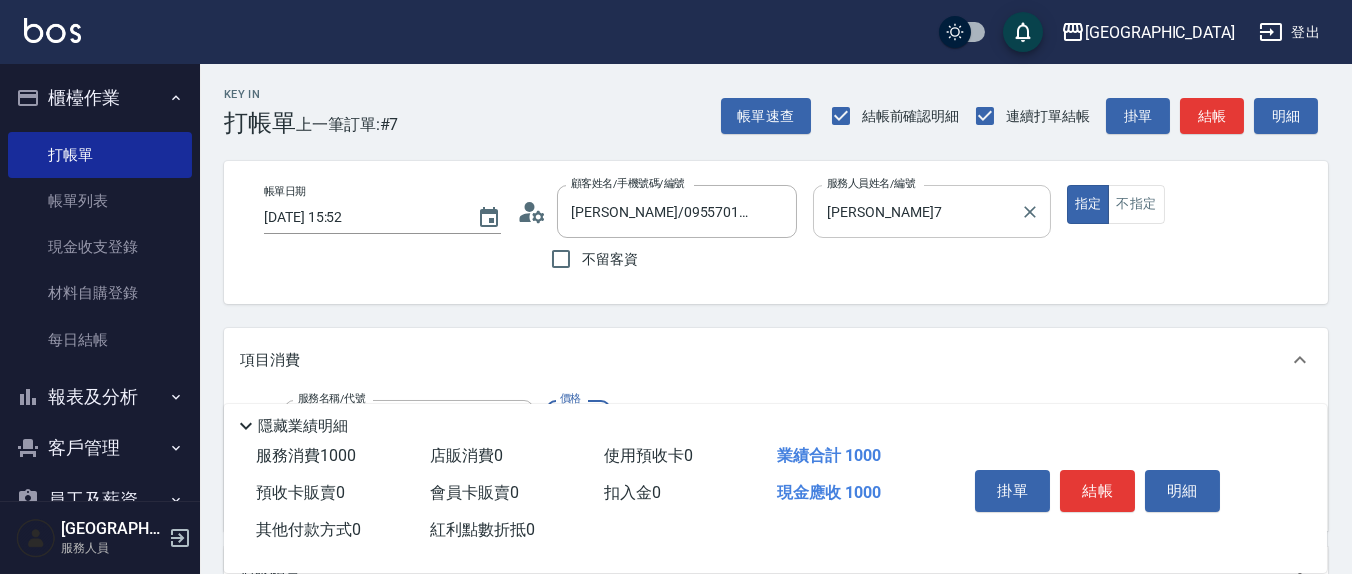 type on "憑券離子燙.冷燙600-1198(303)" 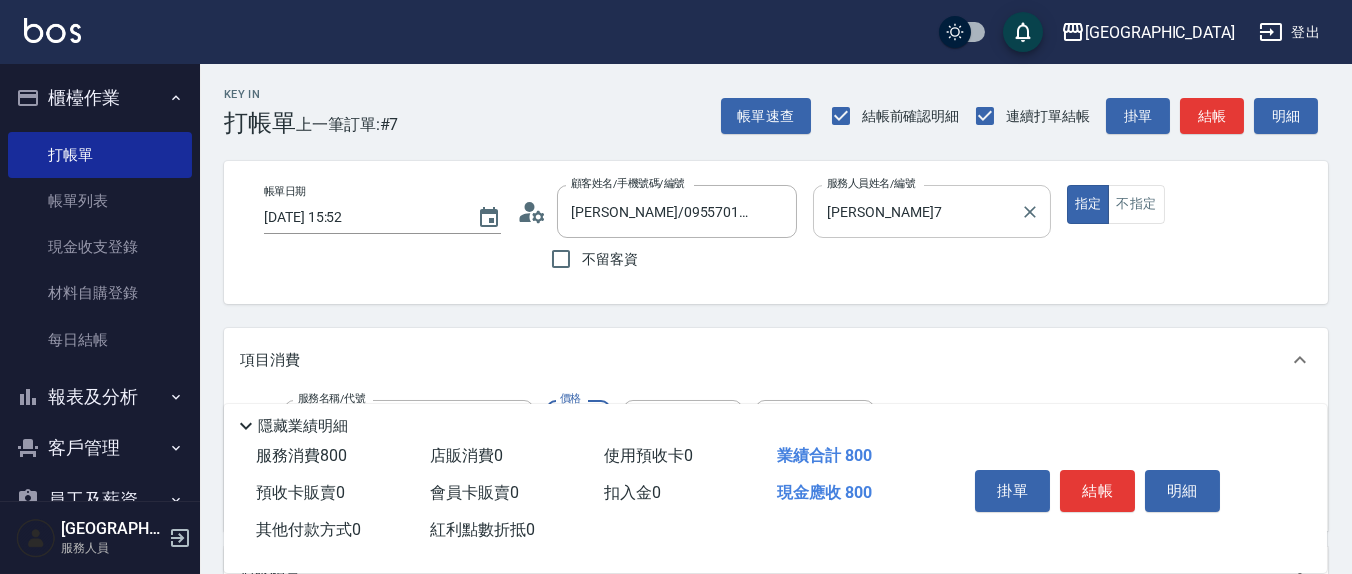 type on "800" 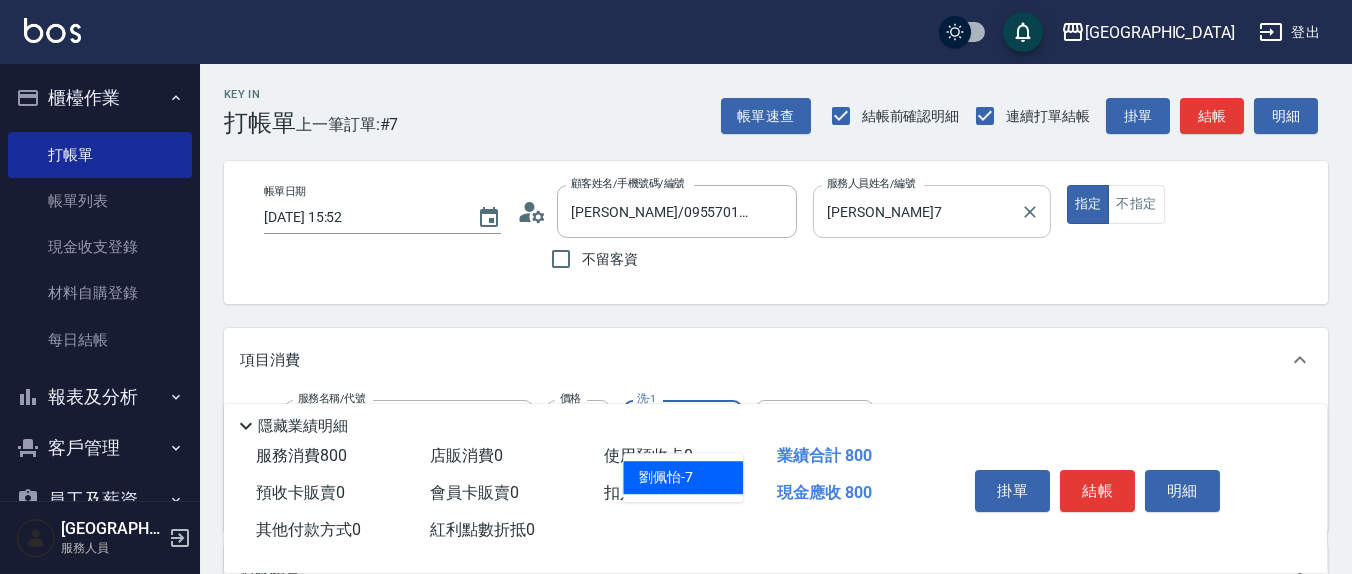 type on "[PERSON_NAME]7" 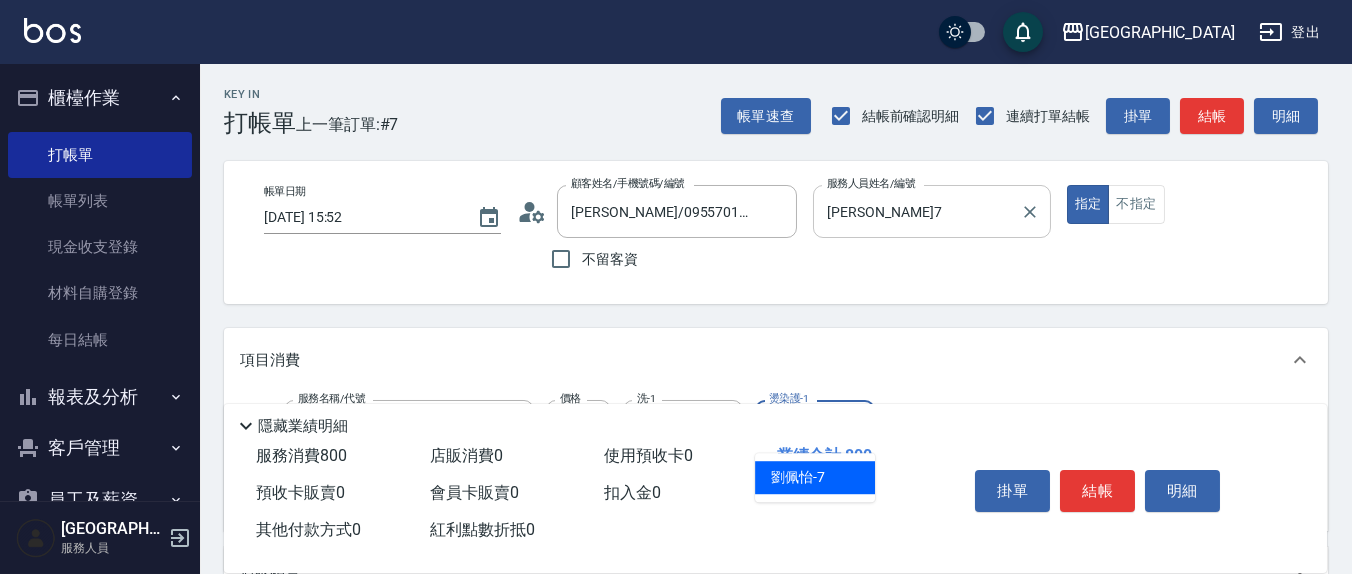 type on "[PERSON_NAME]7" 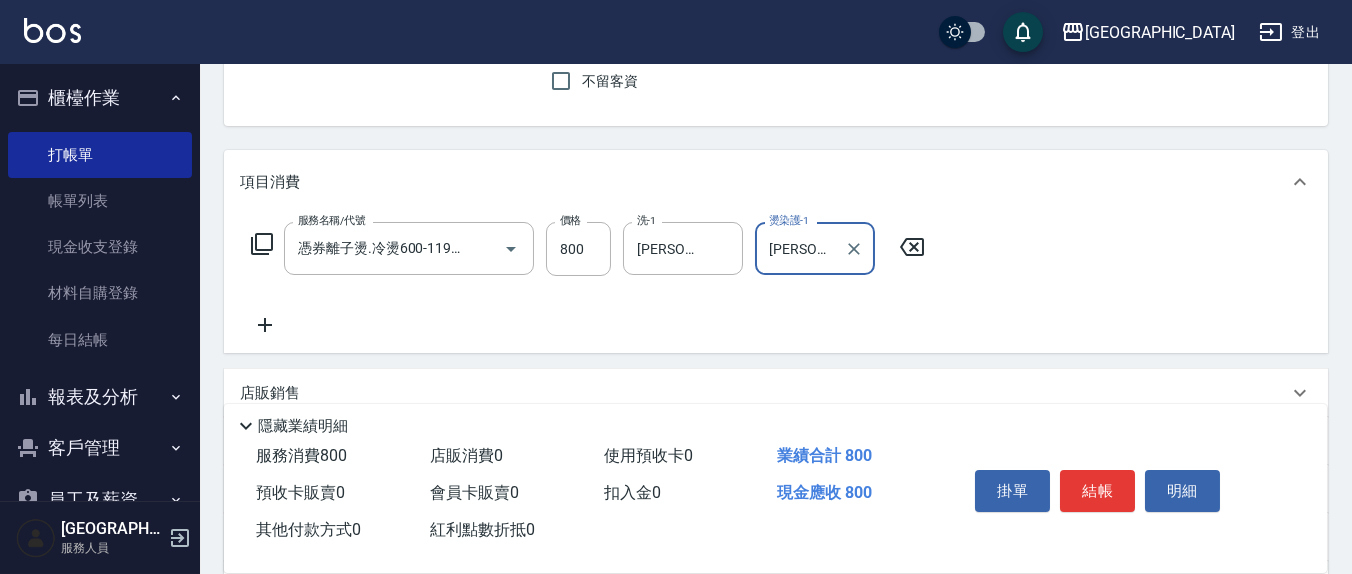 scroll, scrollTop: 208, scrollLeft: 0, axis: vertical 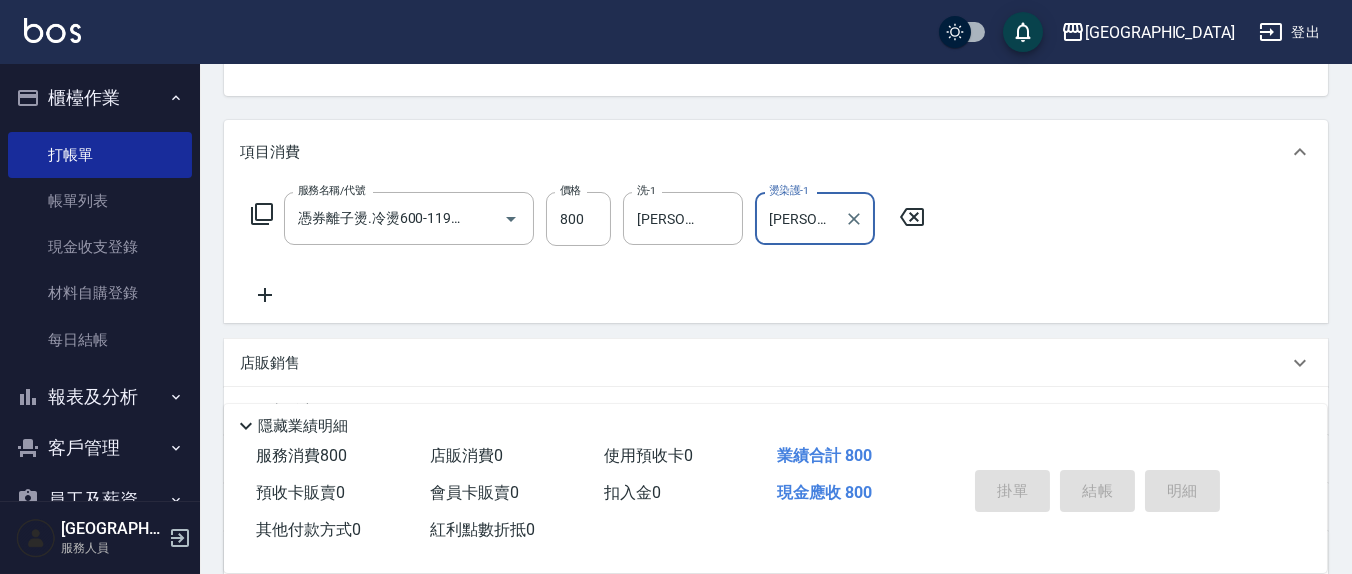 type on "[DATE] 15:53" 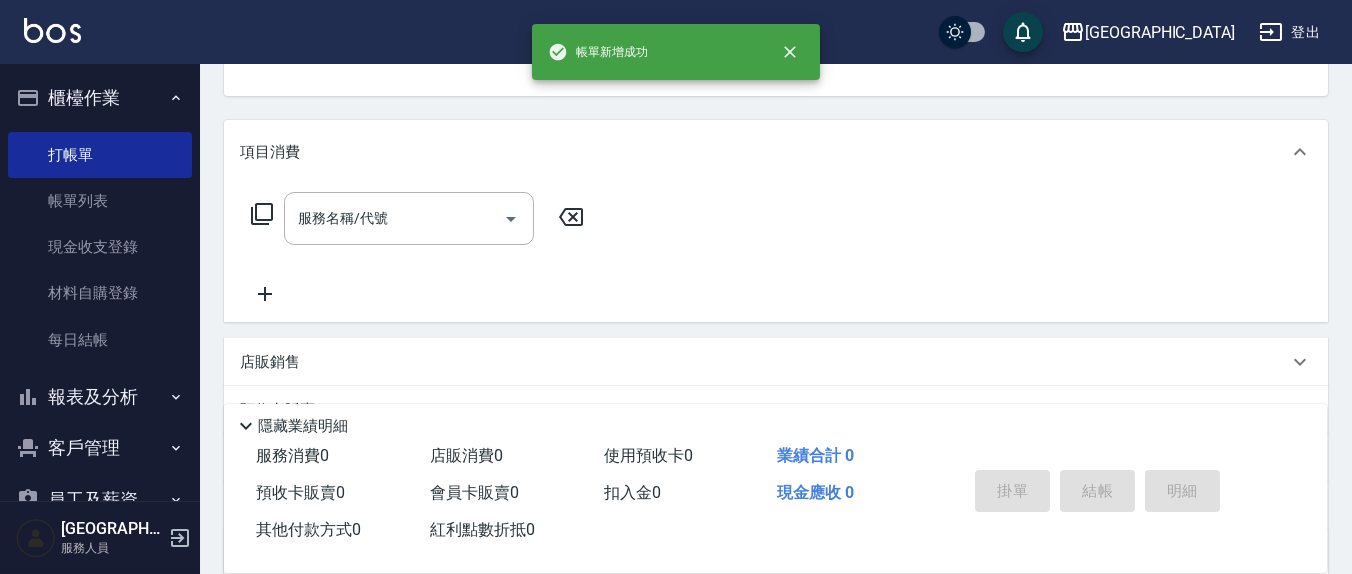 scroll, scrollTop: 193, scrollLeft: 0, axis: vertical 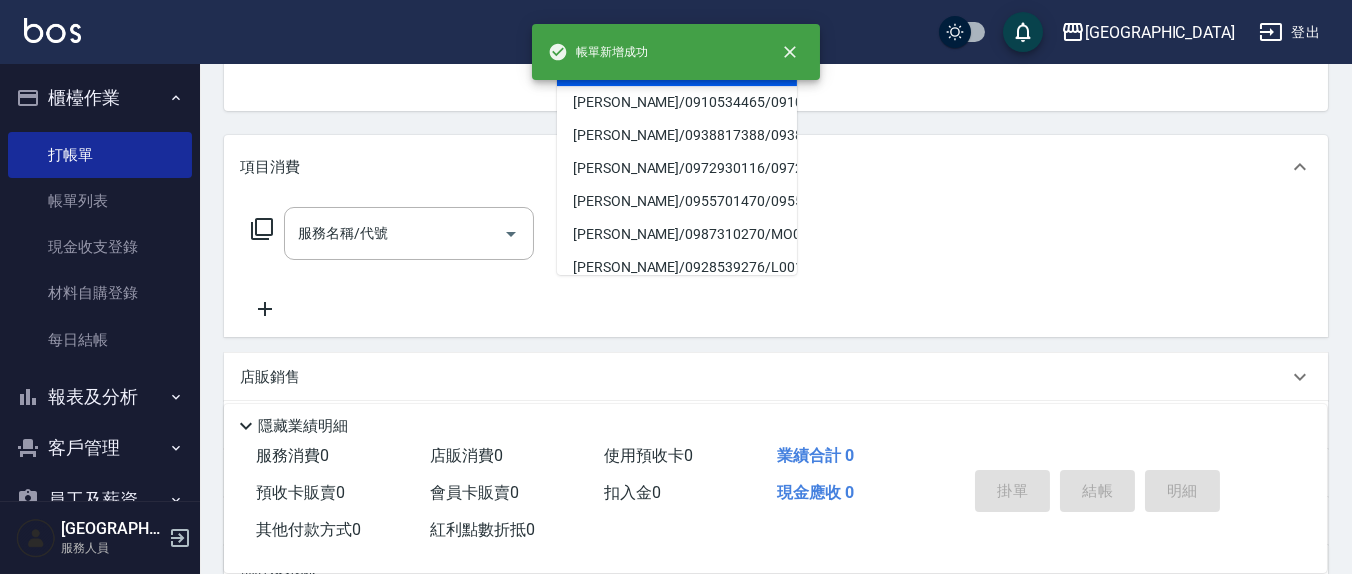 type on "13" 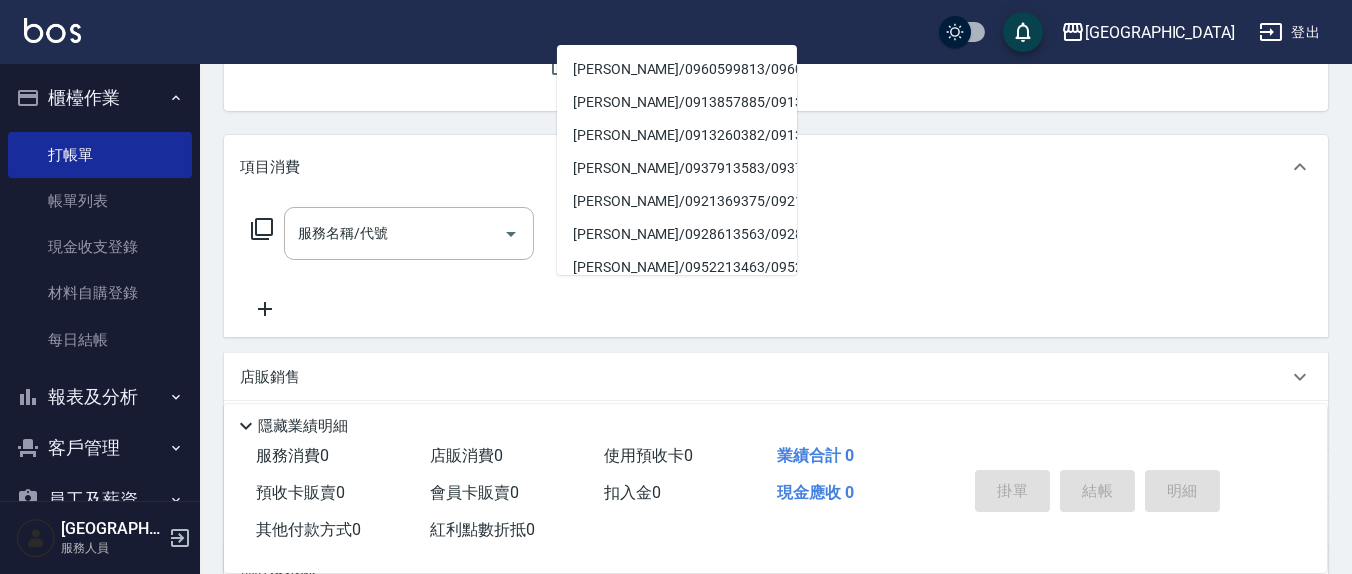 scroll, scrollTop: 0, scrollLeft: 0, axis: both 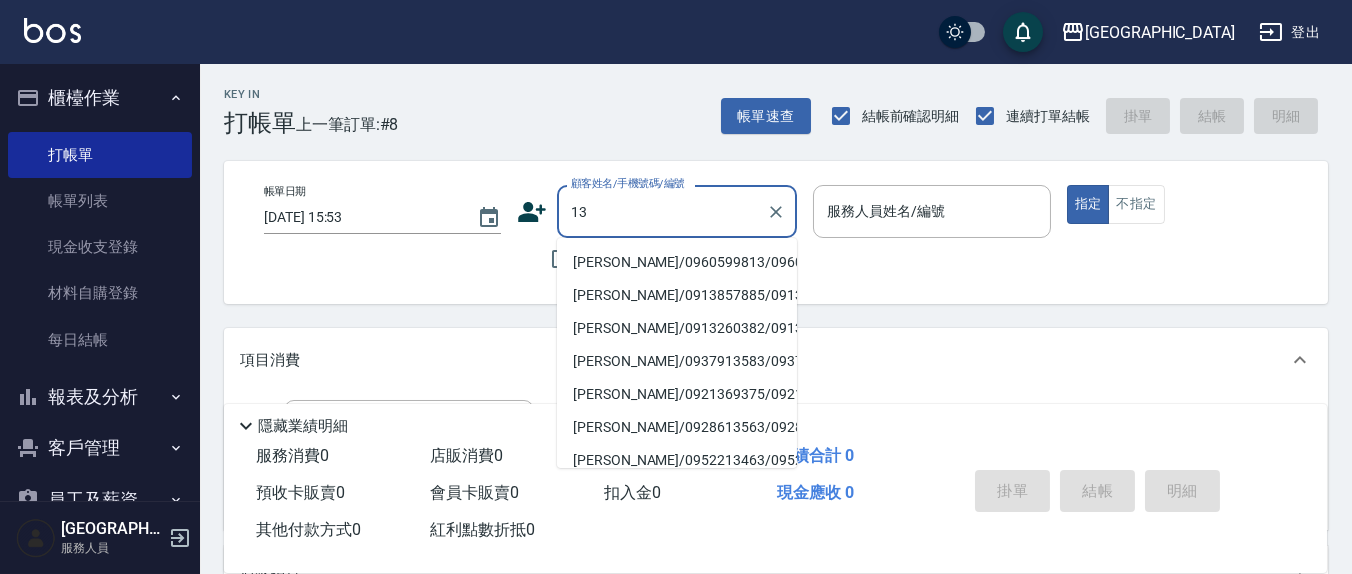 click on "13 顧客姓名/手機號碼/編號" at bounding box center (677, 211) 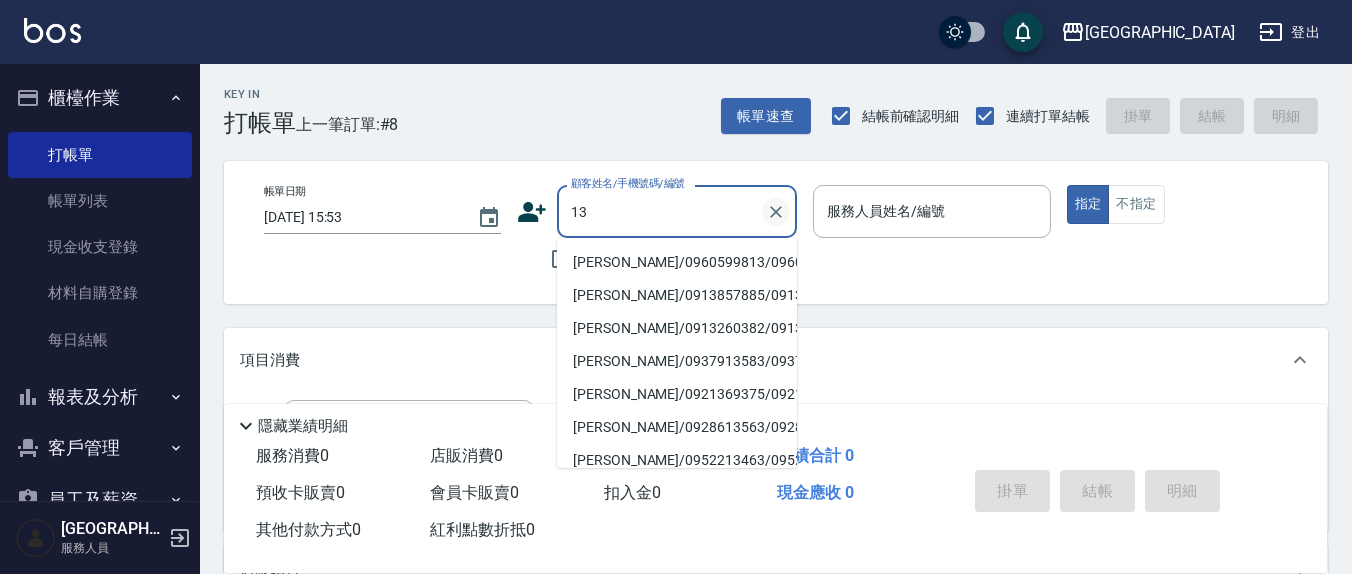click 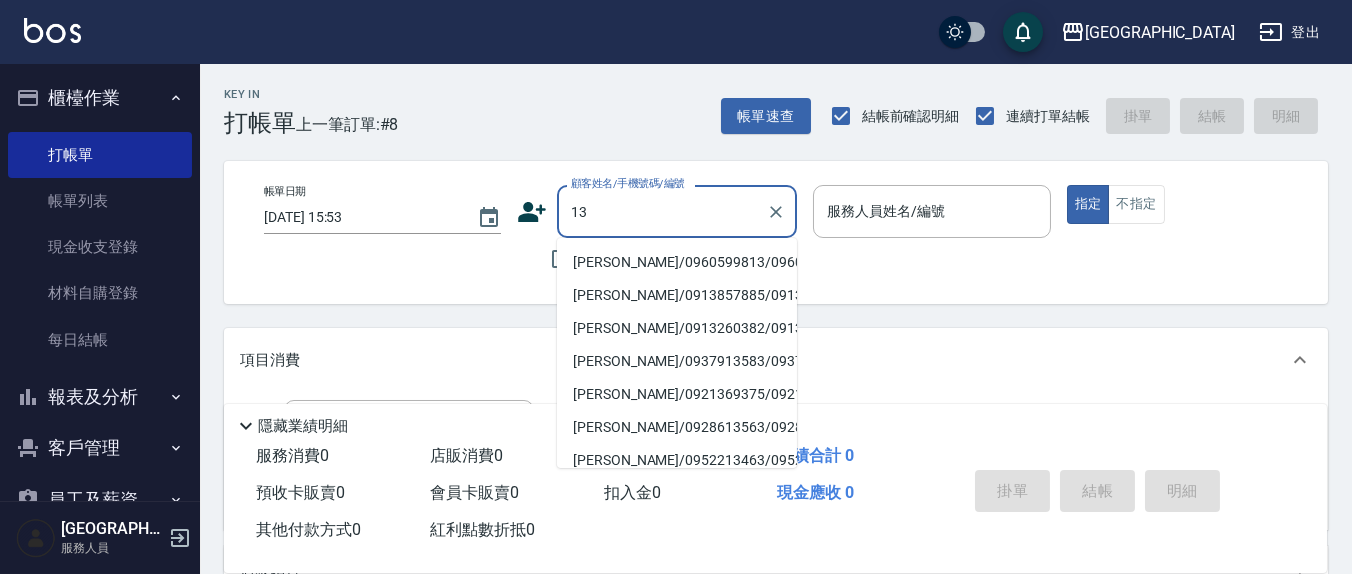 type 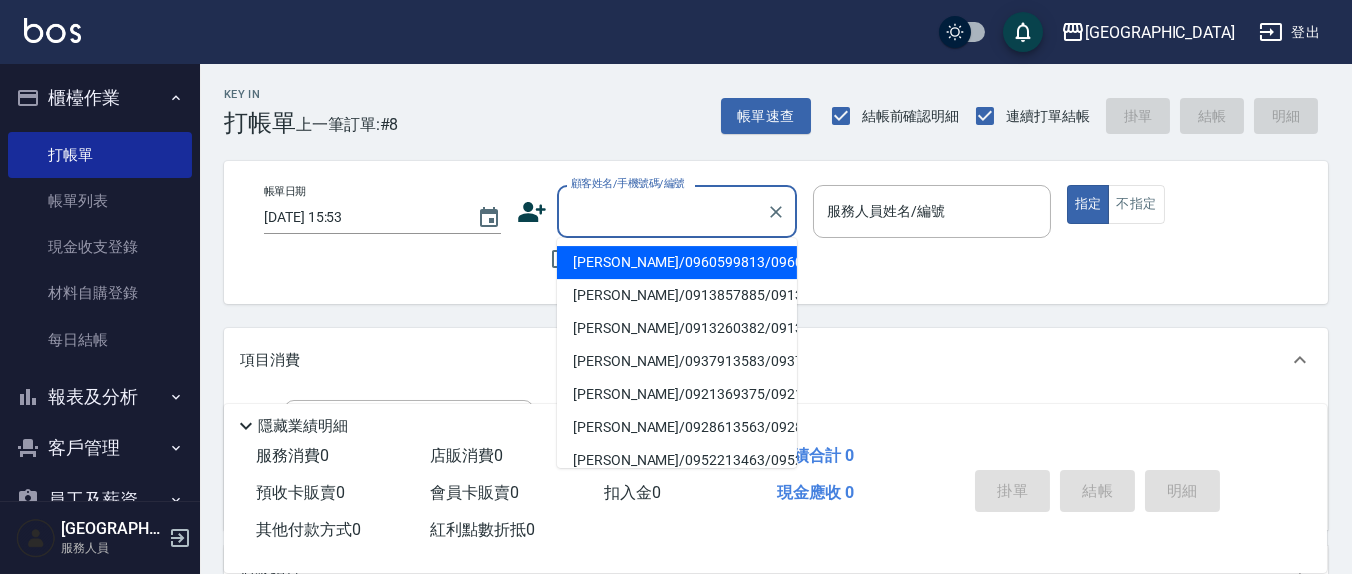 click on "帳單日期 [DATE] 15:53 顧客姓名/手機號碼/編號 顧客姓名/手機號碼/編號 不留客資 服務人員姓名/編號 服務人員姓名/編號 指定 不指定" at bounding box center [776, 232] 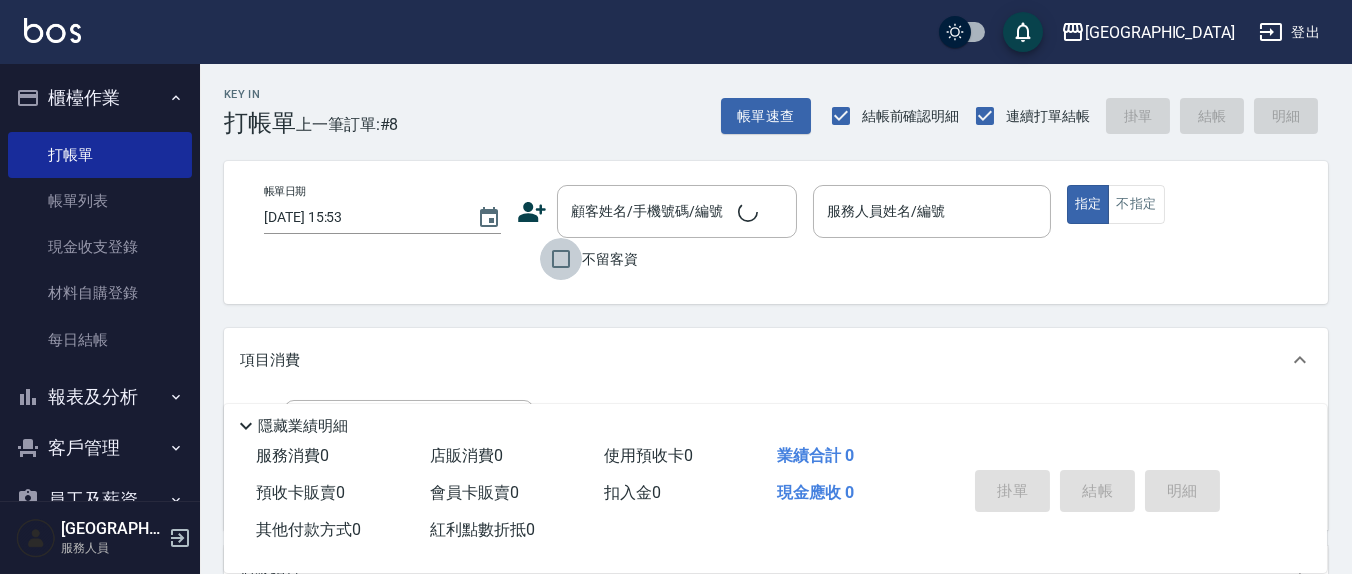 click on "不留客資" at bounding box center (561, 259) 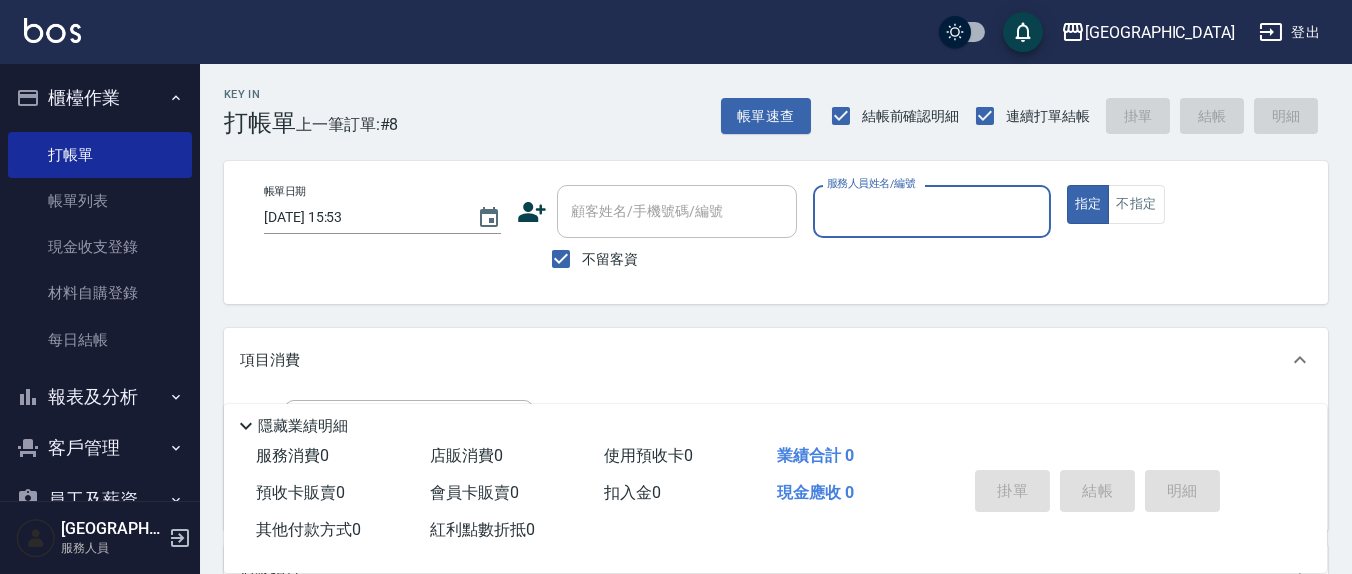 click on "服務人員姓名/編號" at bounding box center [931, 211] 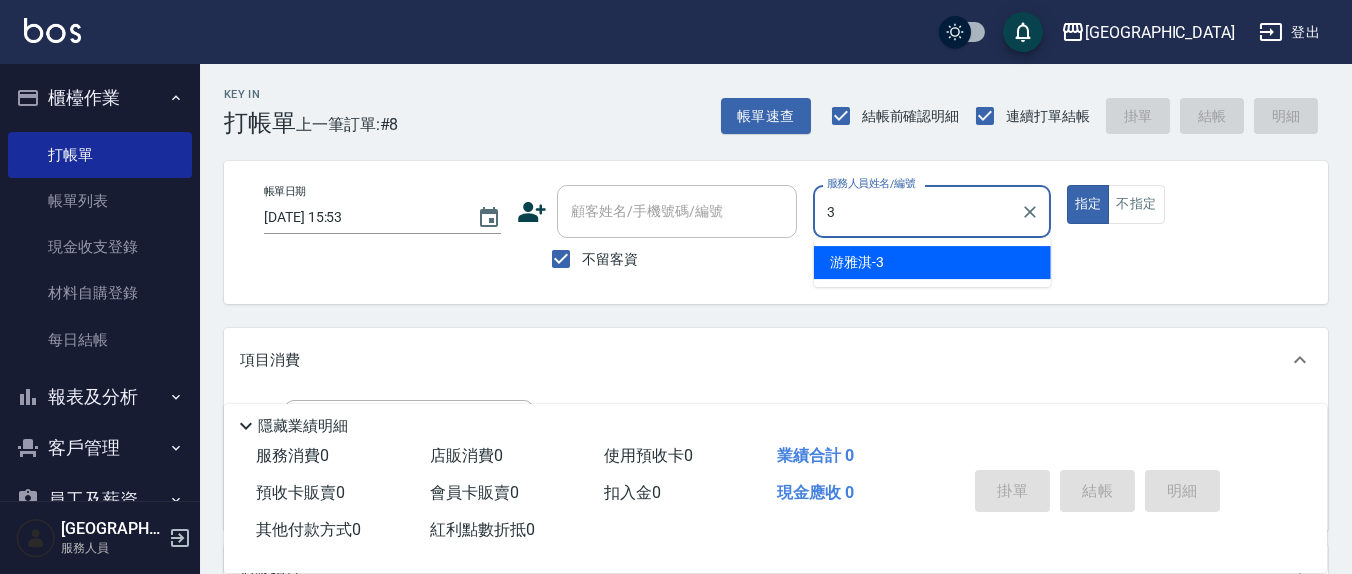 type on "[PERSON_NAME]-3" 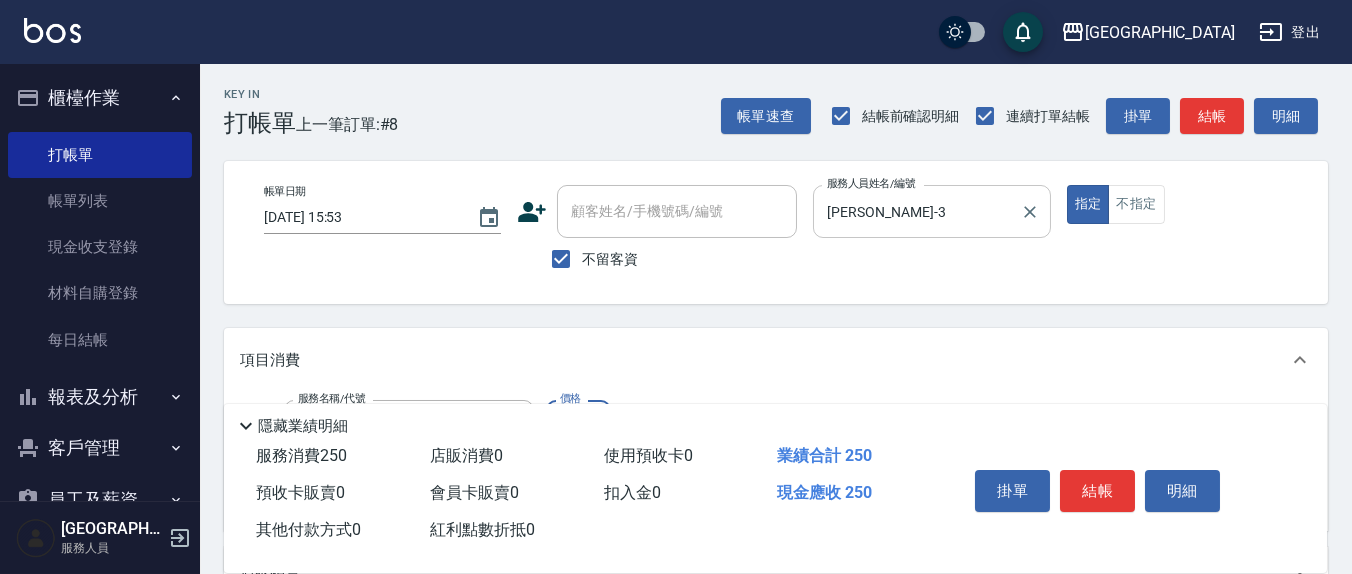 type on "洗髮(201)" 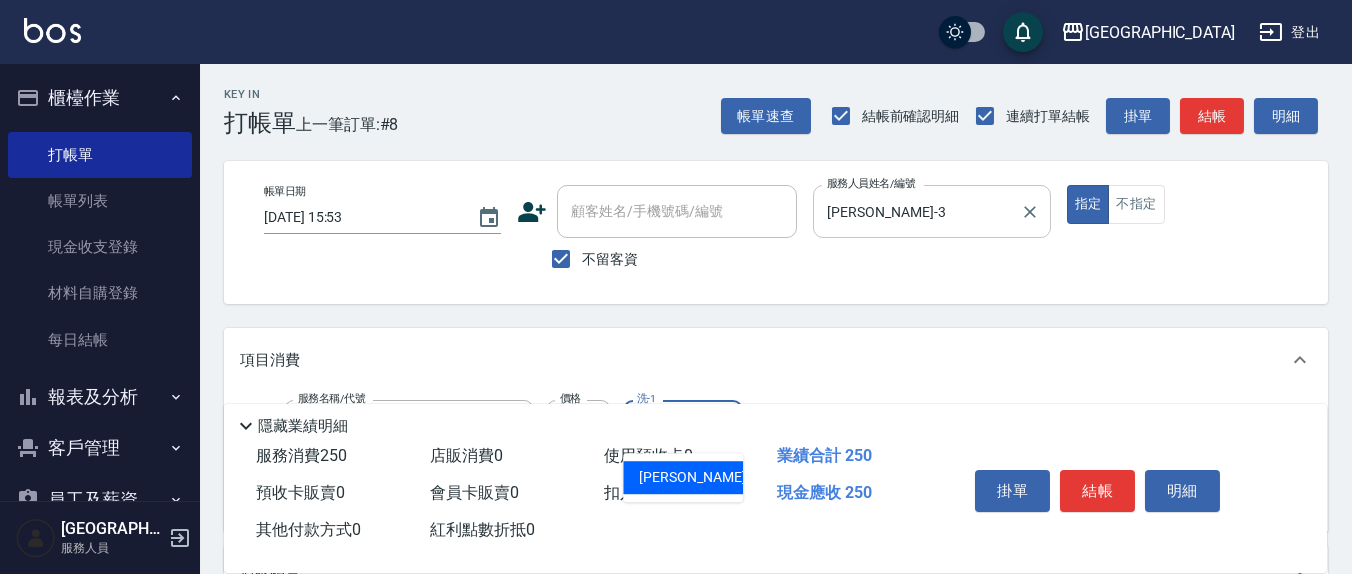 type on "[PERSON_NAME]-22" 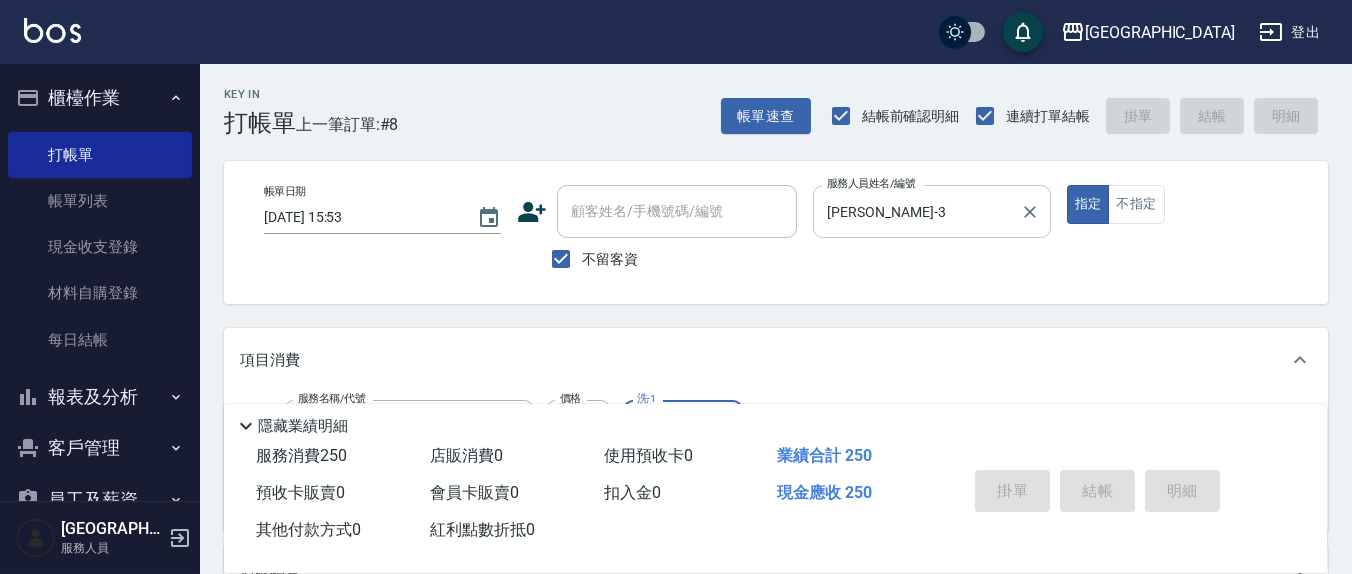 type 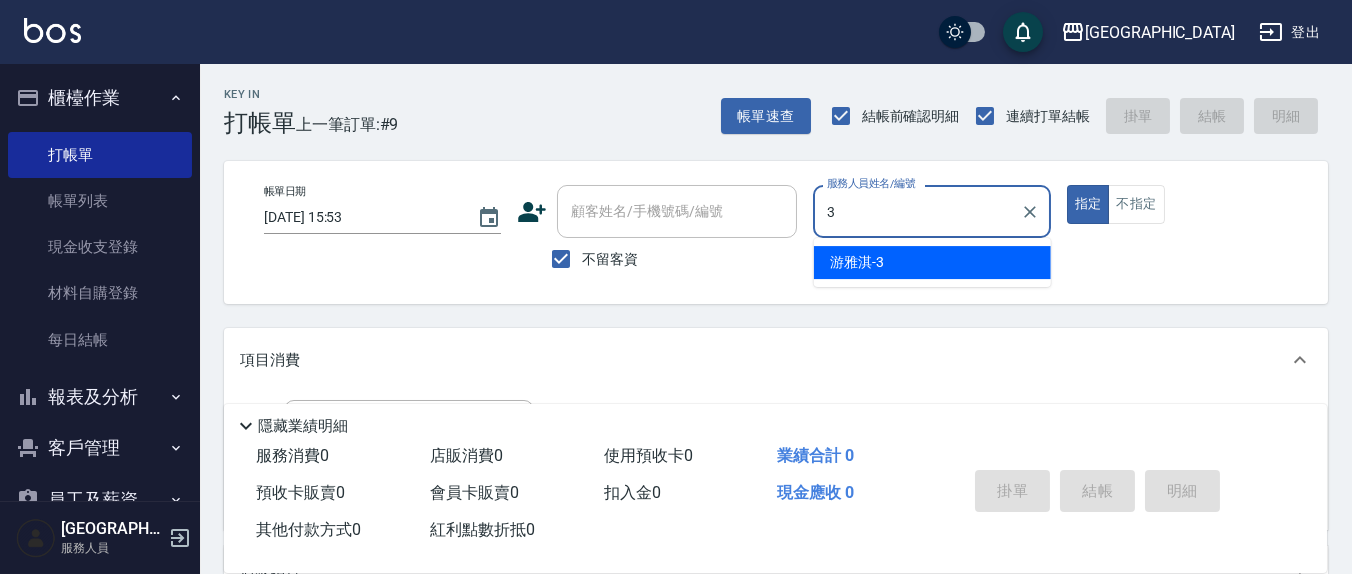 type on "[PERSON_NAME]-3" 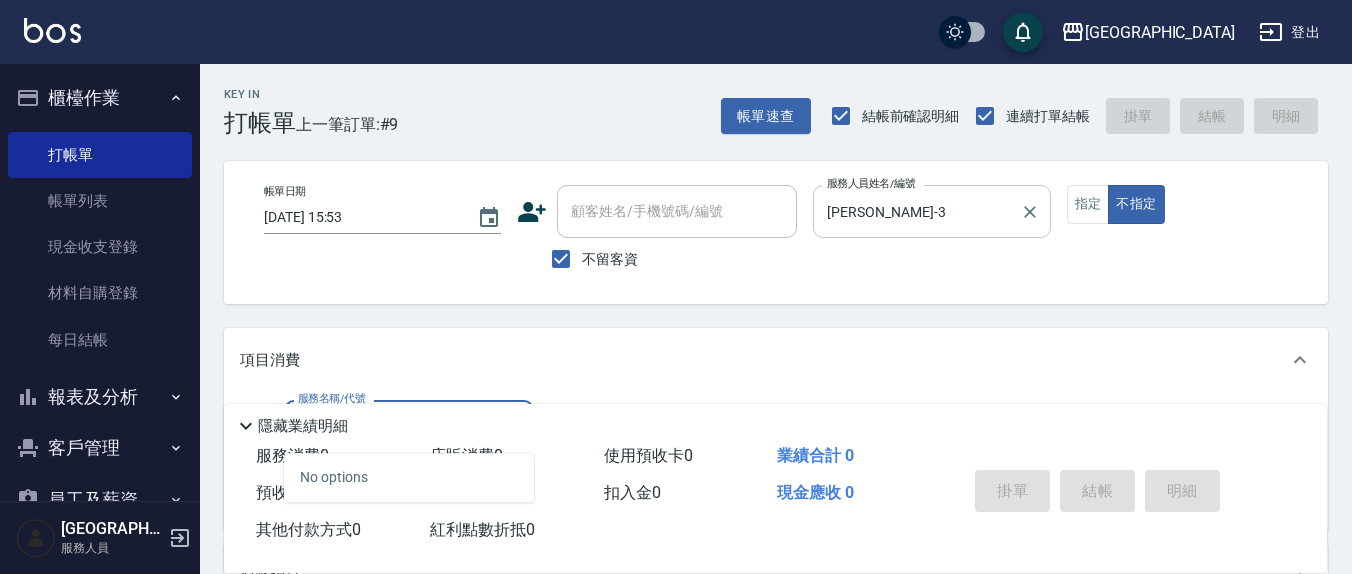 type on "4" 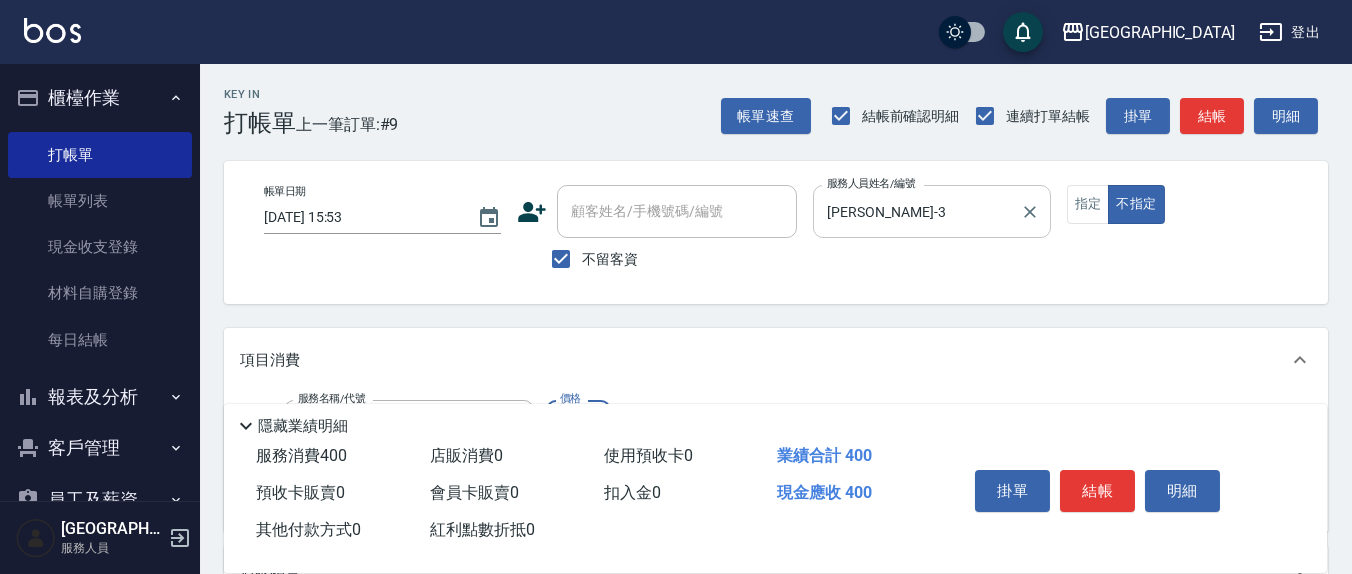 type on "健康洗(206)" 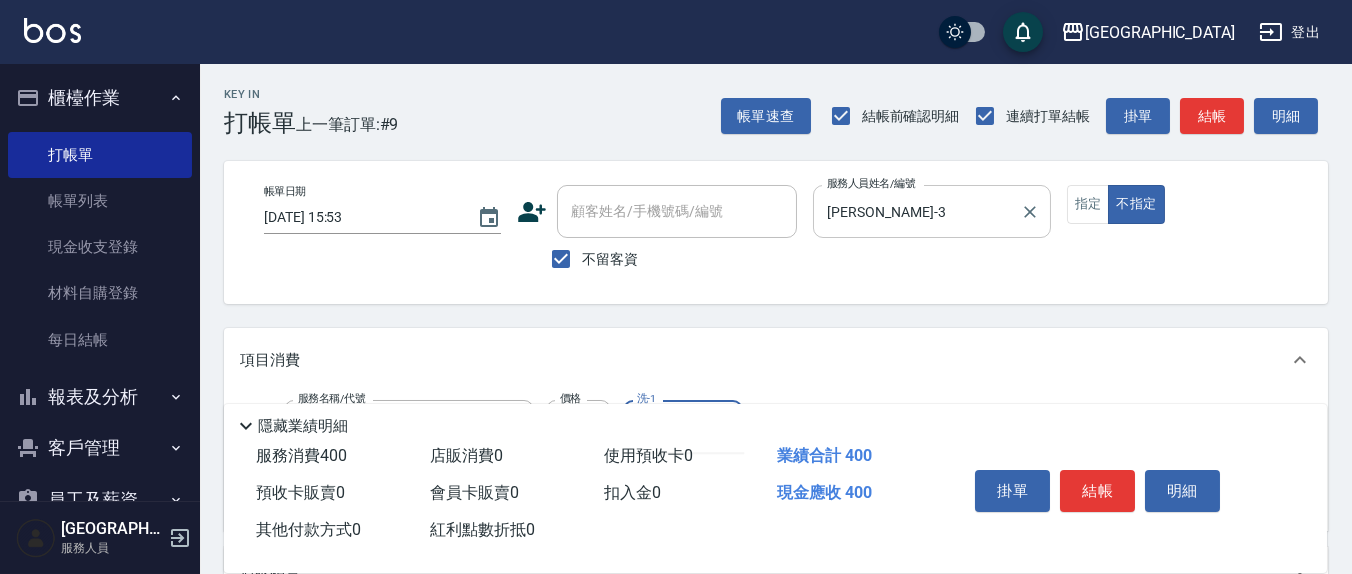 type on "[PERSON_NAME]-22" 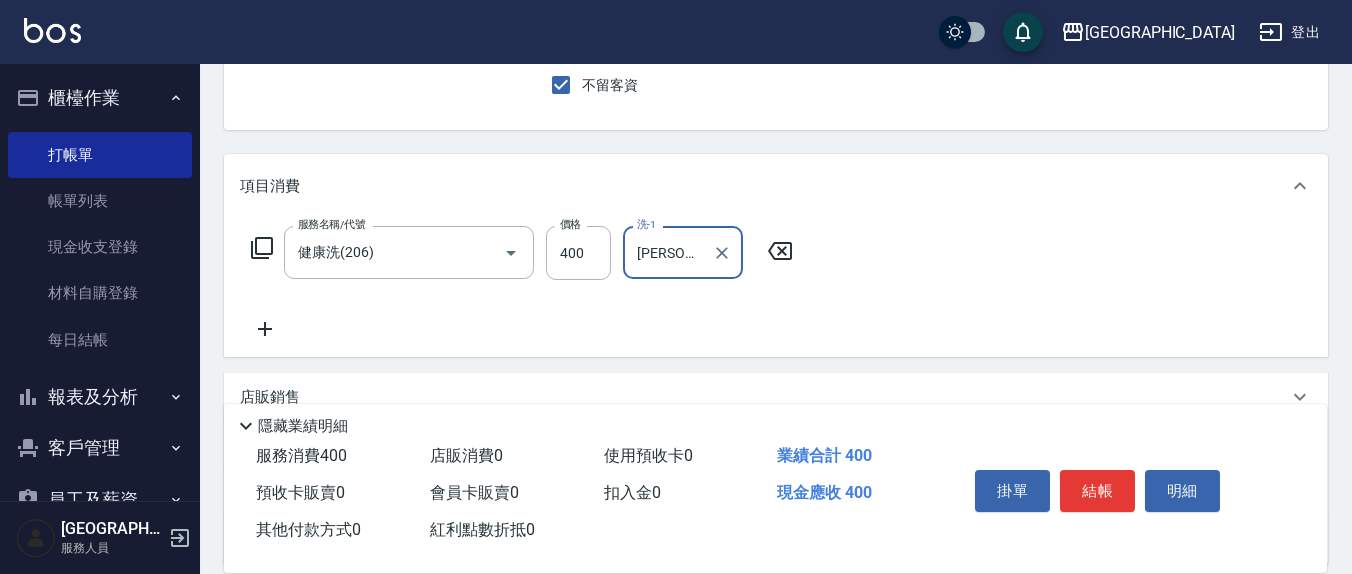 scroll, scrollTop: 208, scrollLeft: 0, axis: vertical 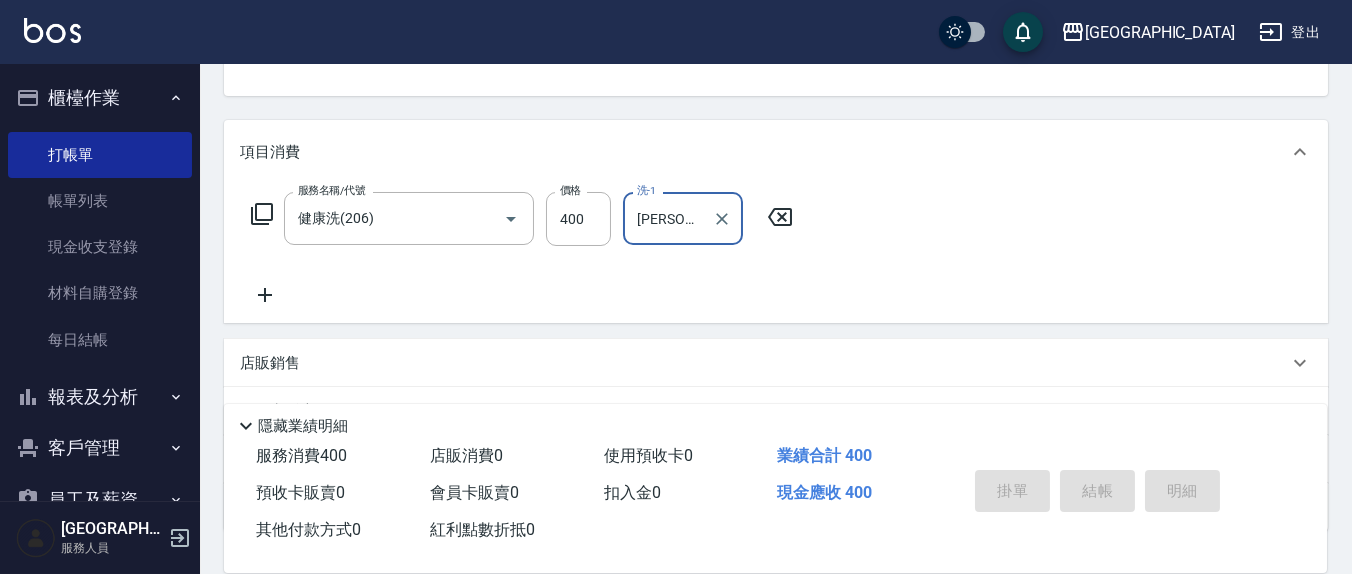 type 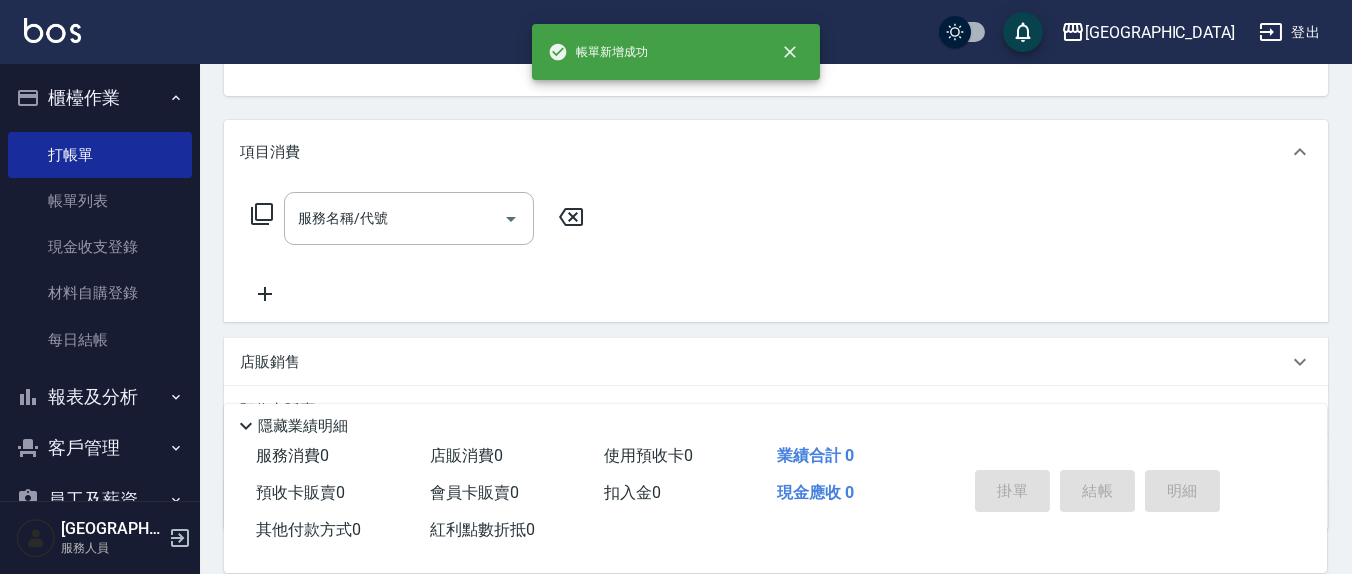 scroll, scrollTop: 193, scrollLeft: 0, axis: vertical 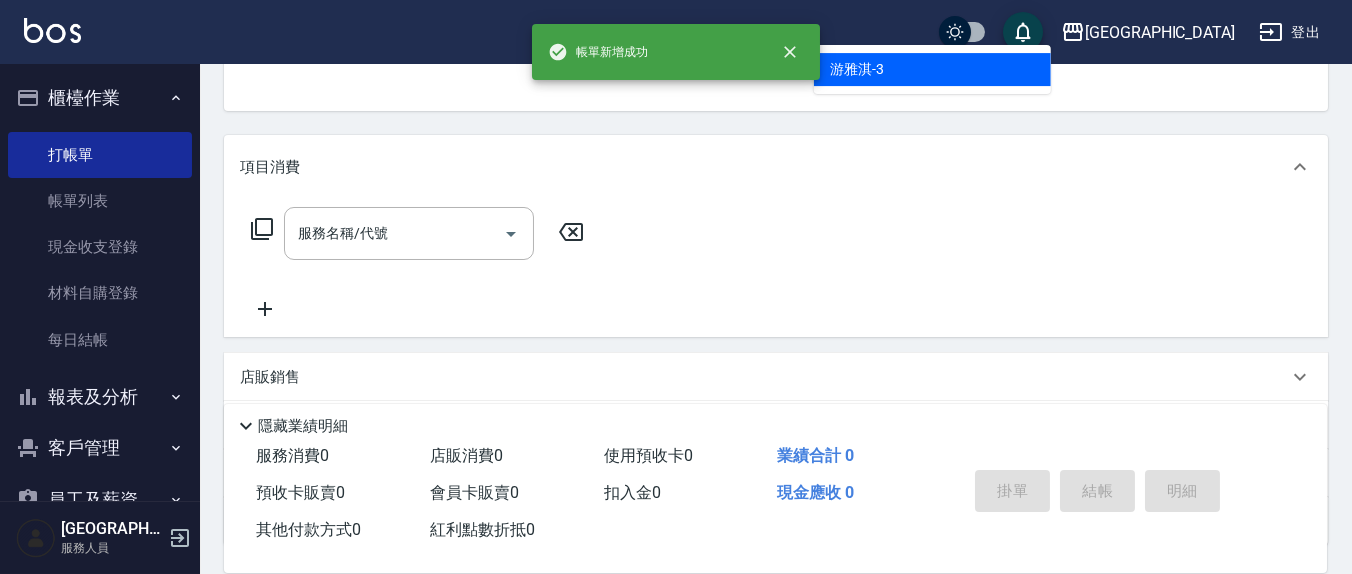 type on "[PERSON_NAME]-3" 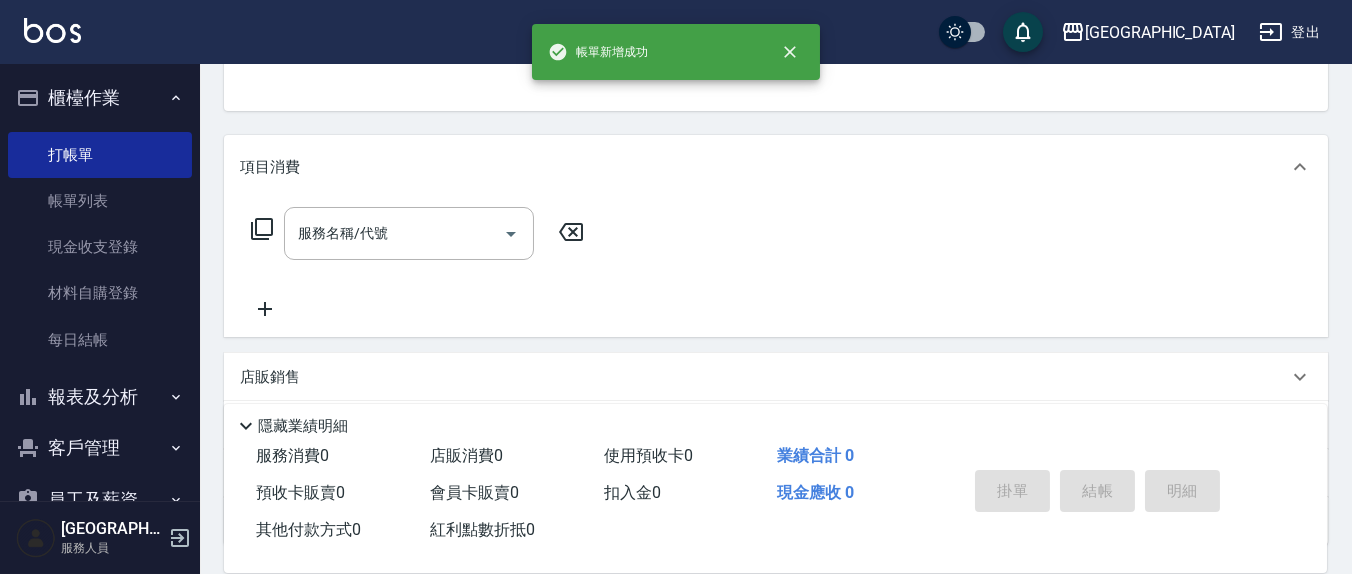 scroll, scrollTop: 185, scrollLeft: 0, axis: vertical 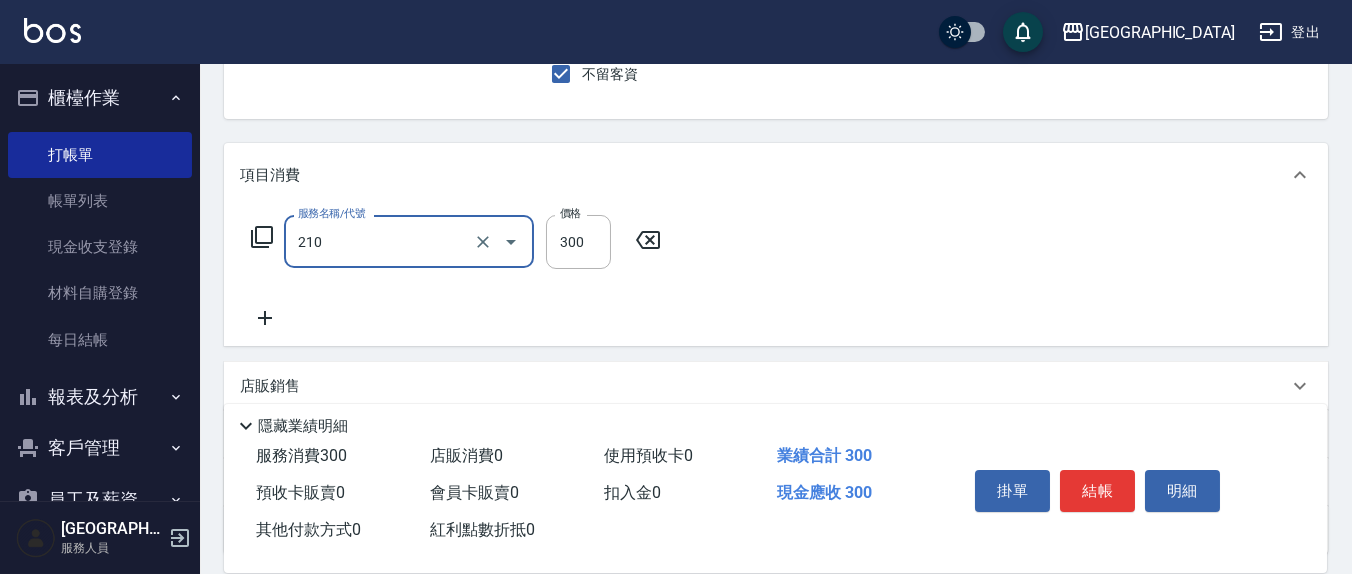 type on "[PERSON_NAME]洗髮精(210)" 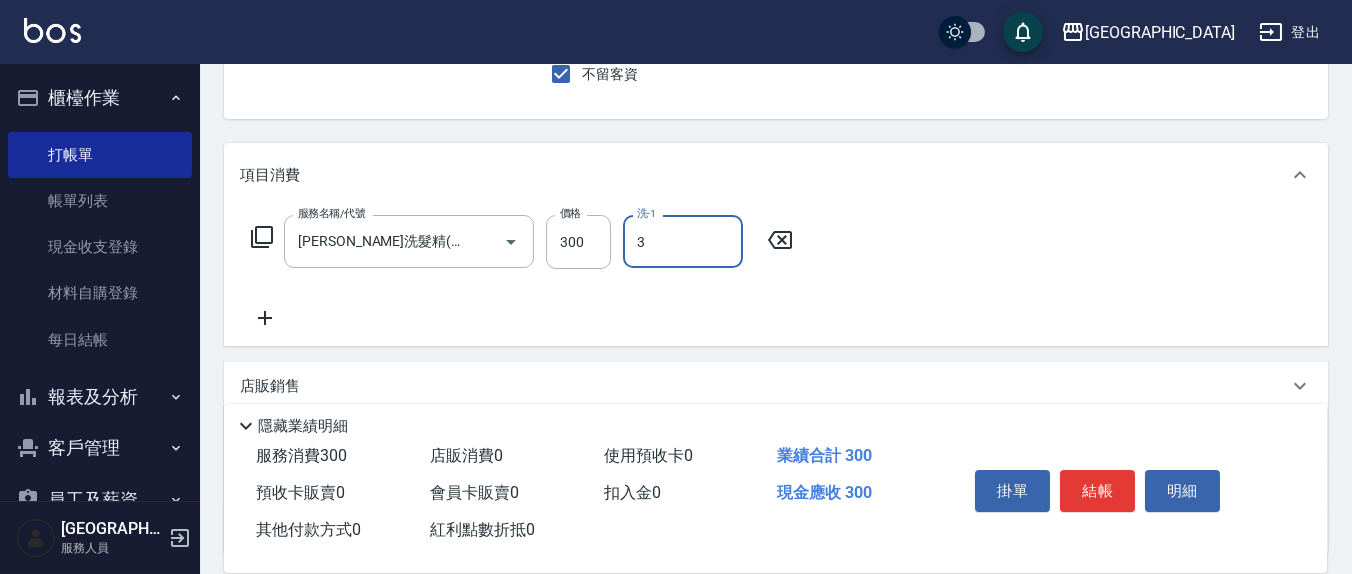type on "[PERSON_NAME]-3" 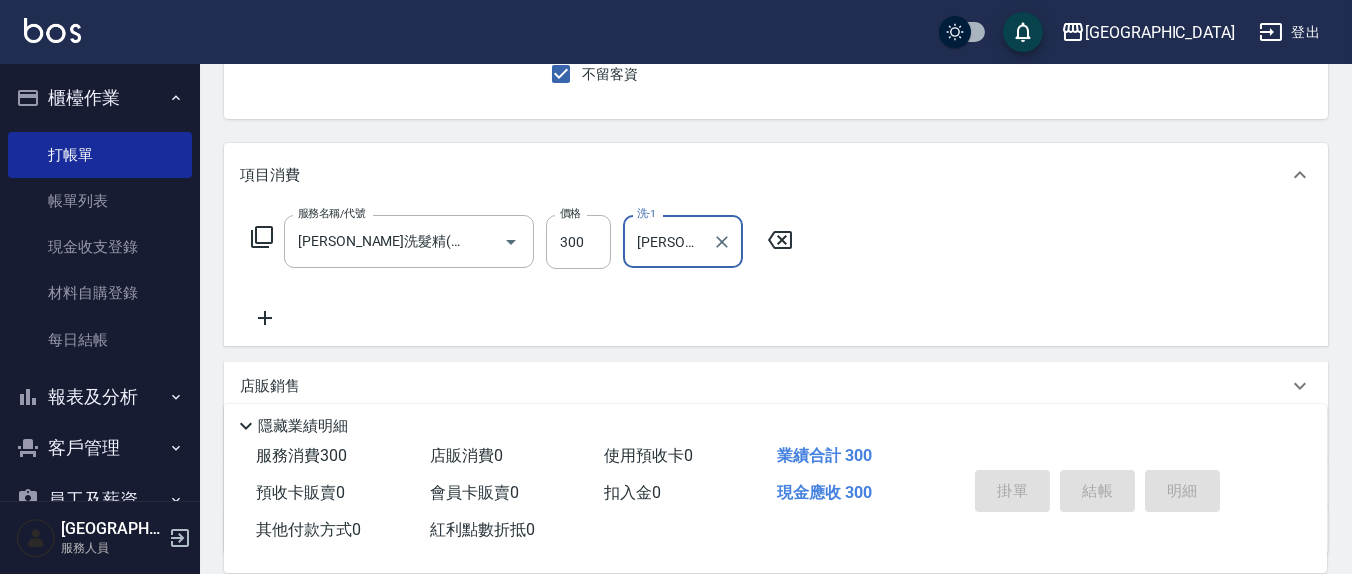 type 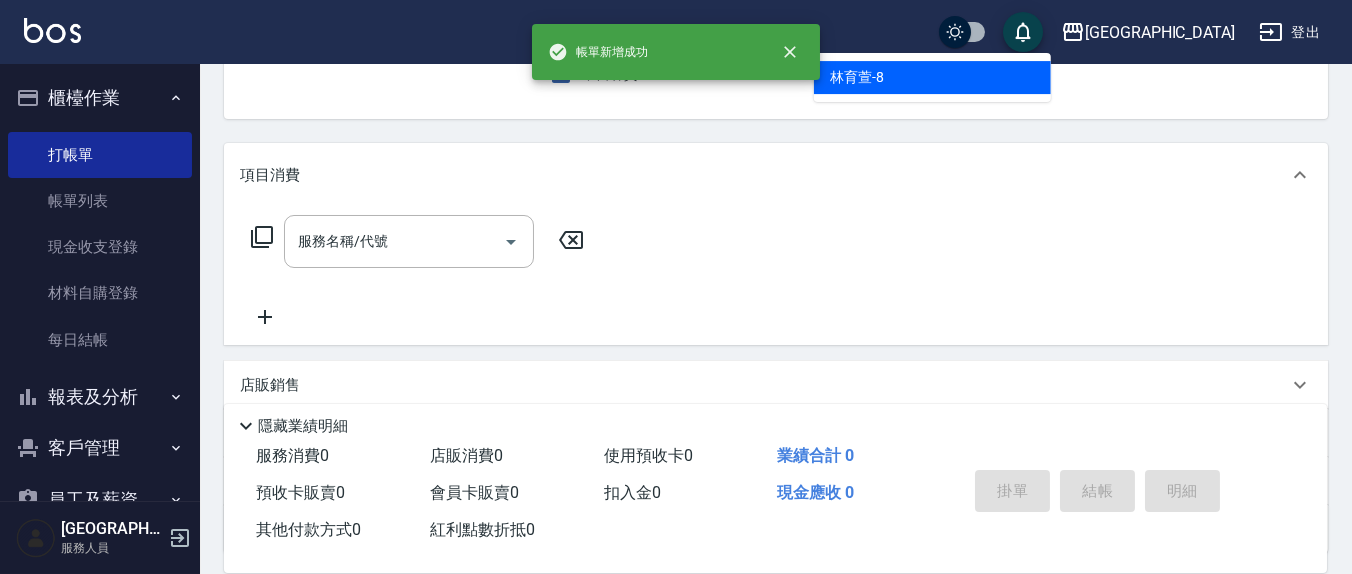 type on "[PERSON_NAME]-8" 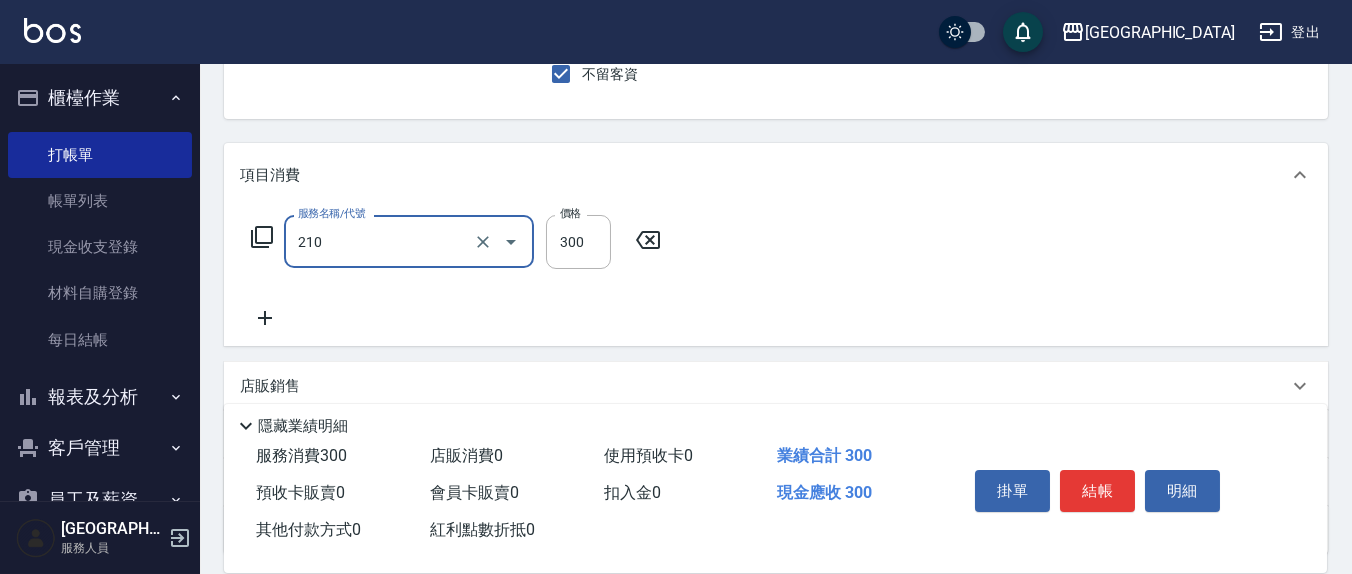 type on "[PERSON_NAME]洗髮精(210)" 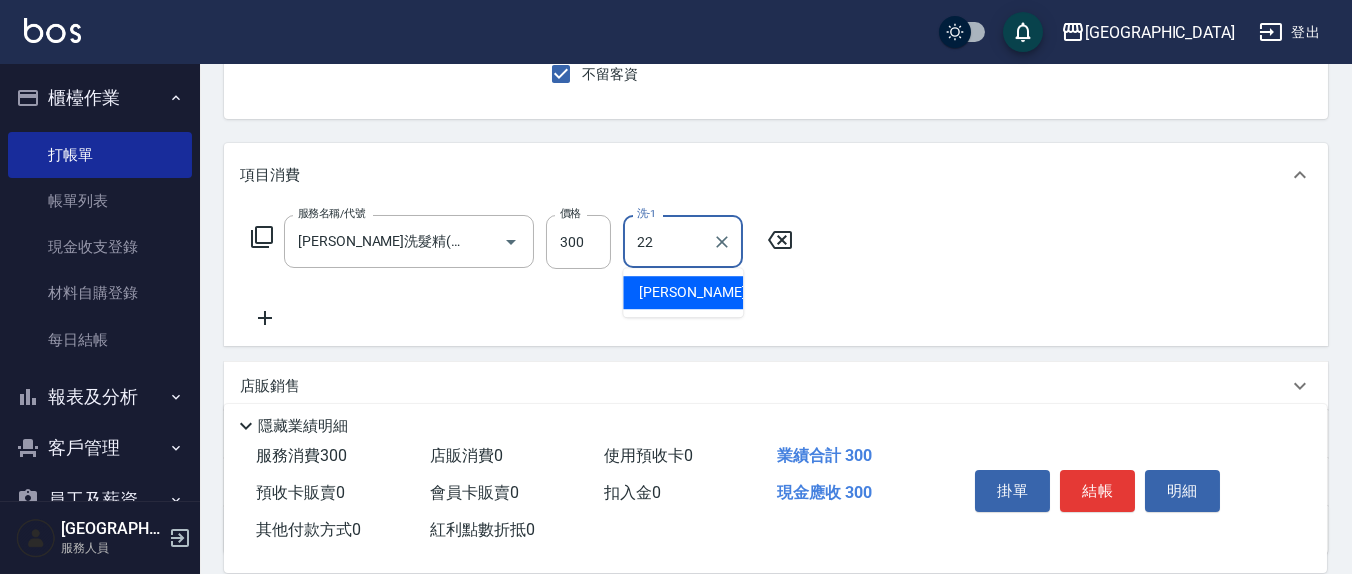 type on "[PERSON_NAME]-22" 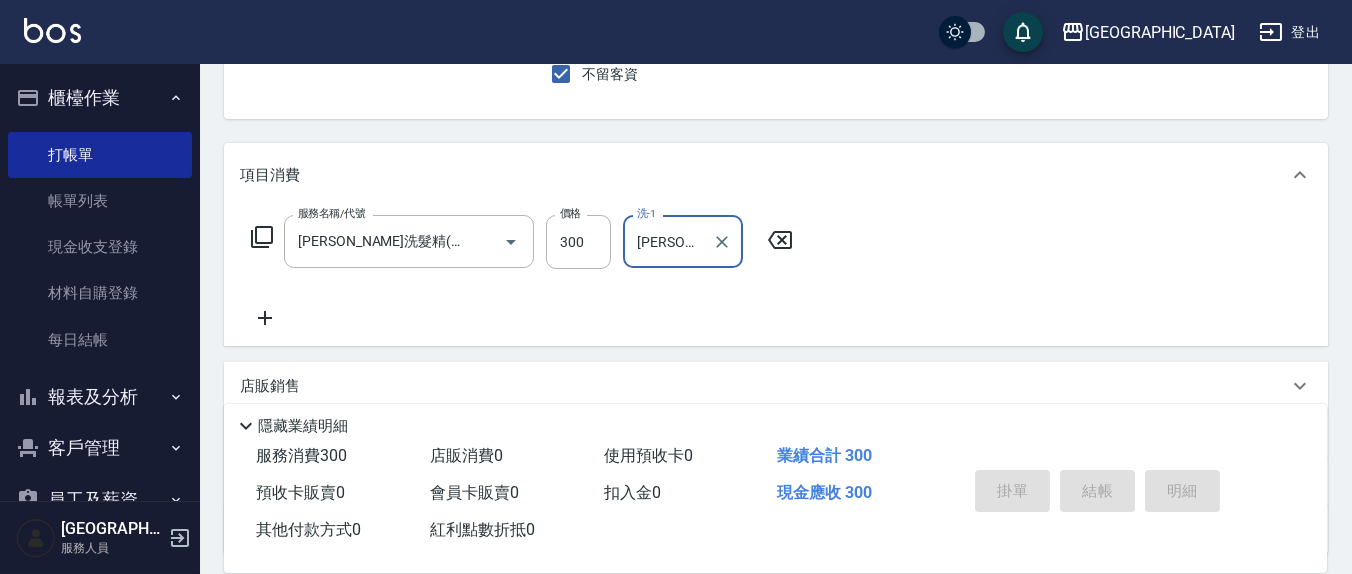 type 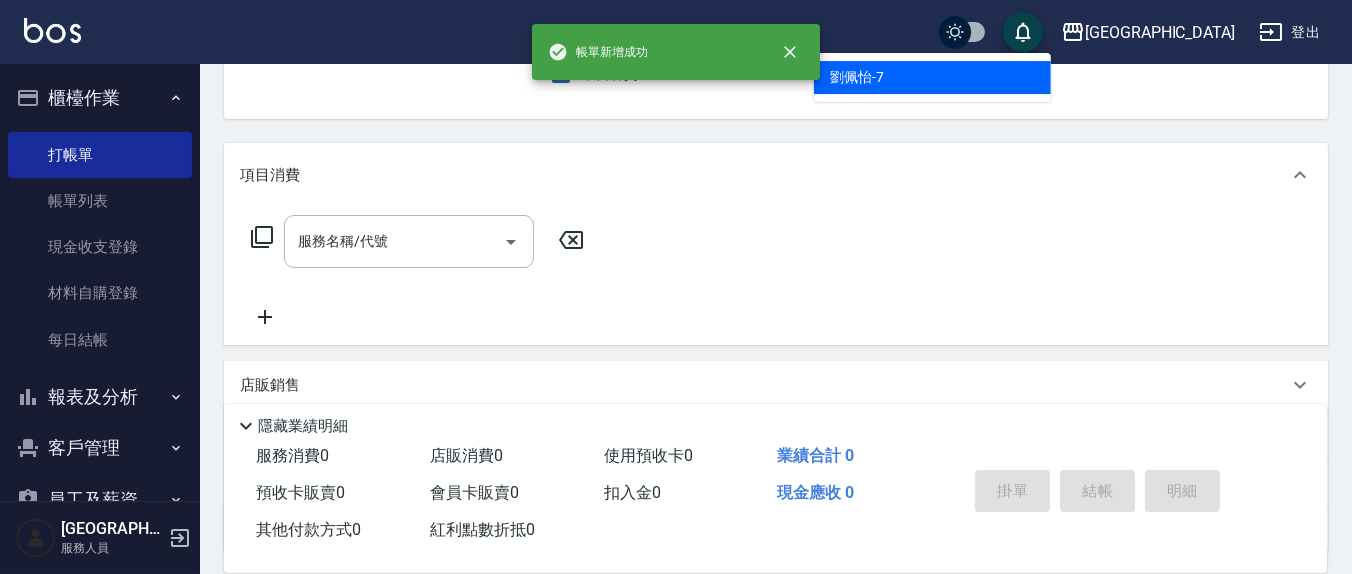 type on "[PERSON_NAME]7" 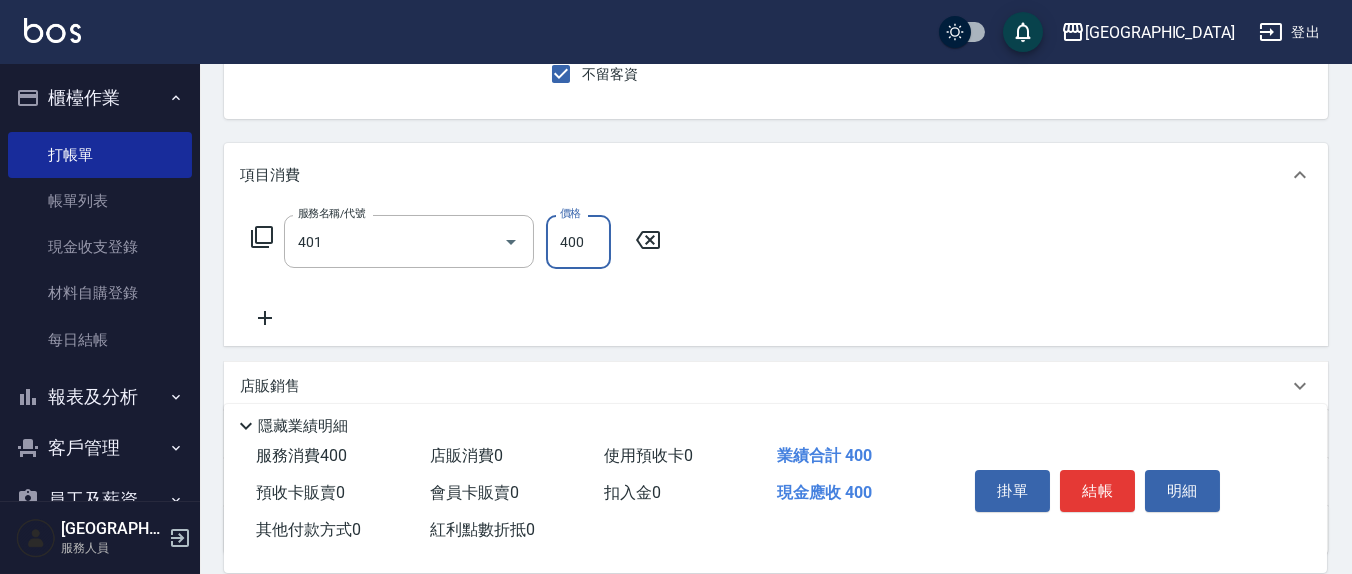 type on "剪髮(401)" 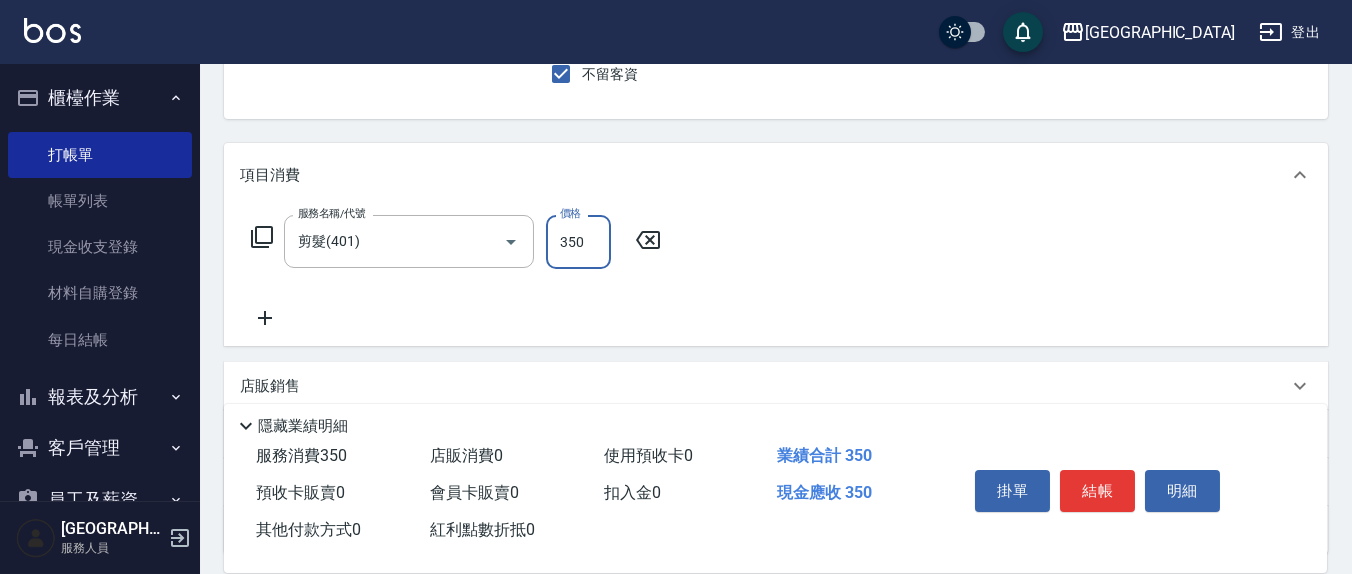 type on "350" 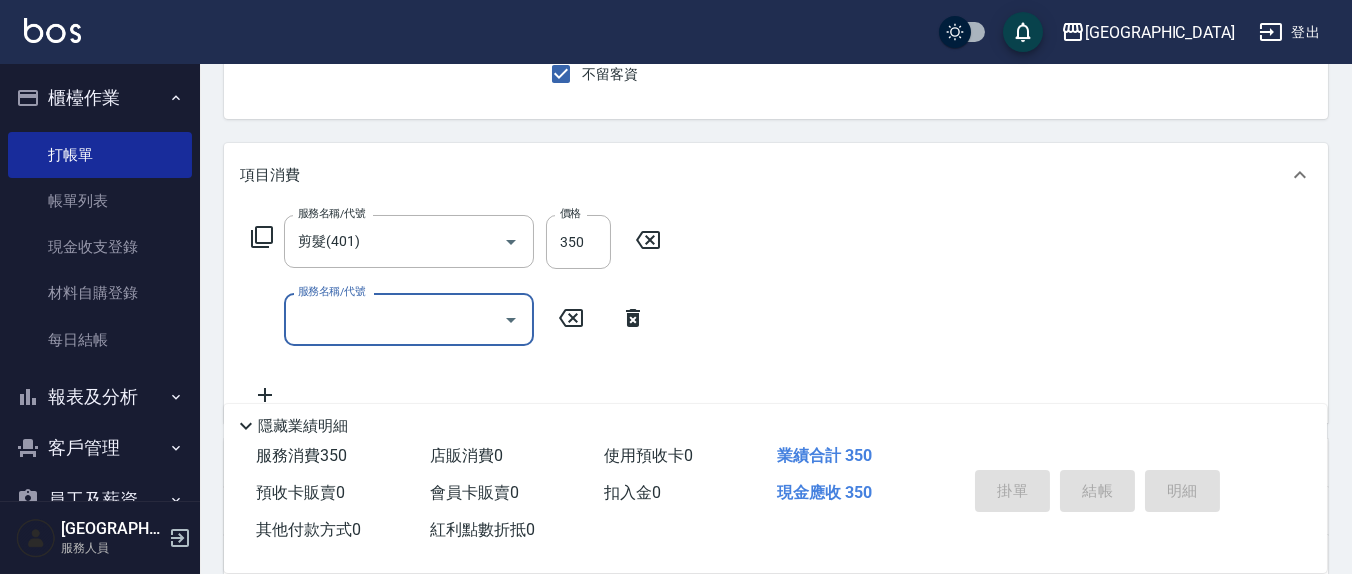 type on "[DATE] 15:54" 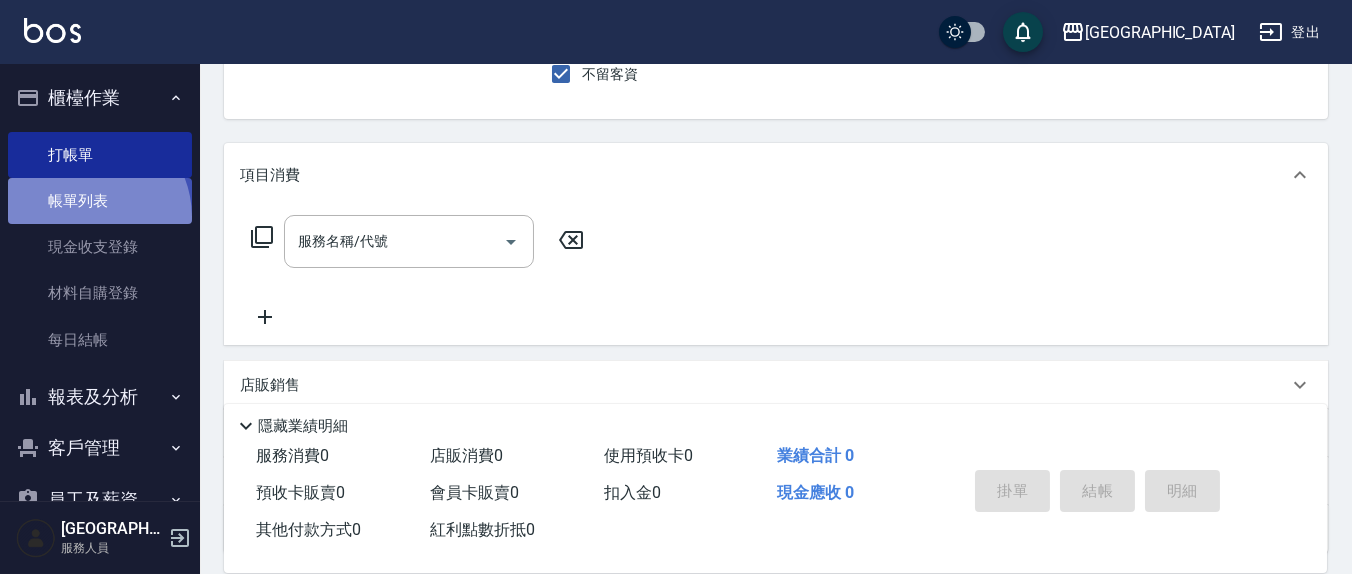 click on "帳單列表" at bounding box center [100, 201] 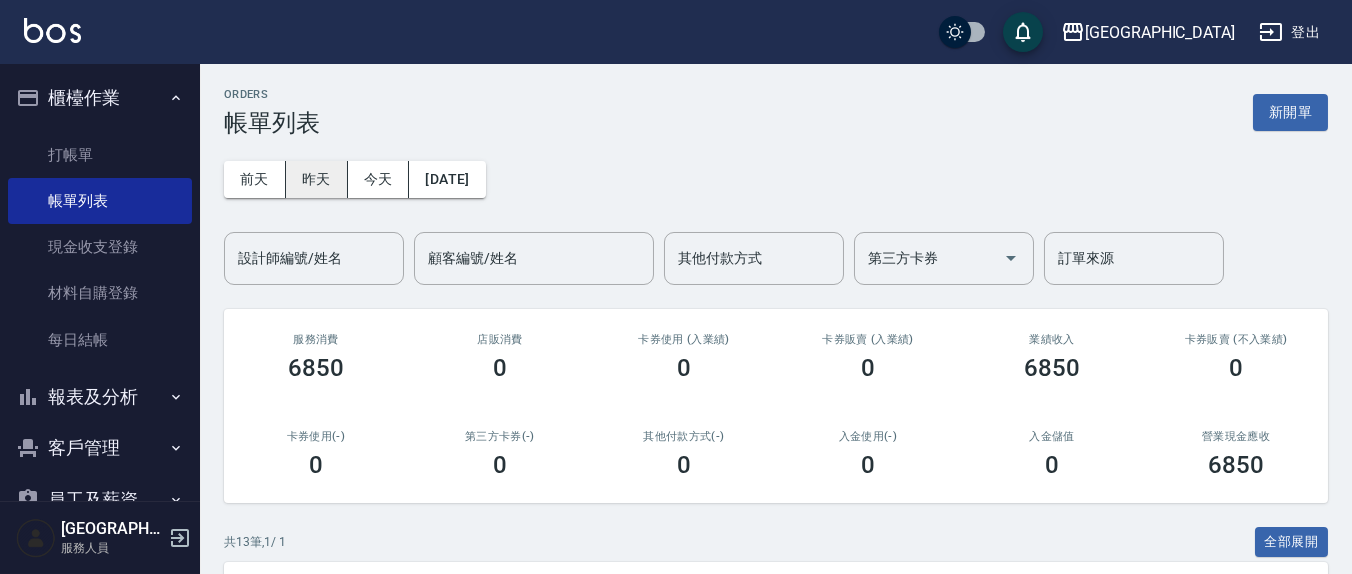 drag, startPoint x: 335, startPoint y: 174, endPoint x: 334, endPoint y: 193, distance: 19.026299 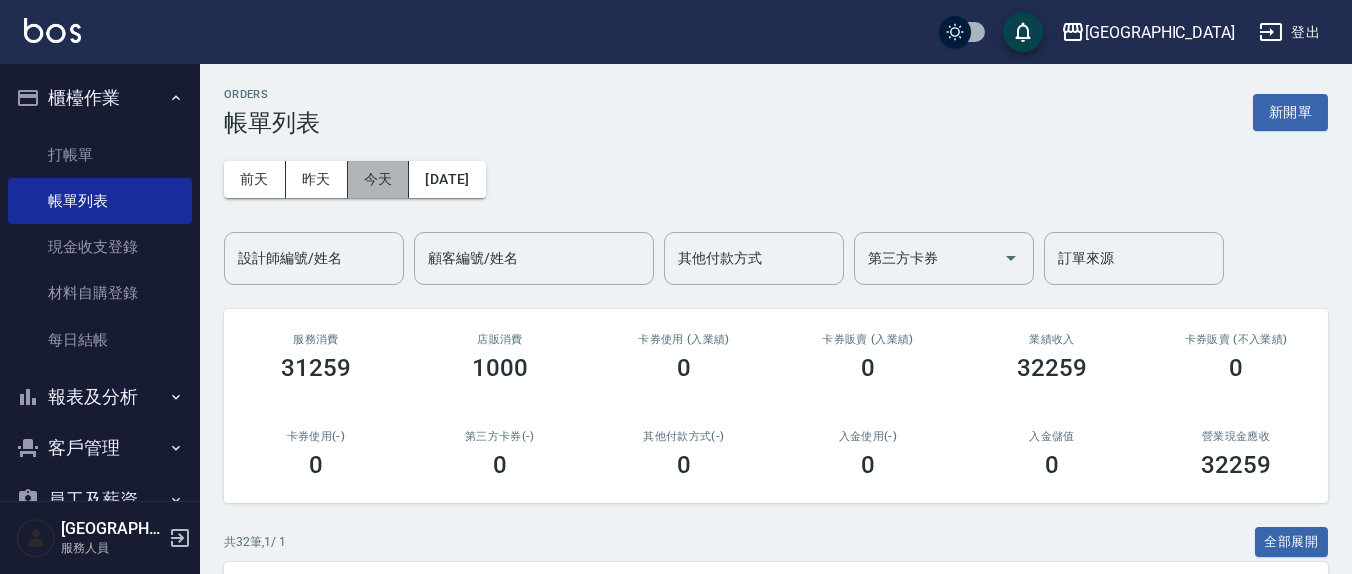 click on "今天" at bounding box center (379, 179) 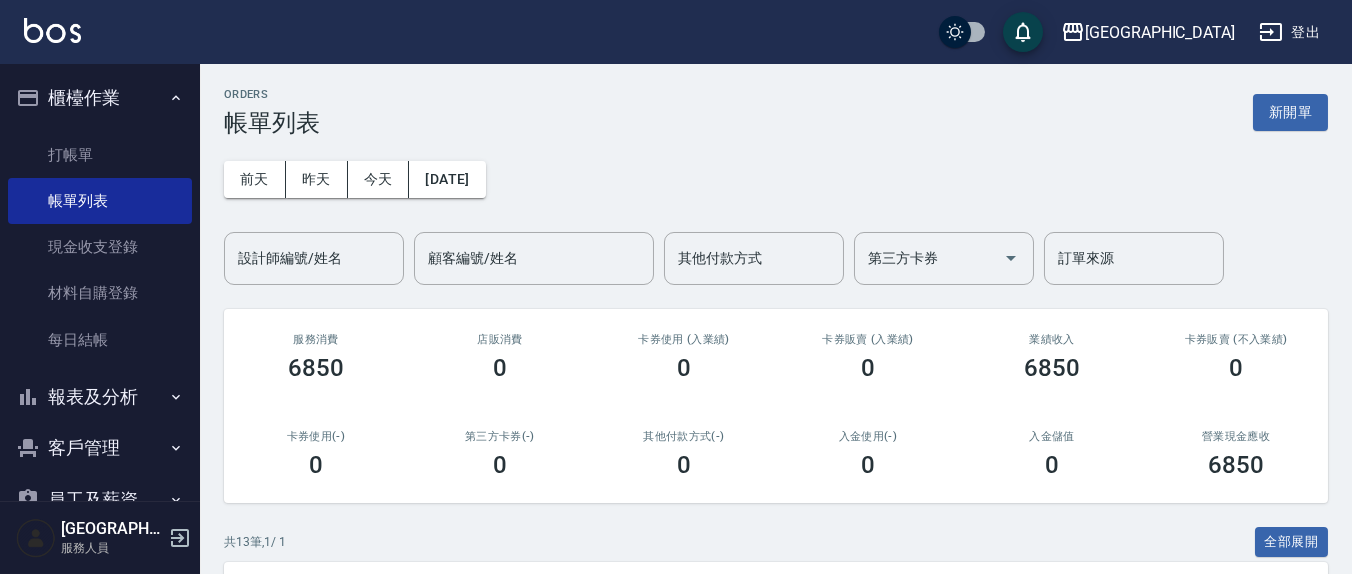 click on "報表及分析" at bounding box center (100, 397) 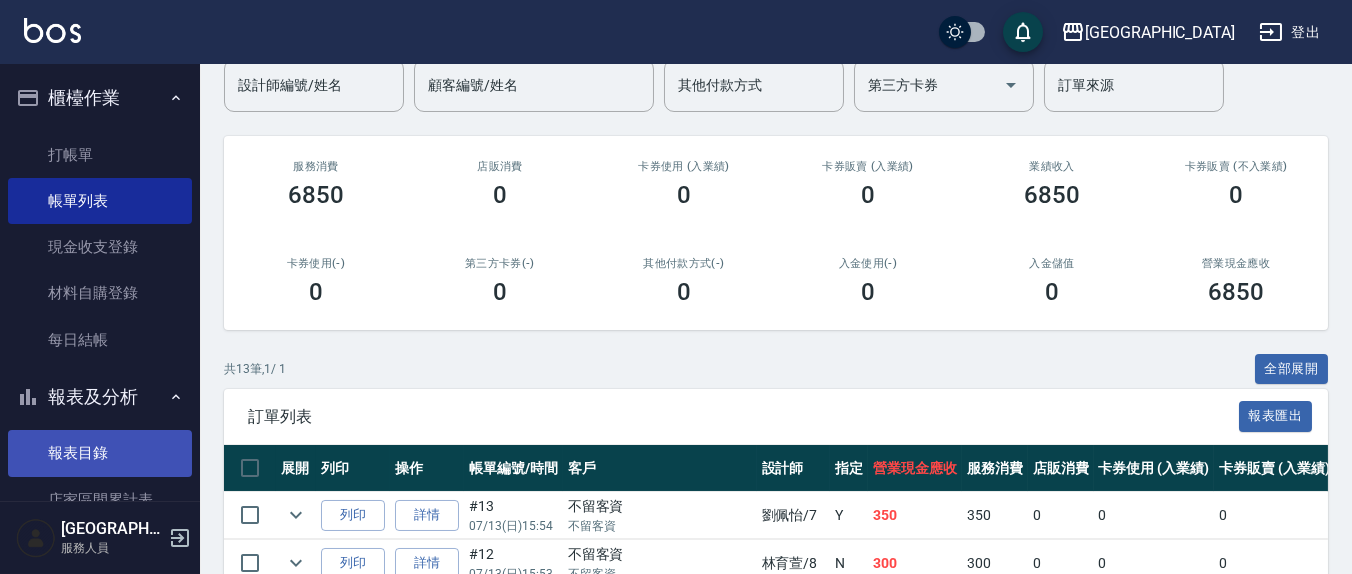 scroll, scrollTop: 208, scrollLeft: 0, axis: vertical 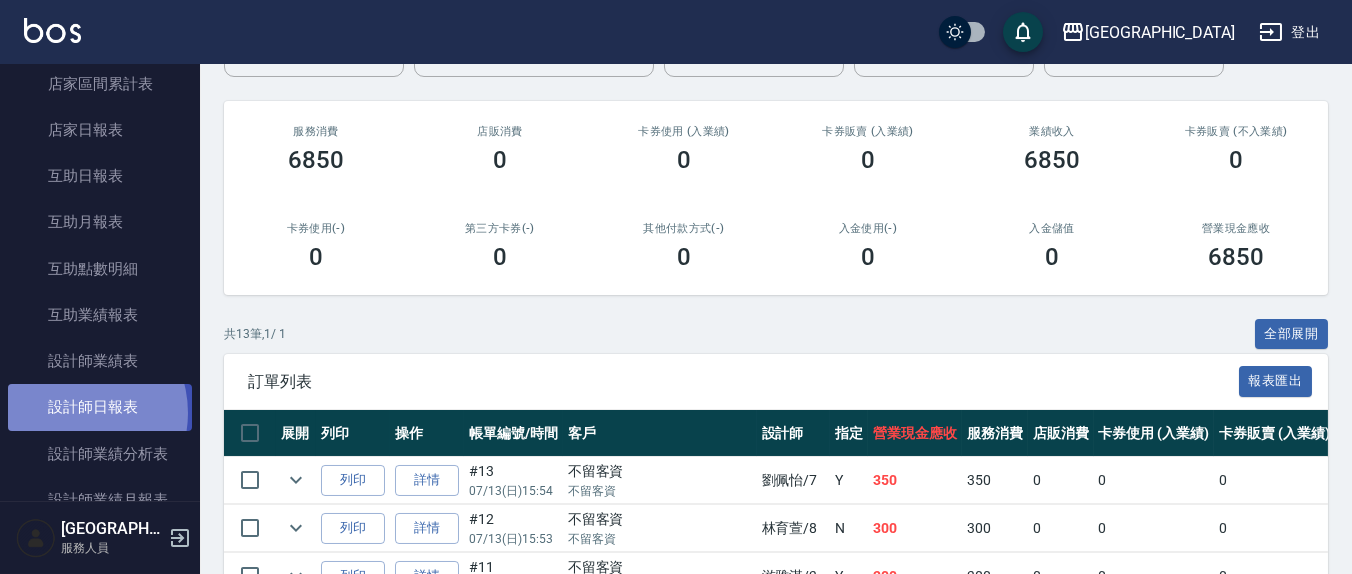 click on "設計師日報表" at bounding box center [100, 407] 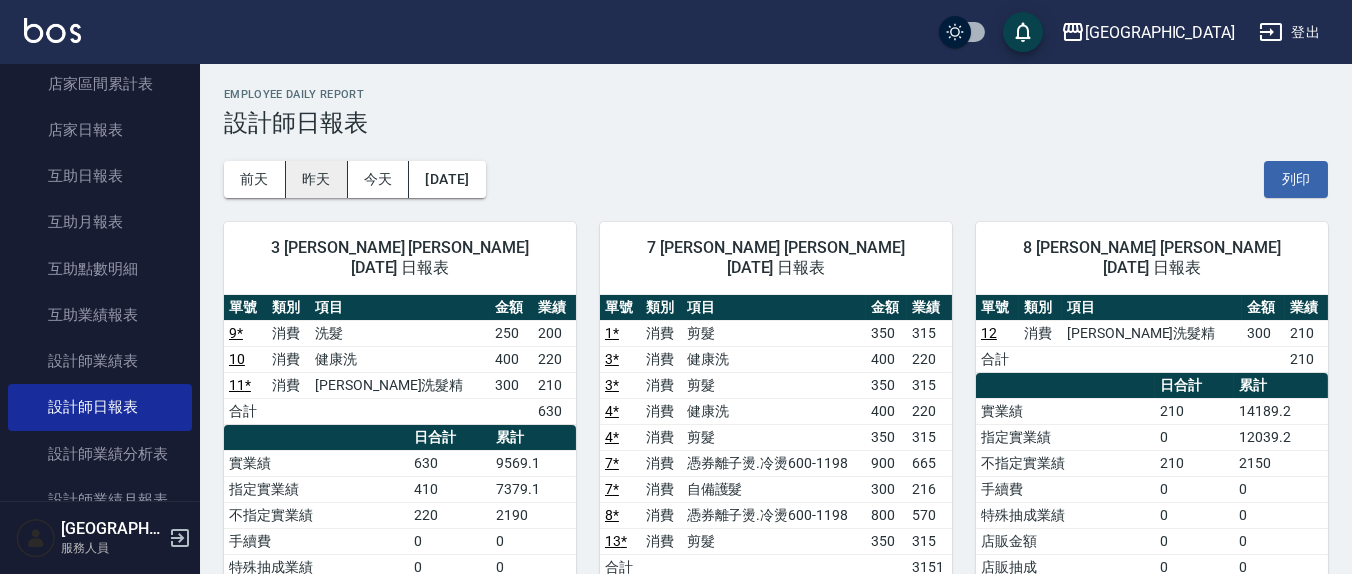 click on "前天" at bounding box center [255, 179] 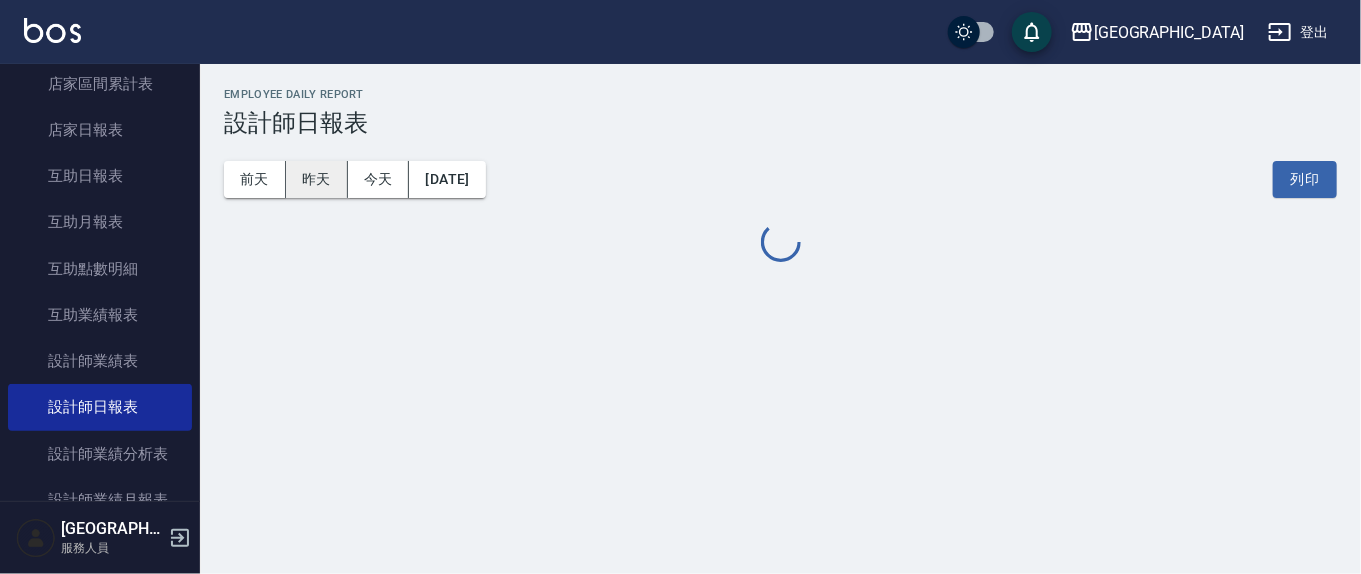 click on "昨天" at bounding box center (317, 179) 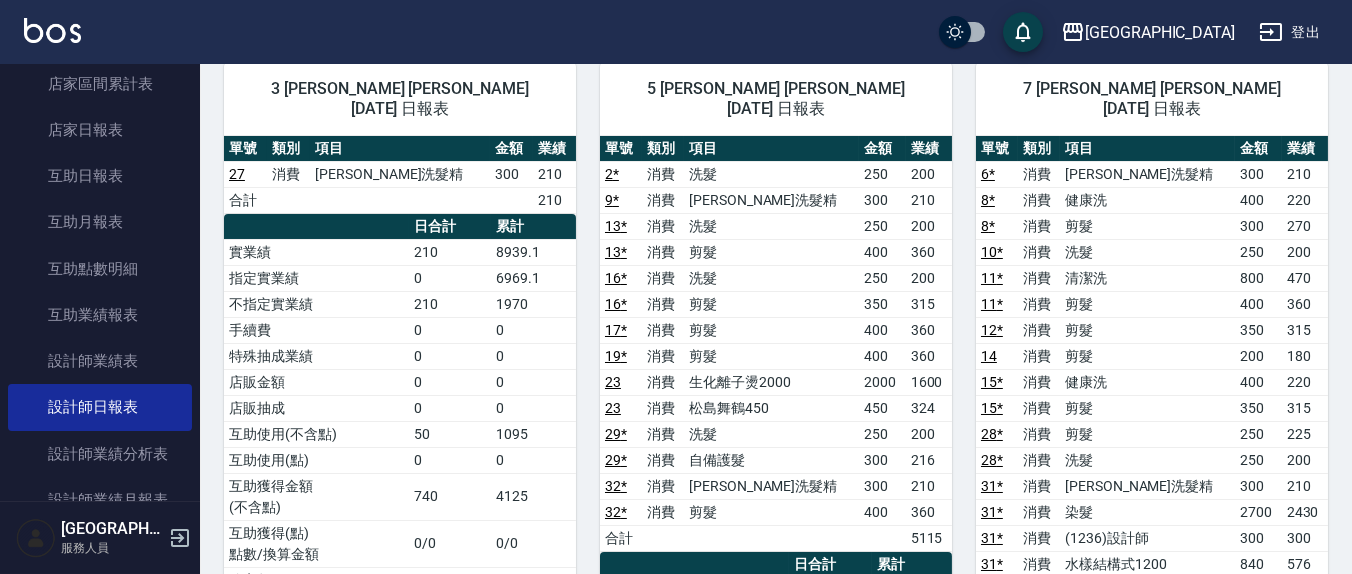 scroll, scrollTop: 123, scrollLeft: 0, axis: vertical 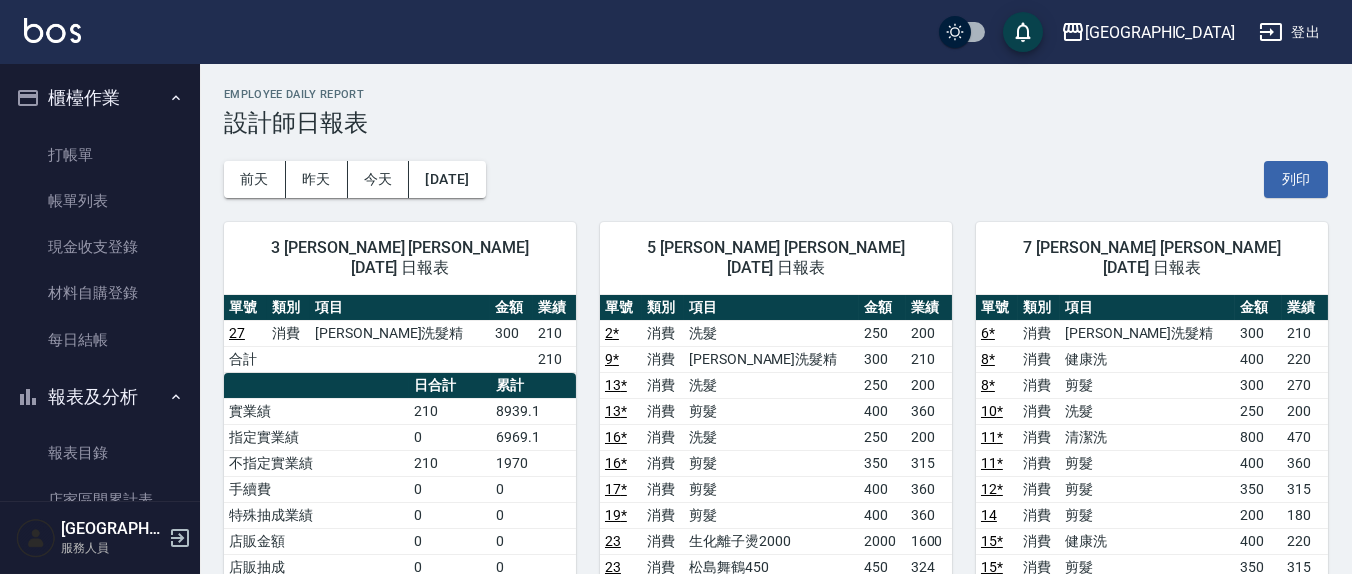 click on "櫃檯作業" at bounding box center [100, 98] 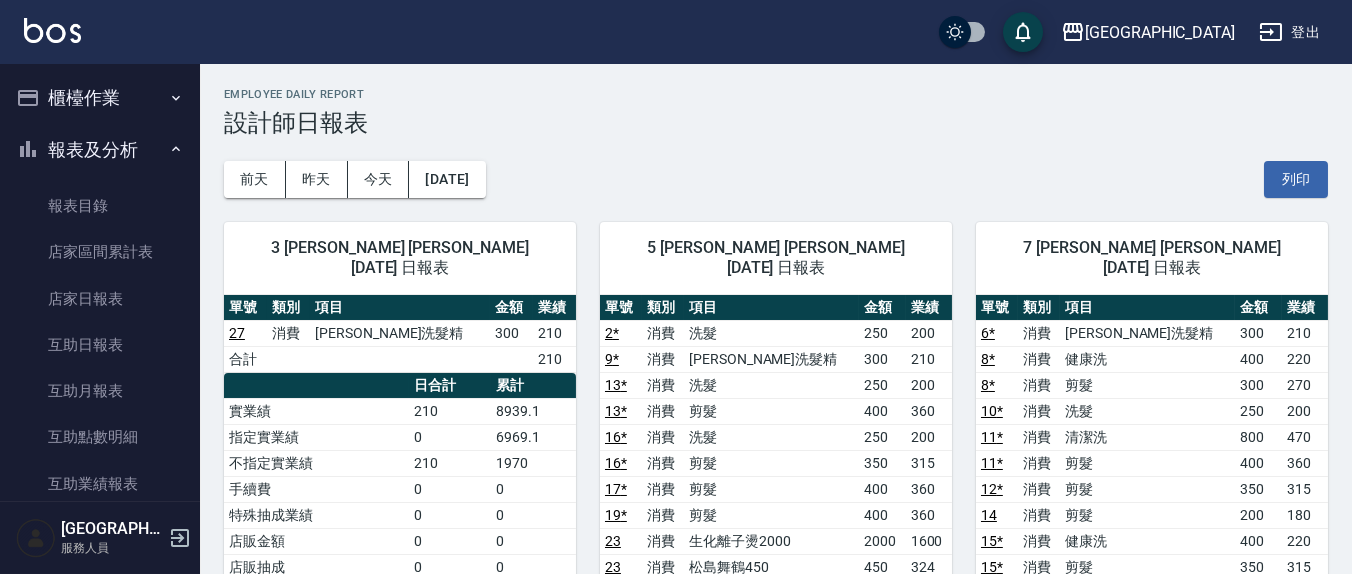 click on "櫃檯作業" at bounding box center (100, 98) 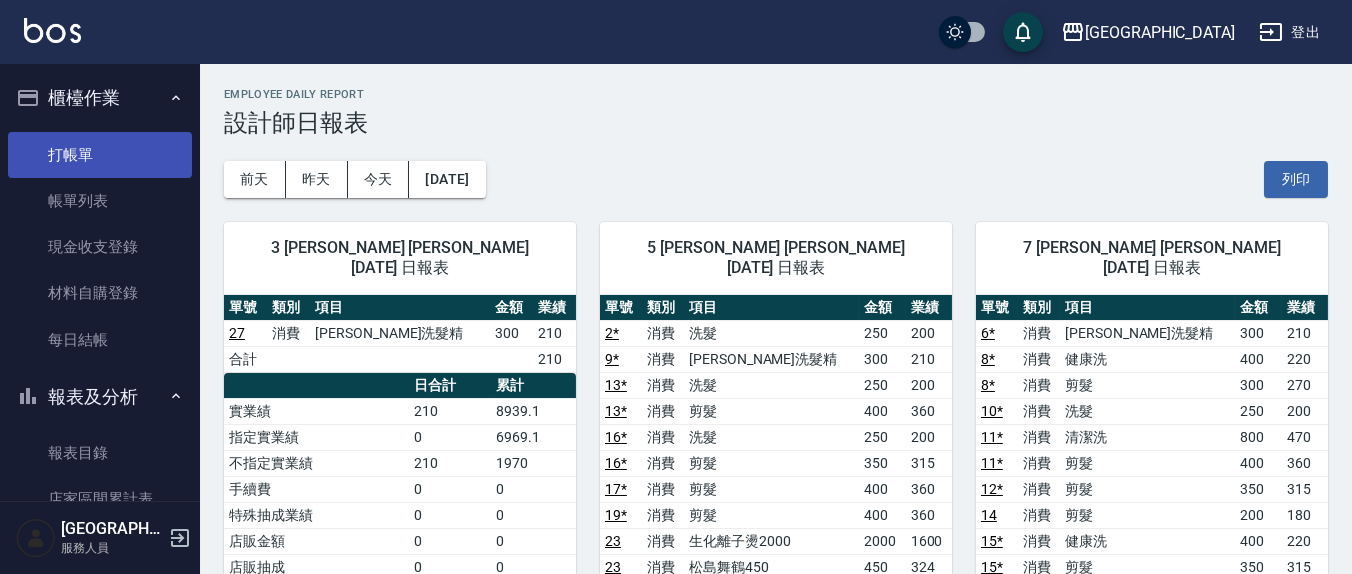 click on "打帳單" at bounding box center [100, 155] 